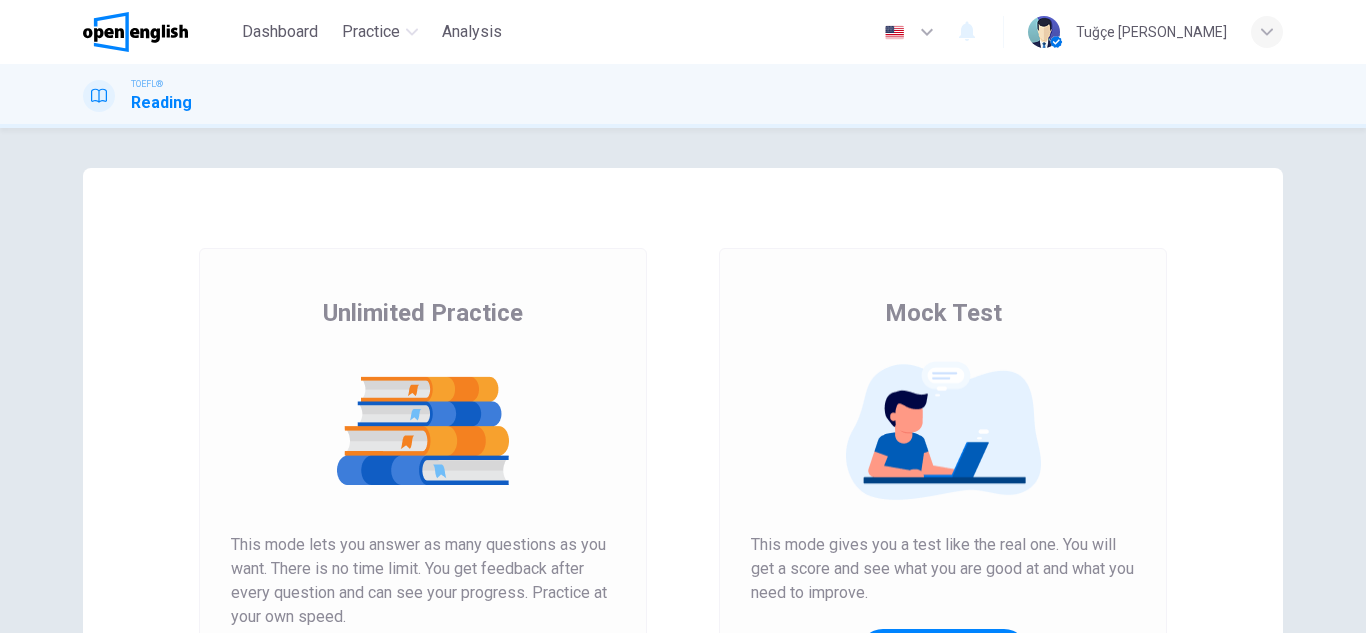 scroll, scrollTop: 0, scrollLeft: 0, axis: both 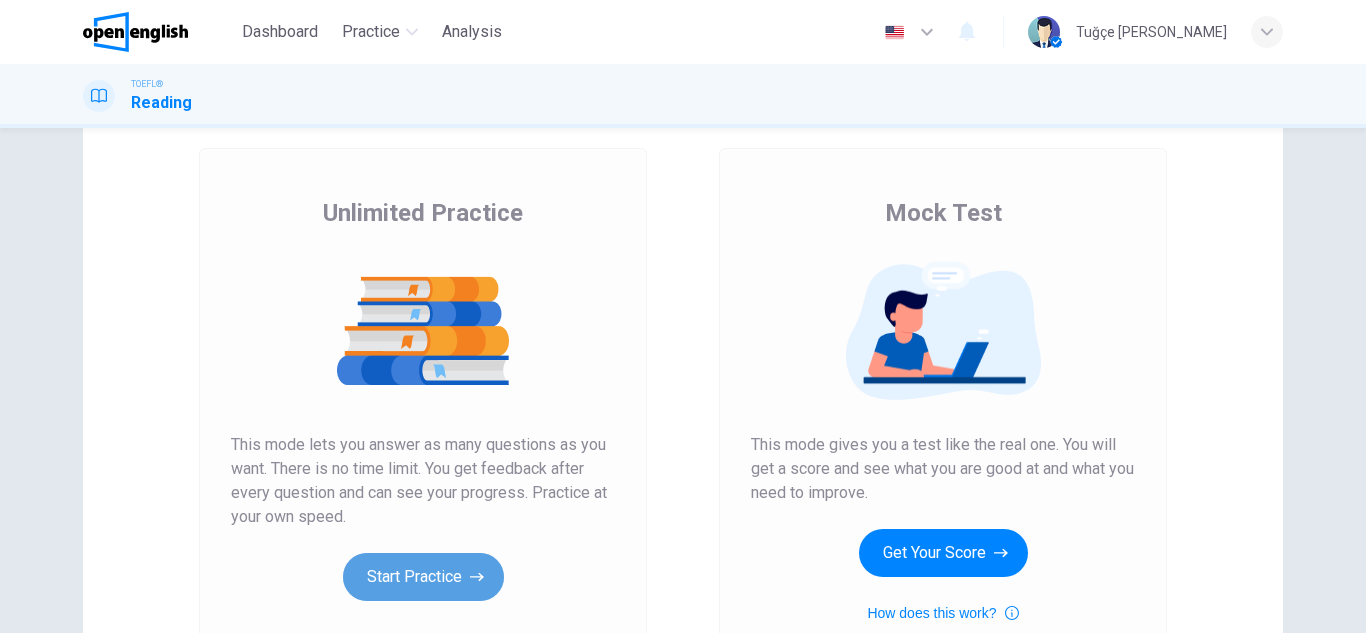 click on "Start Practice" at bounding box center (423, 577) 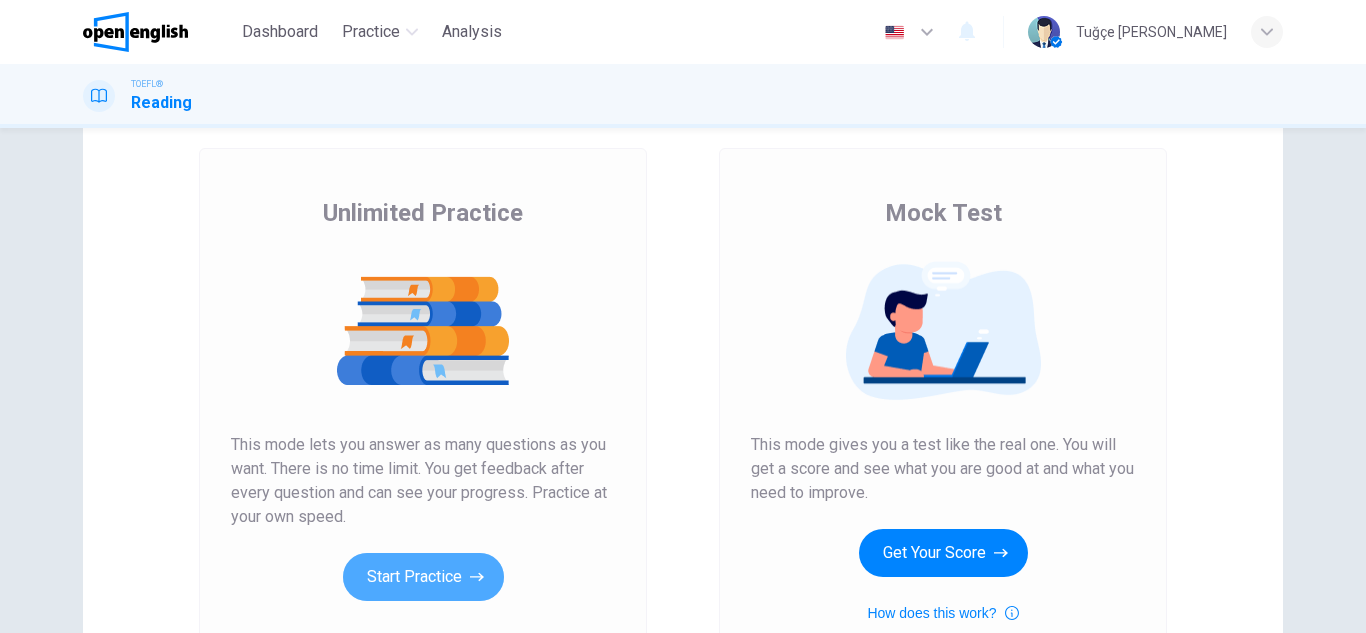 scroll, scrollTop: 0, scrollLeft: 0, axis: both 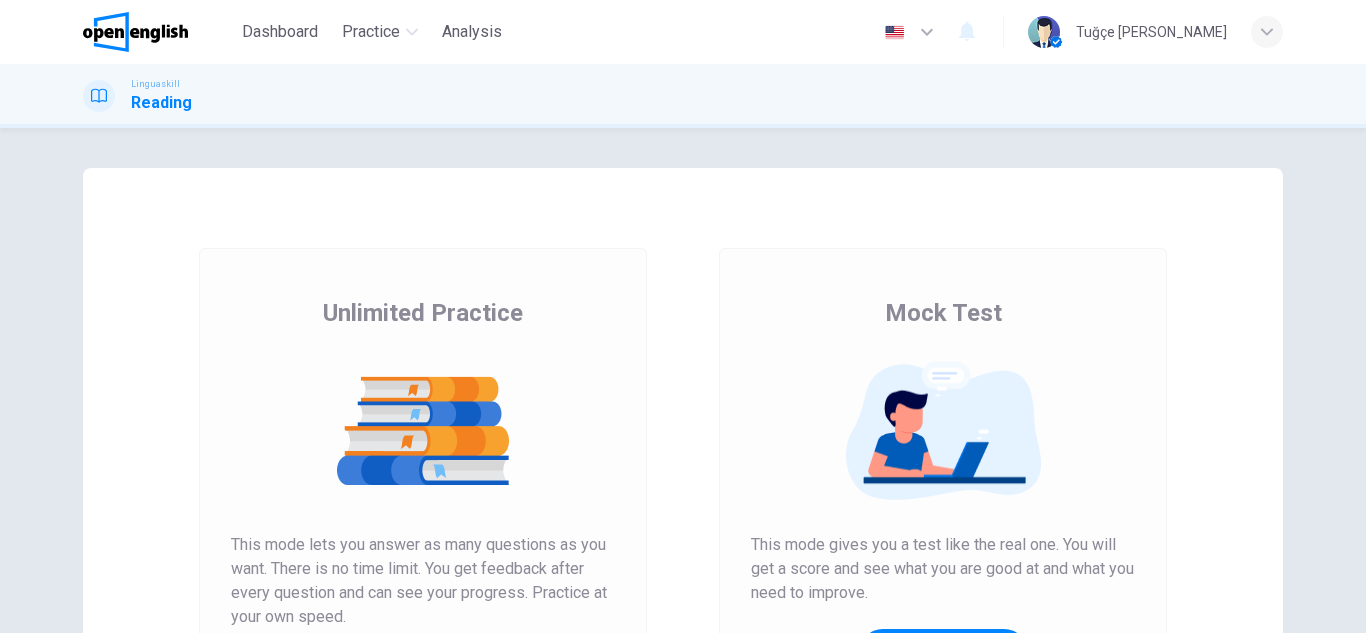 click at bounding box center [423, 431] 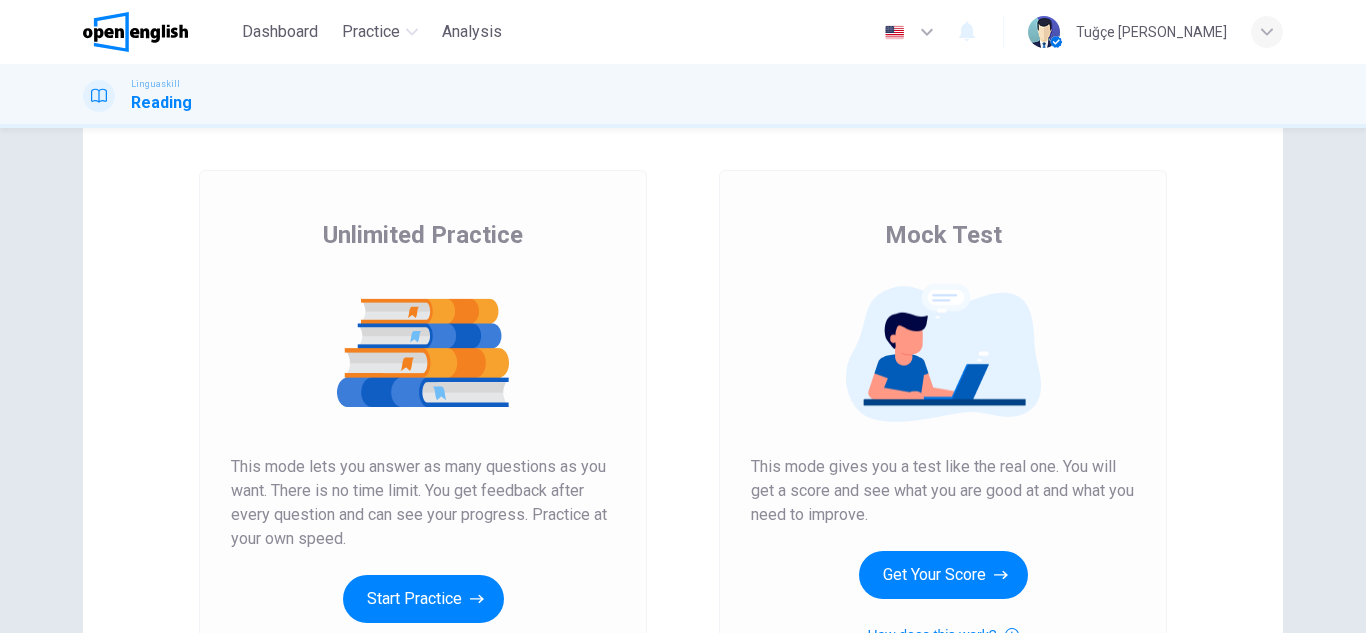 scroll, scrollTop: 200, scrollLeft: 0, axis: vertical 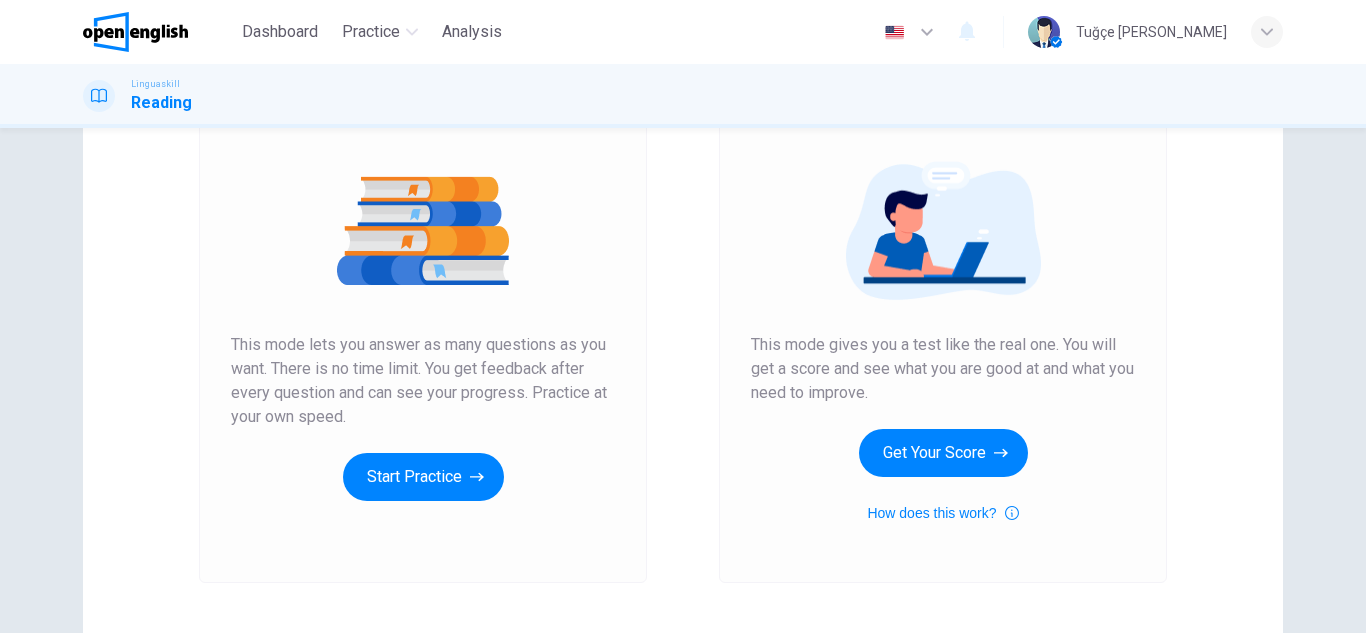 click on "Unlimited Practice This mode lets you answer as many questions as you want. There is no time limit. You get feedback after every question and can see your progress. Practice at your own speed. Start Practice" at bounding box center (423, 315) 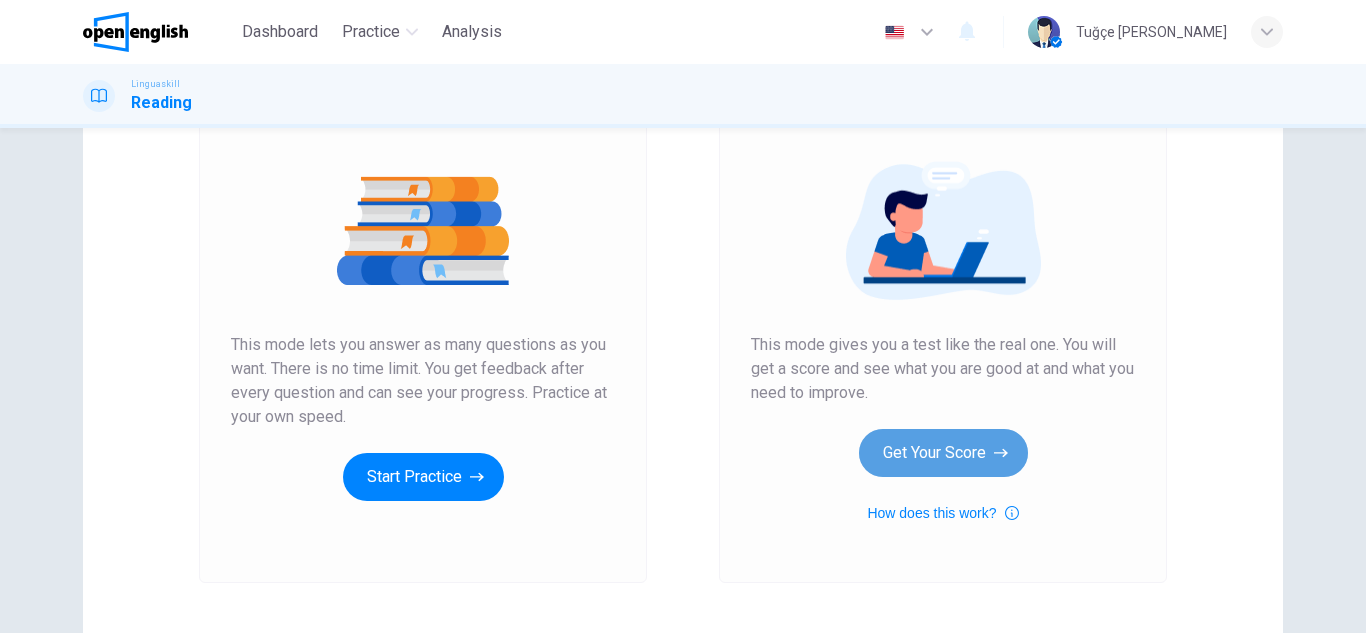 click on "Get Your Score" at bounding box center [943, 453] 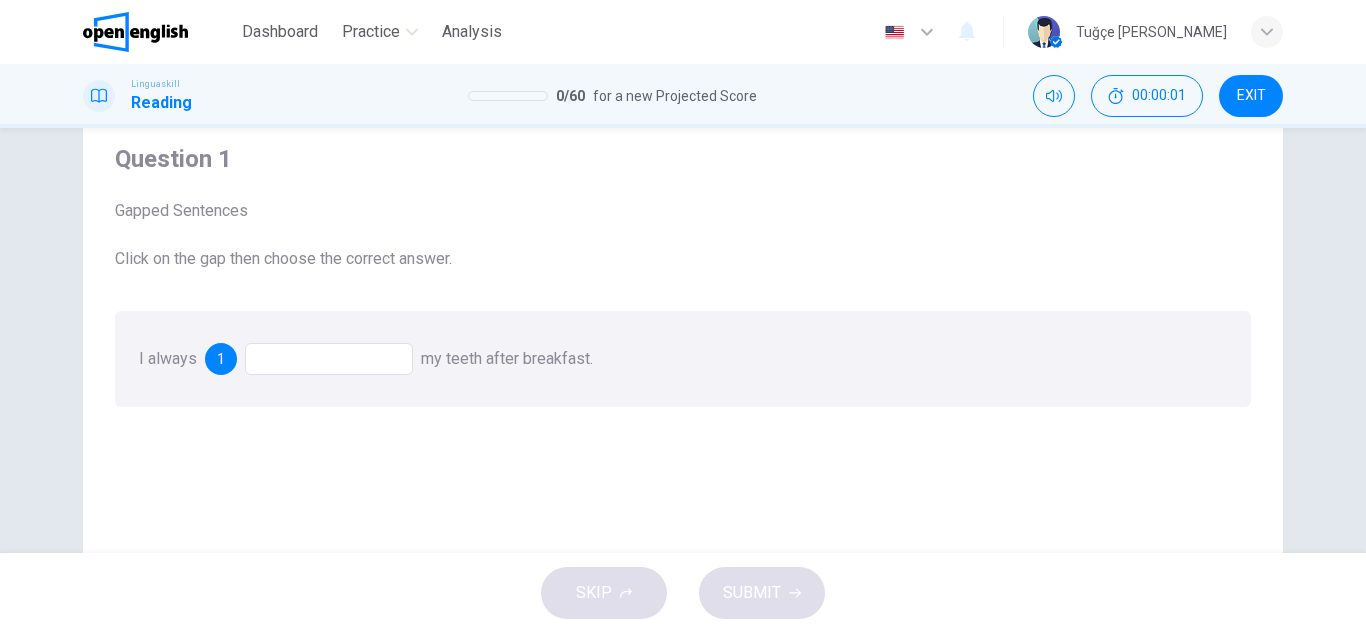 scroll, scrollTop: 100, scrollLeft: 0, axis: vertical 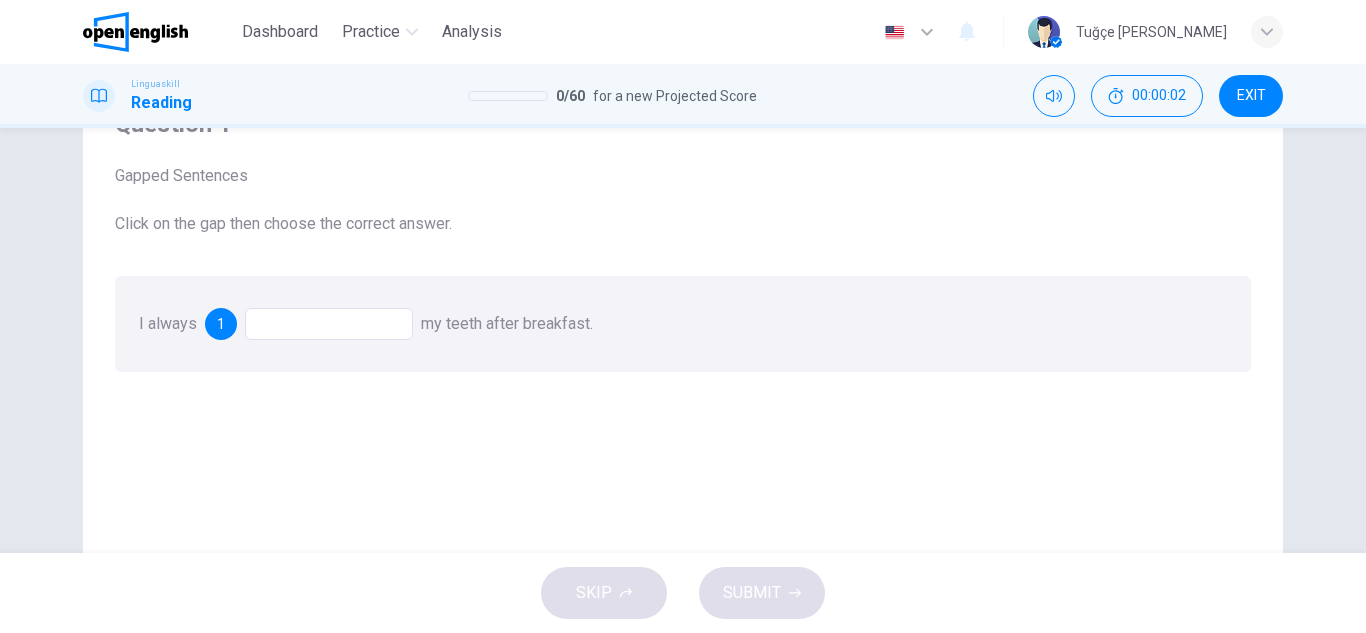 click at bounding box center [329, 324] 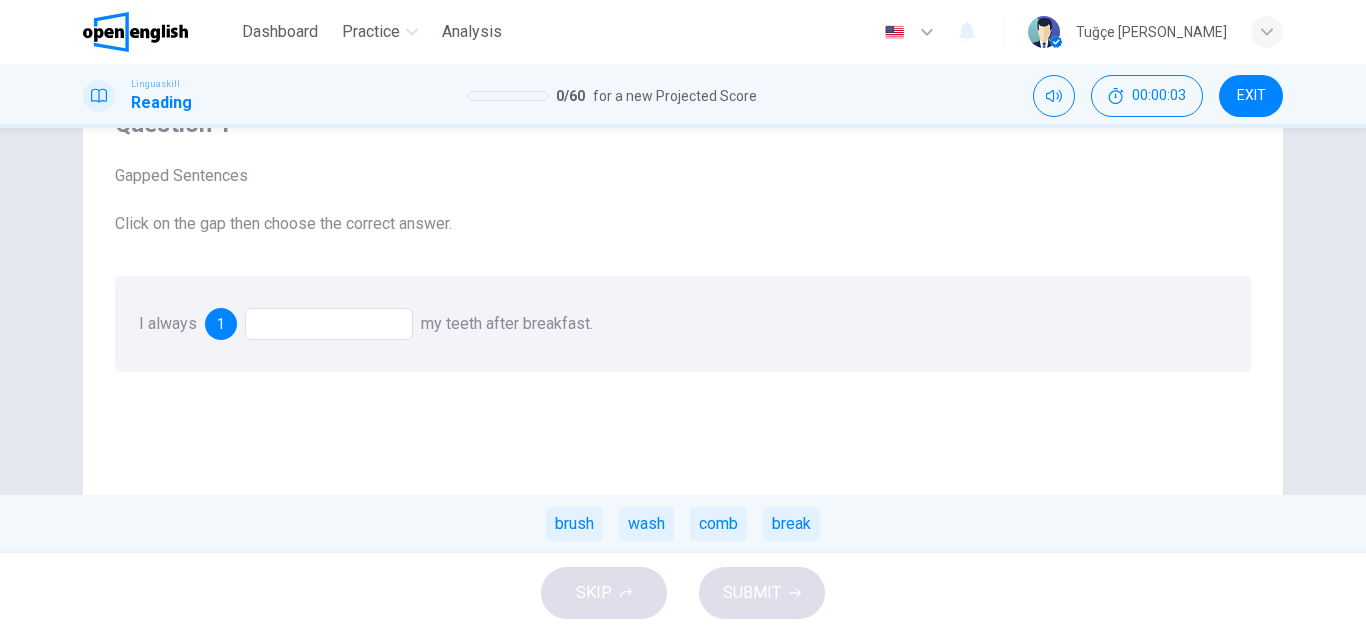 drag, startPoint x: 572, startPoint y: 528, endPoint x: 621, endPoint y: 543, distance: 51.24451 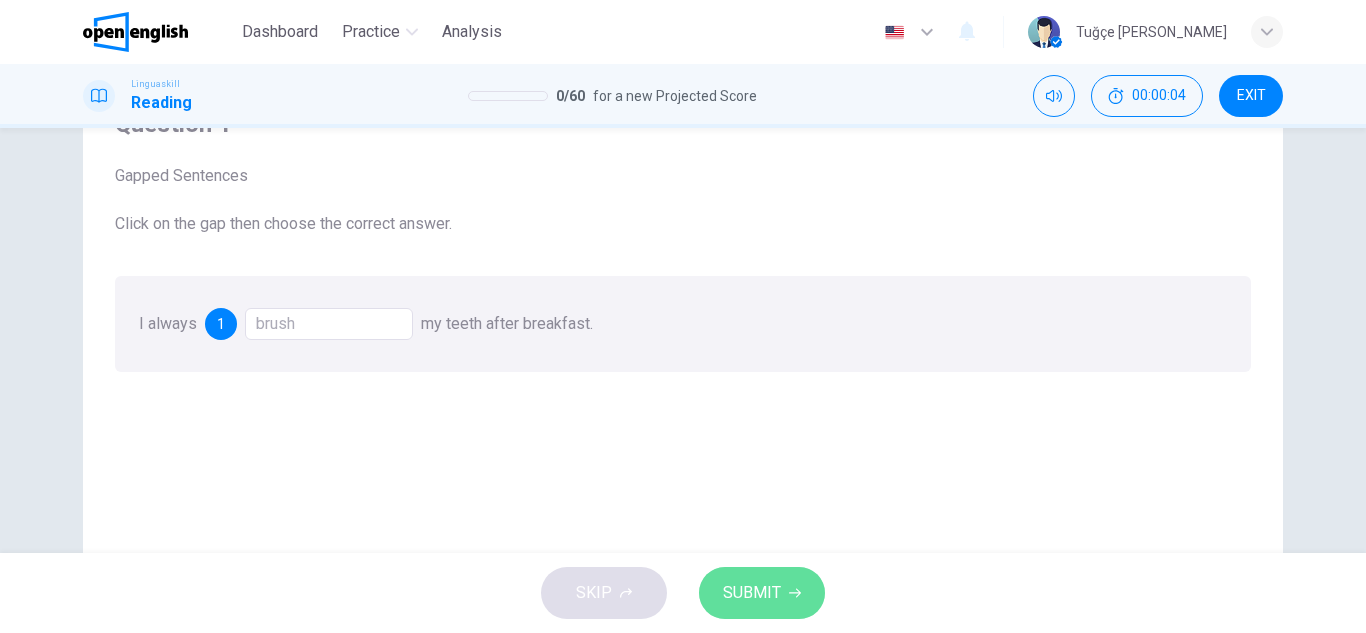 click on "SUBMIT" at bounding box center (762, 593) 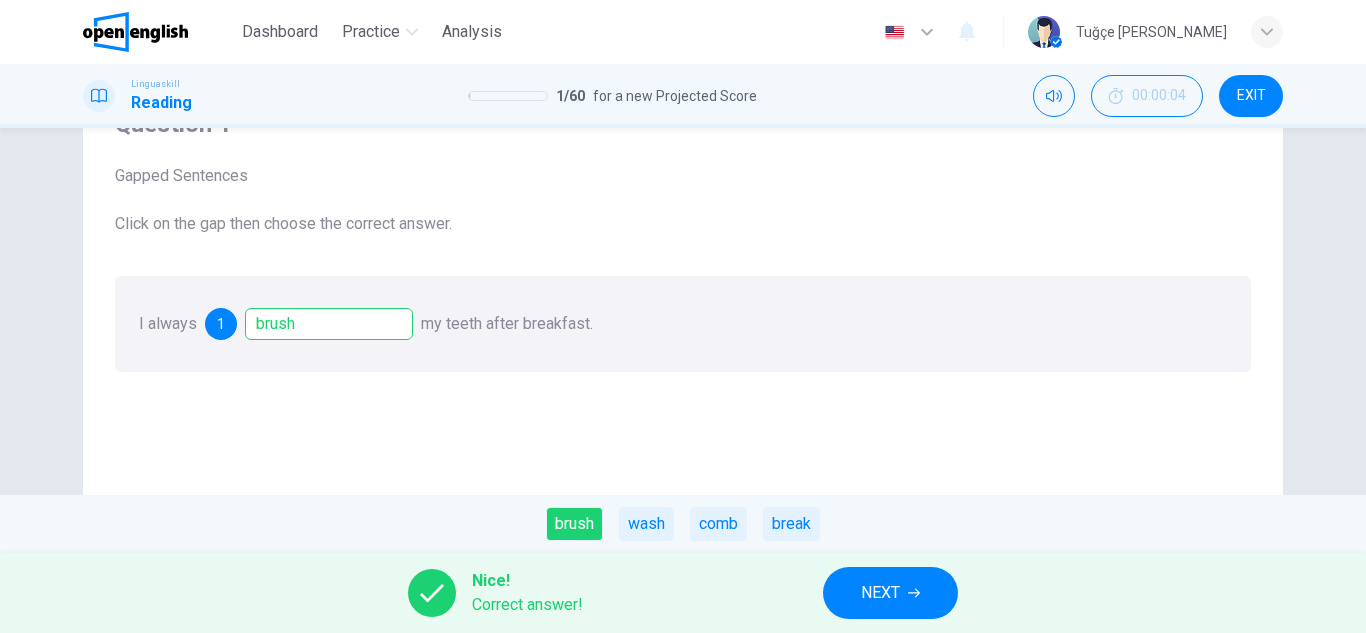 click on "NEXT" at bounding box center (890, 593) 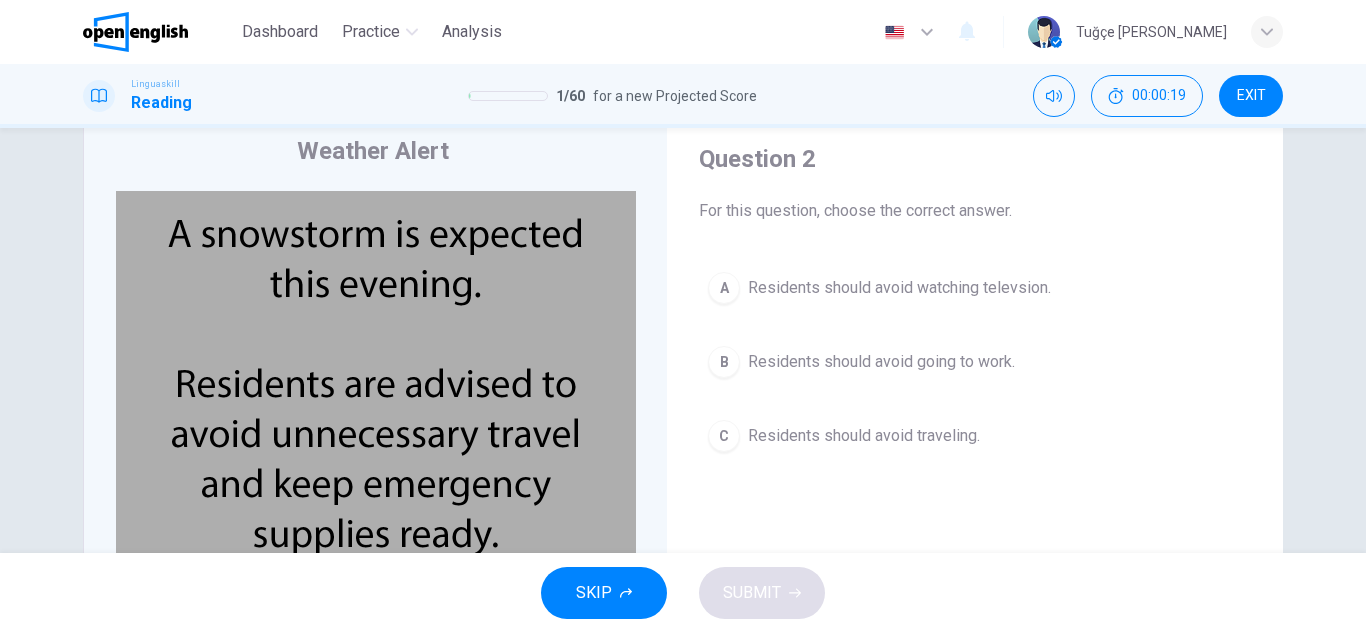 scroll, scrollTop: 100, scrollLeft: 0, axis: vertical 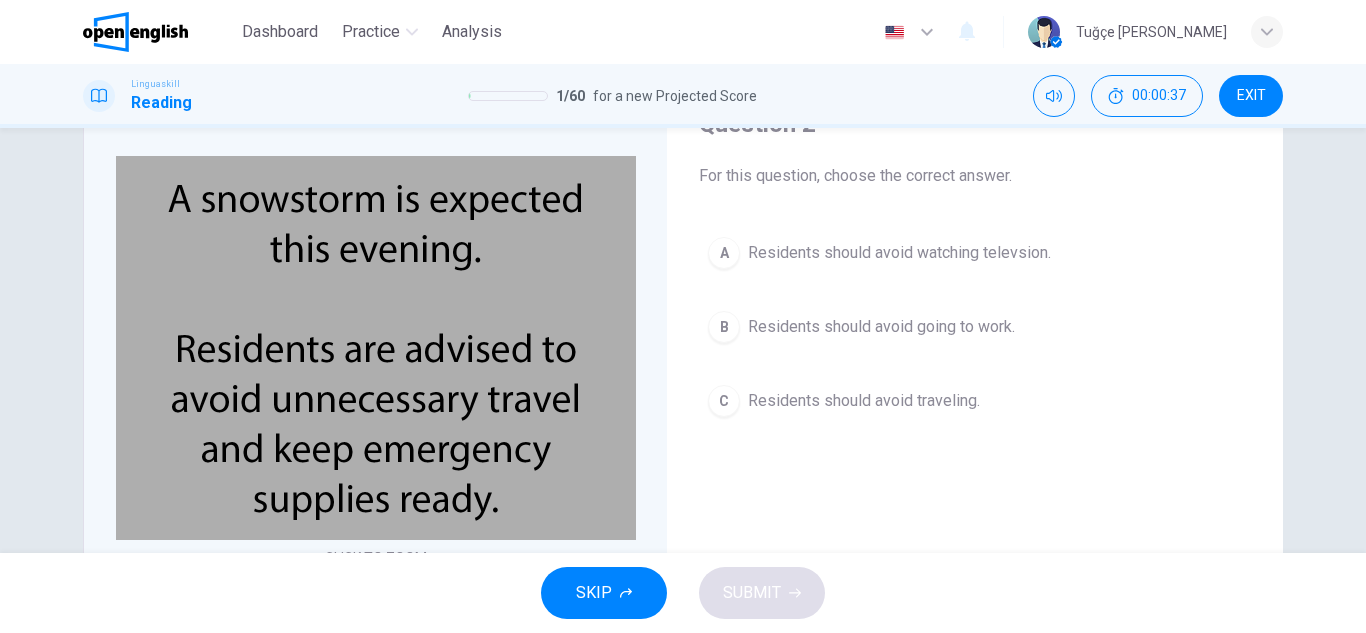click on "C Residents should avoid traveling." at bounding box center [975, 401] 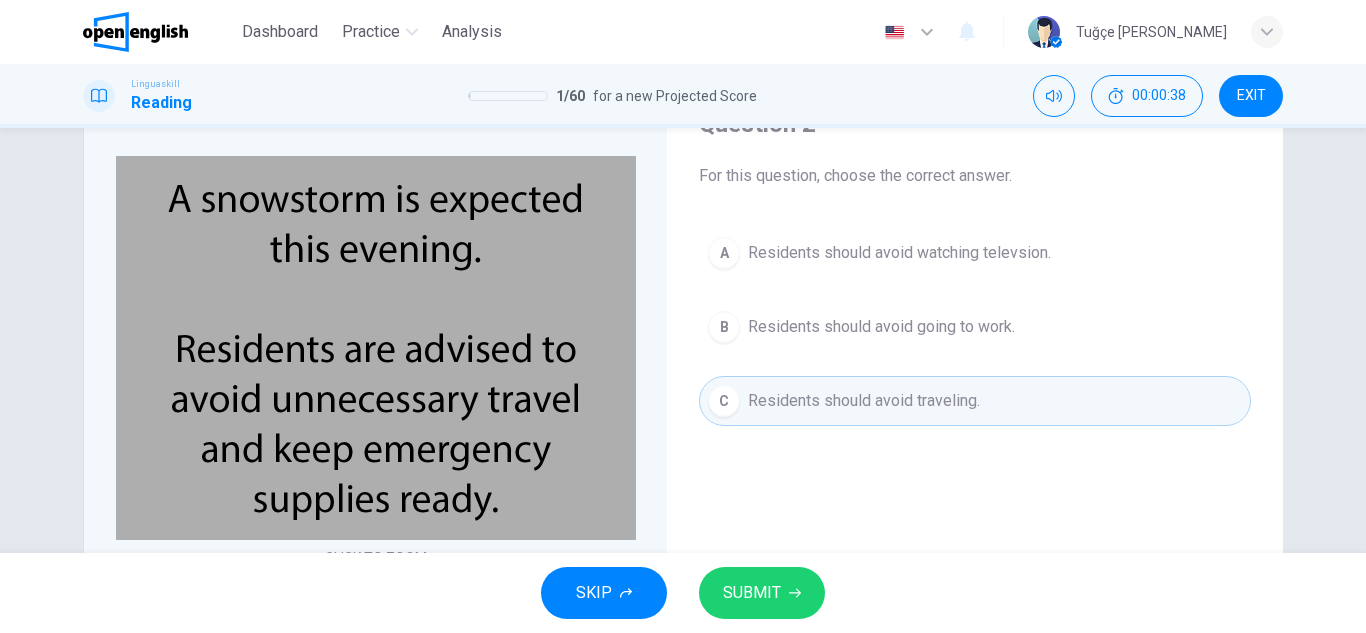 click on "SUBMIT" at bounding box center (762, 593) 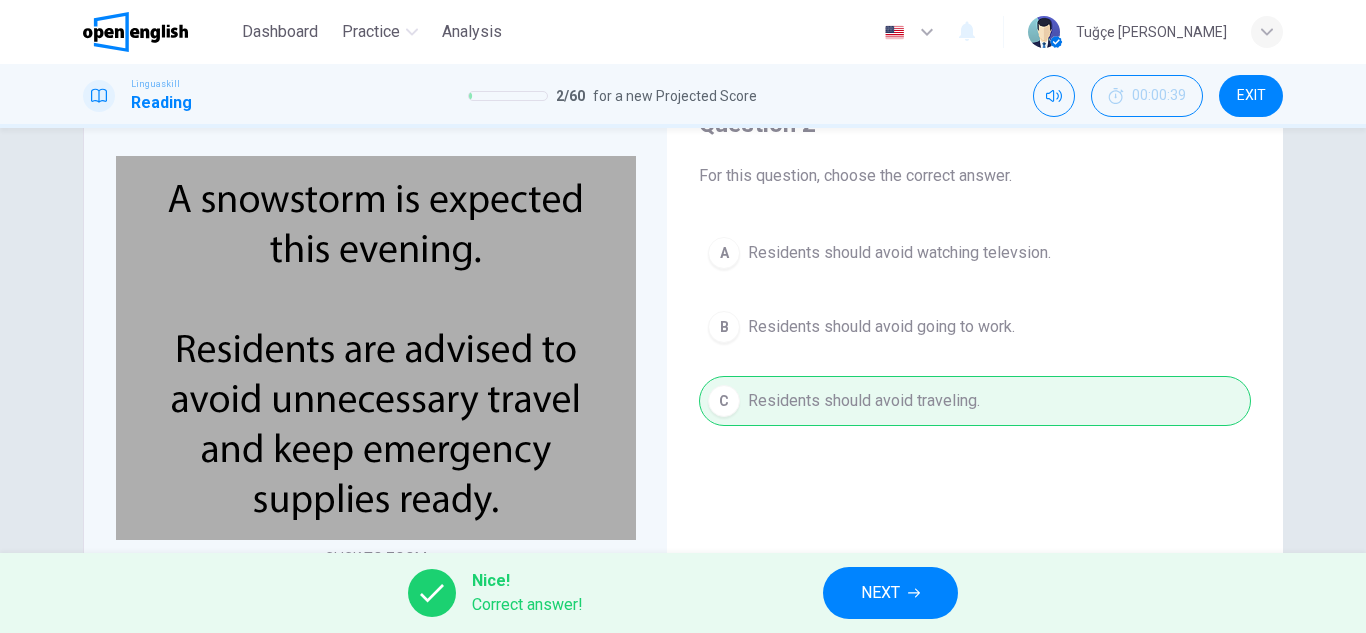 click on "Nice! Correct answer! NEXT" at bounding box center [683, 593] 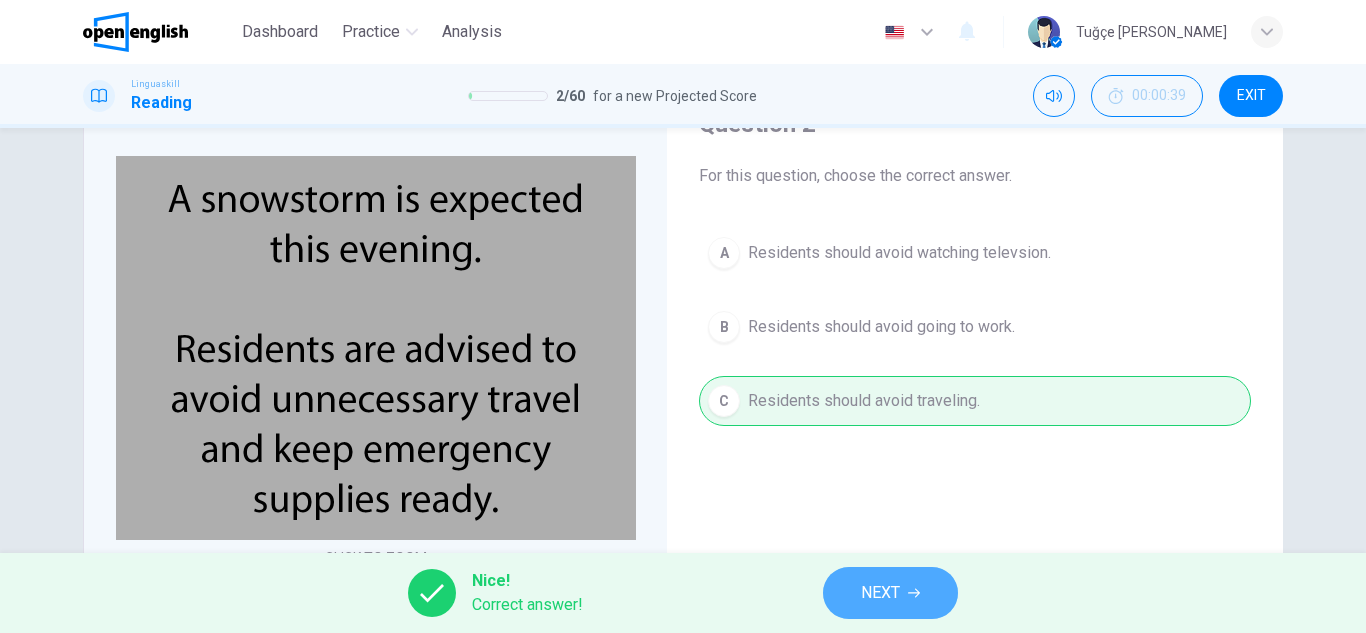 click on "NEXT" at bounding box center (880, 593) 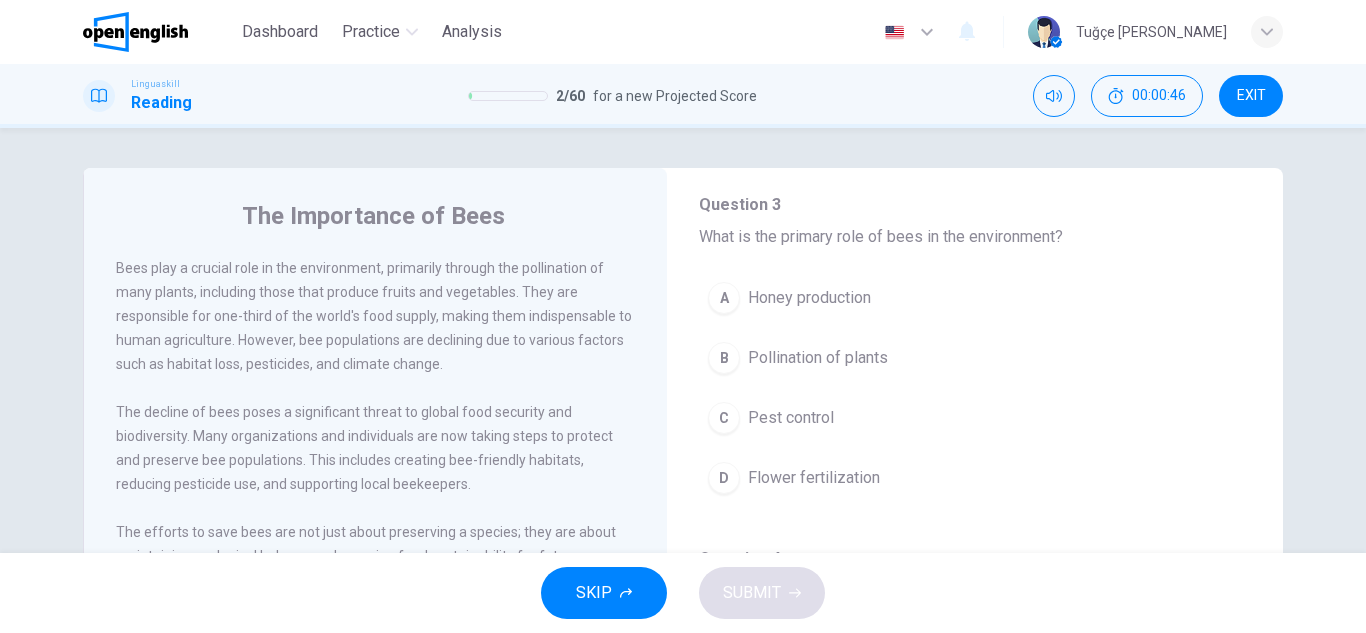 scroll, scrollTop: 100, scrollLeft: 0, axis: vertical 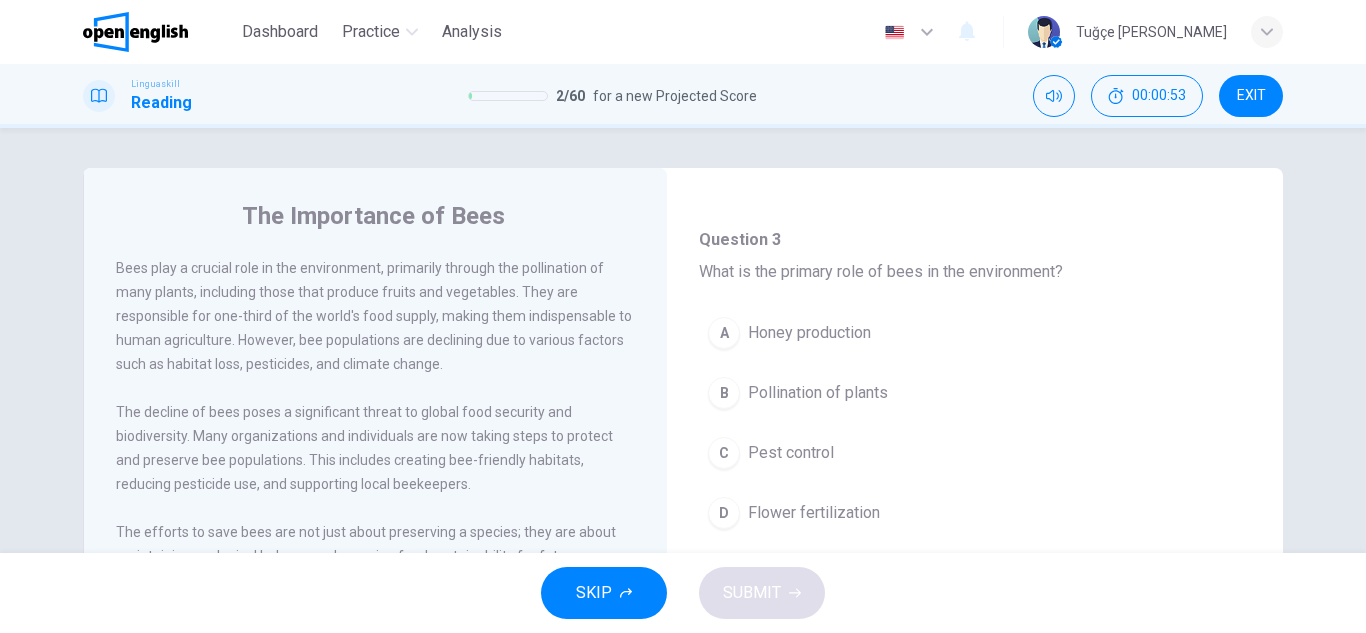 click on "Pollination of plants" at bounding box center [818, 393] 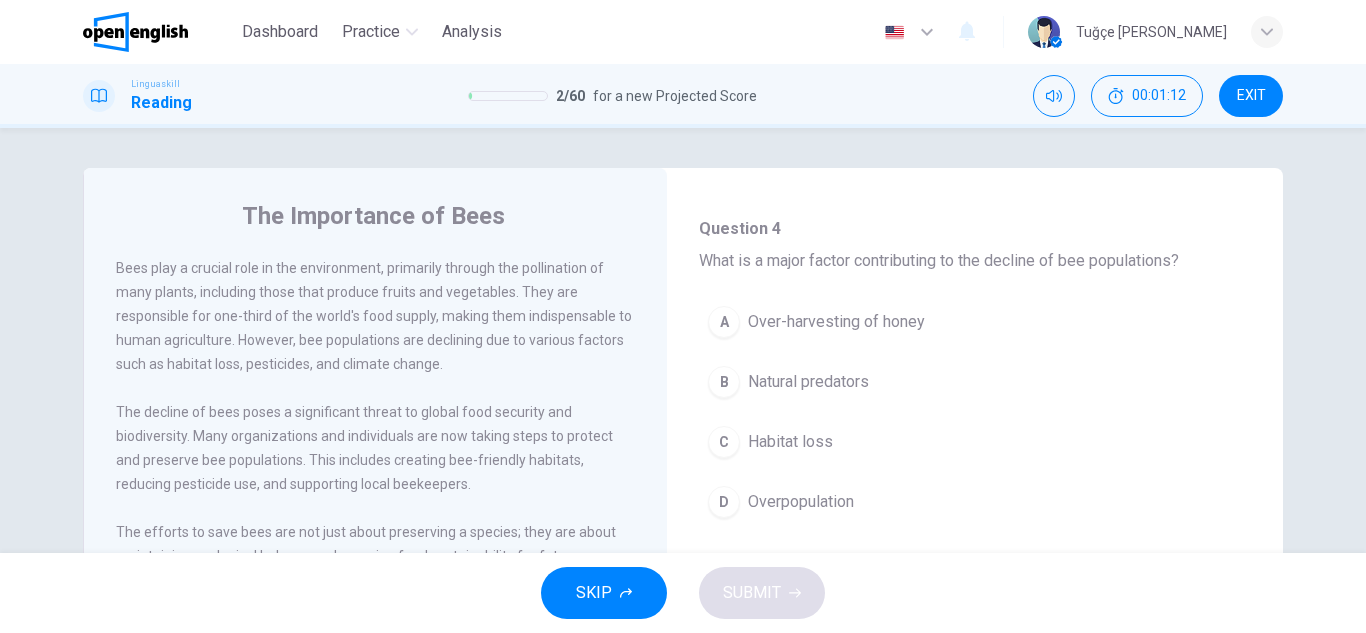 scroll, scrollTop: 500, scrollLeft: 0, axis: vertical 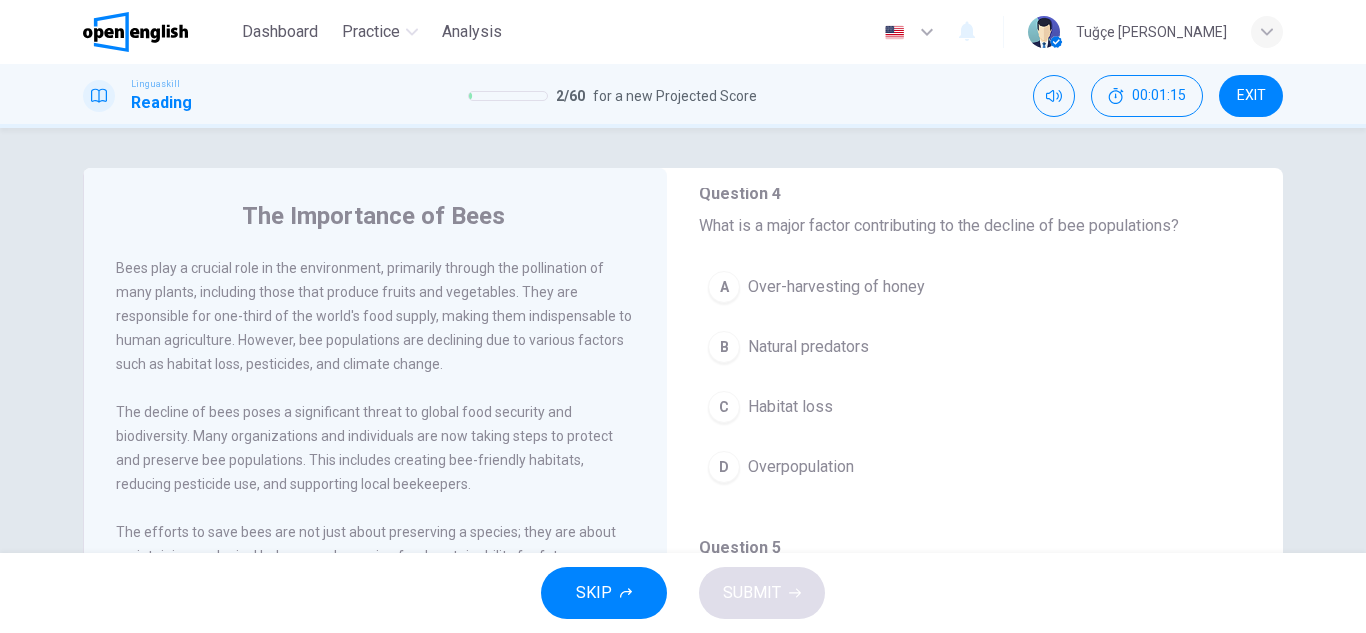 click on "Habitat loss" at bounding box center (790, 407) 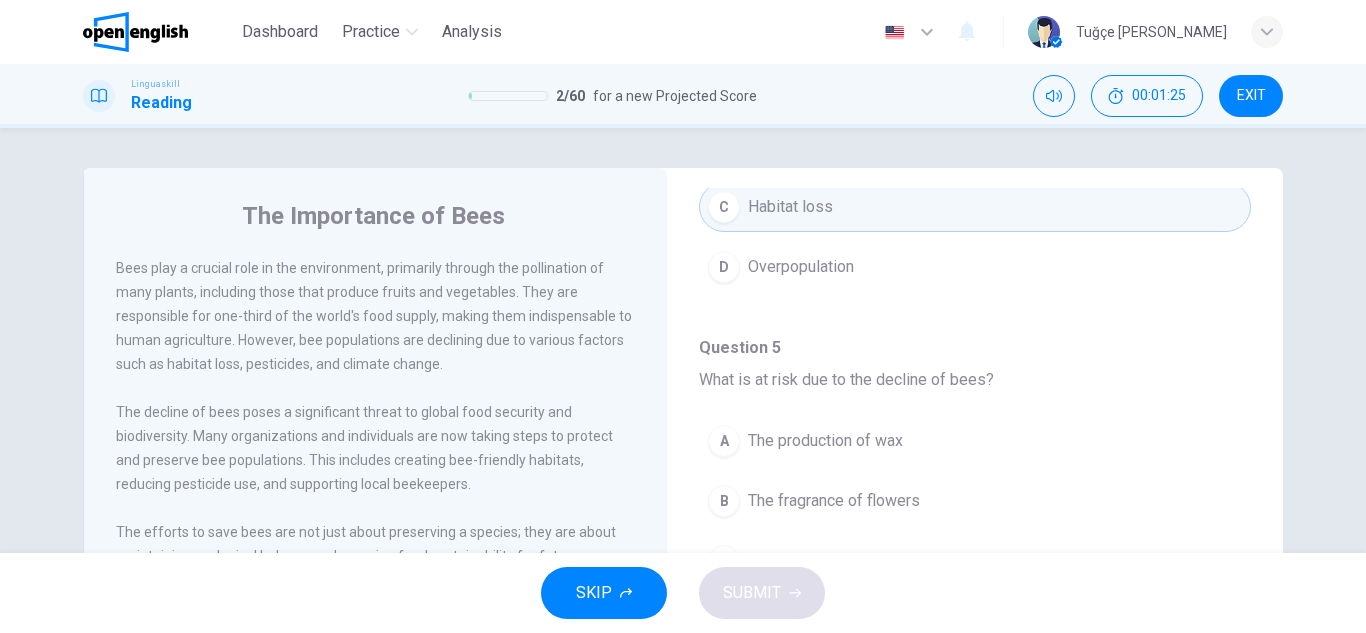 scroll, scrollTop: 800, scrollLeft: 0, axis: vertical 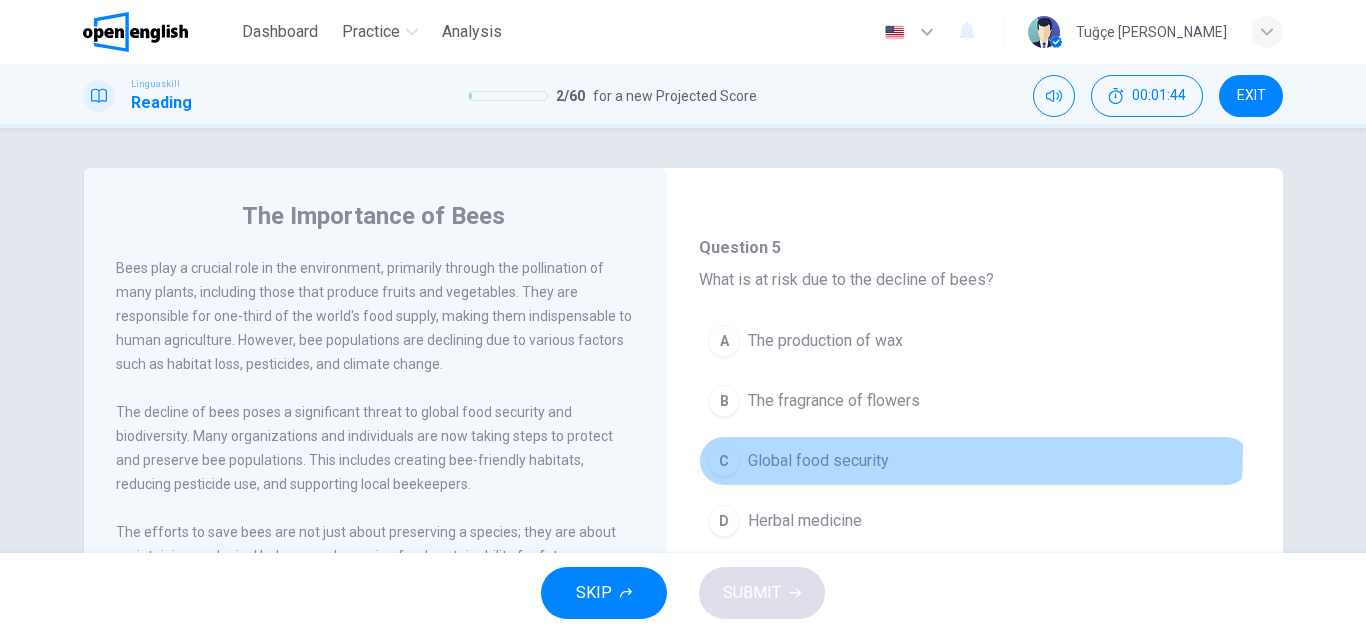 click on "C Global food security" at bounding box center [975, 461] 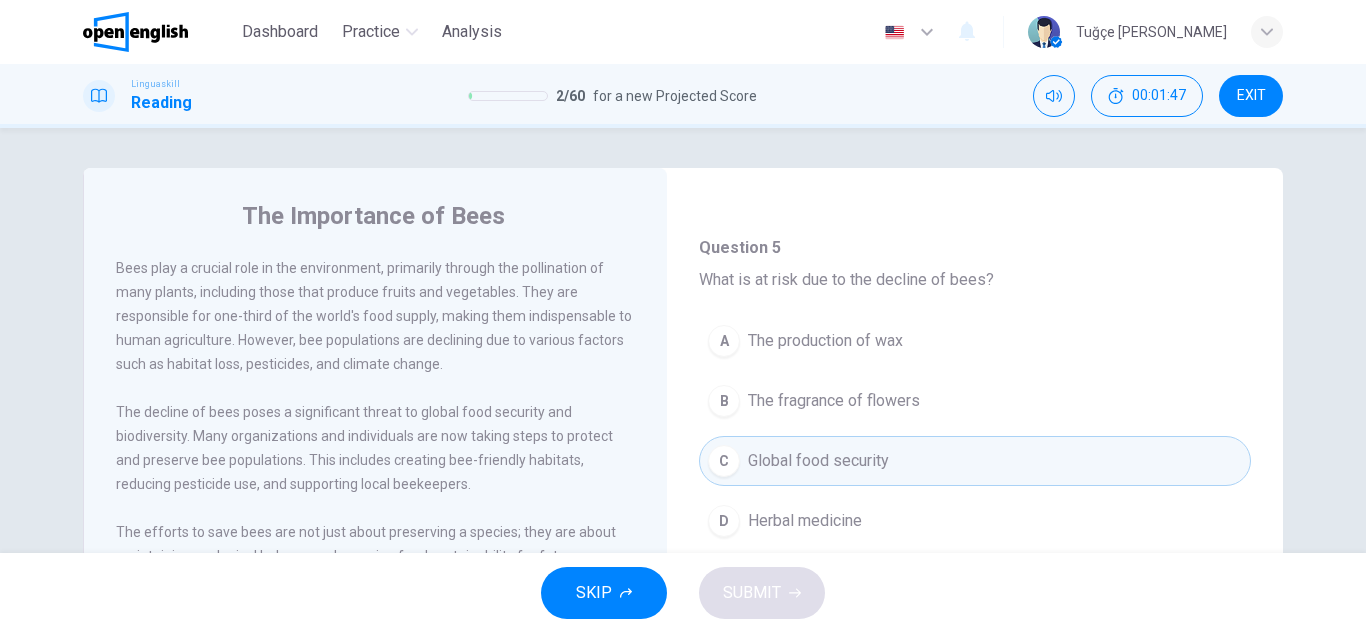 drag, startPoint x: 700, startPoint y: 276, endPoint x: 931, endPoint y: 264, distance: 231.31148 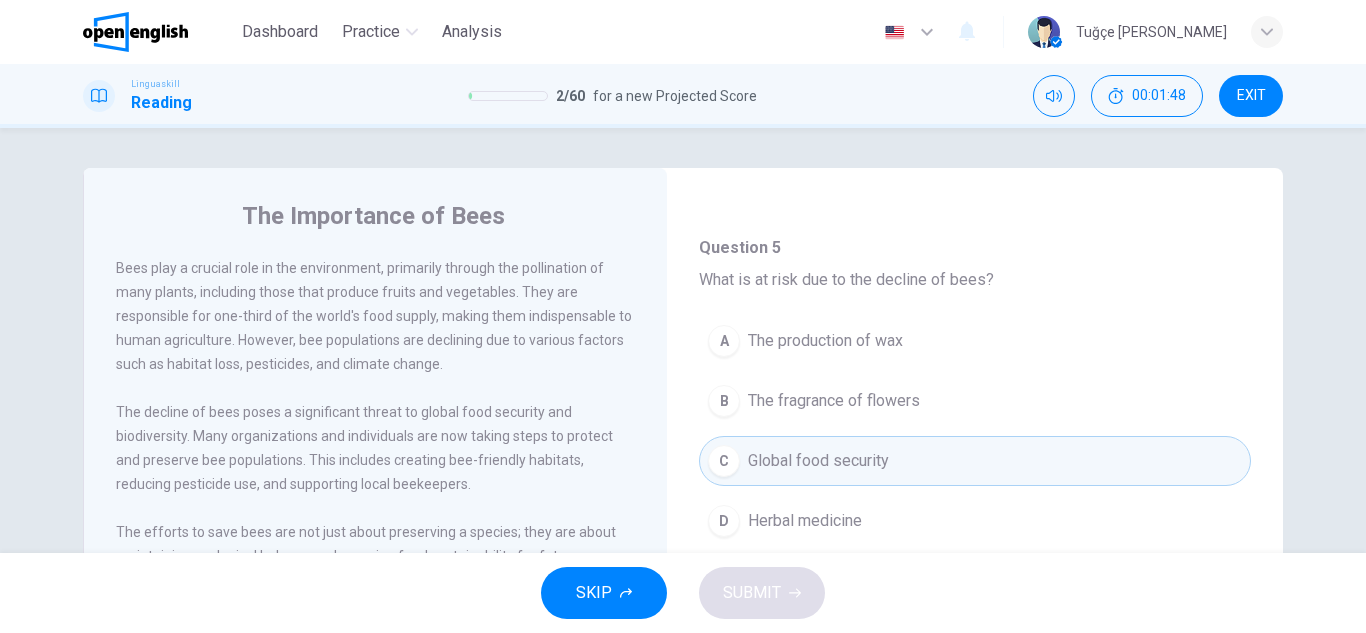 click on "What is at risk due to the decline of bees?" at bounding box center (846, 279) 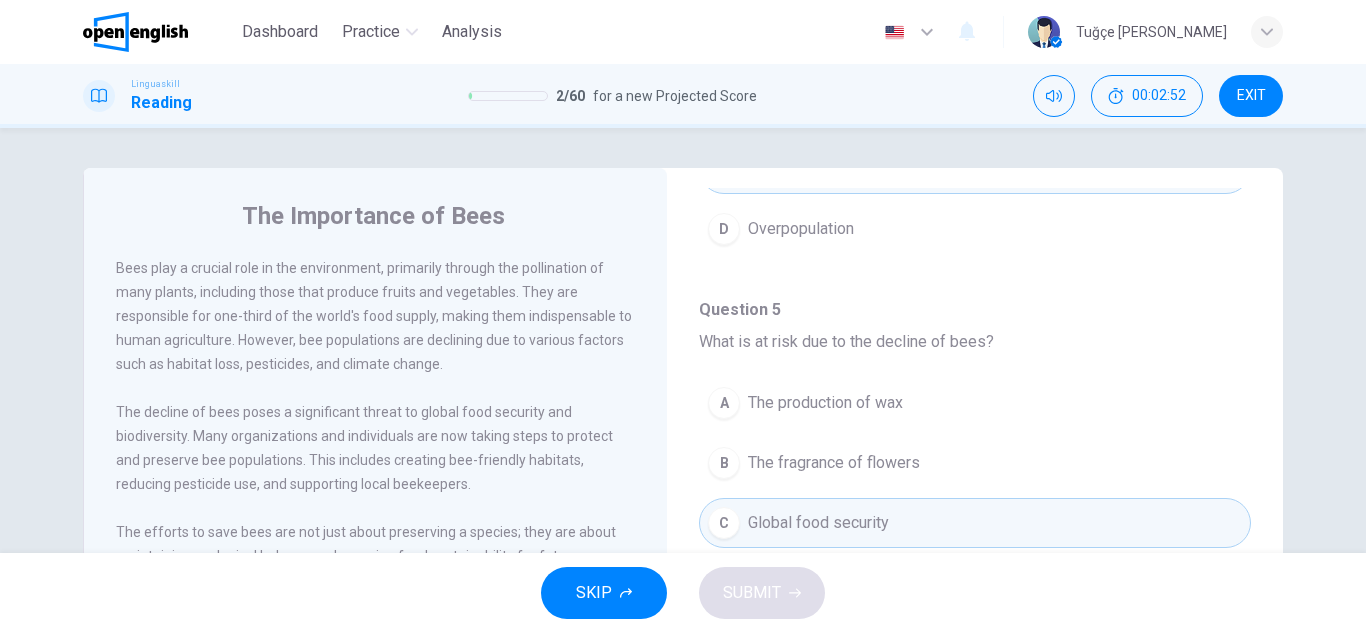 scroll, scrollTop: 800, scrollLeft: 0, axis: vertical 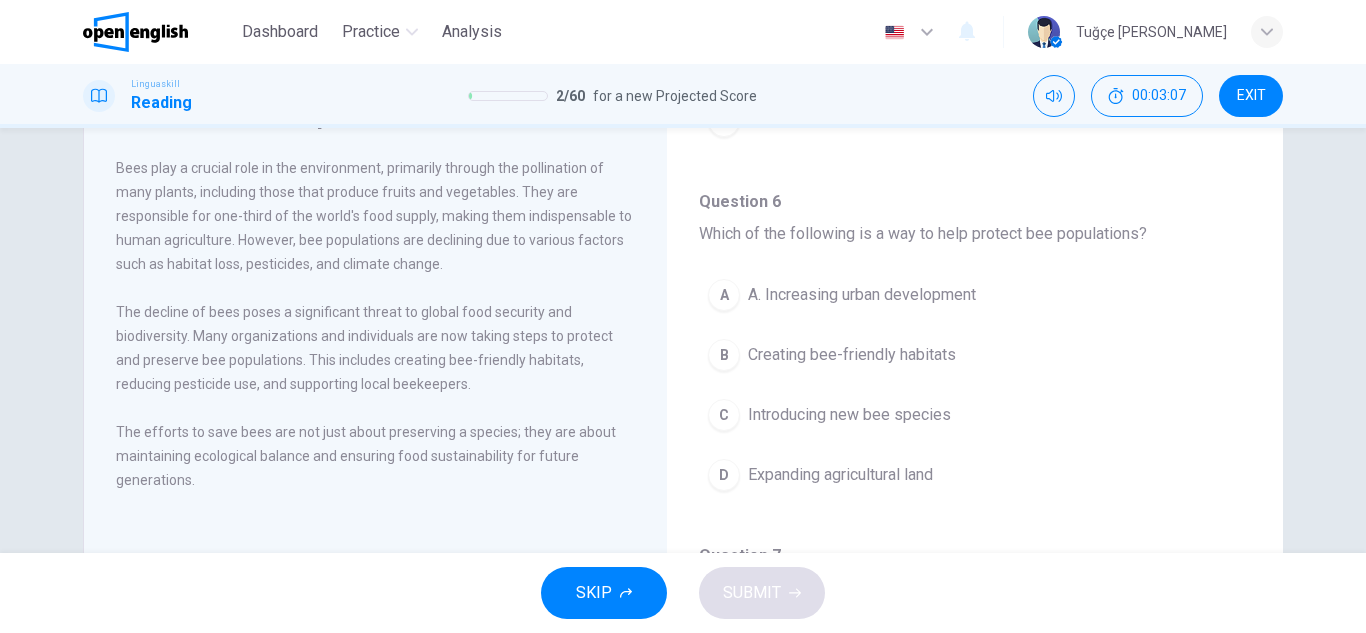 click on "B Creating bee-friendly habitats" at bounding box center (975, 355) 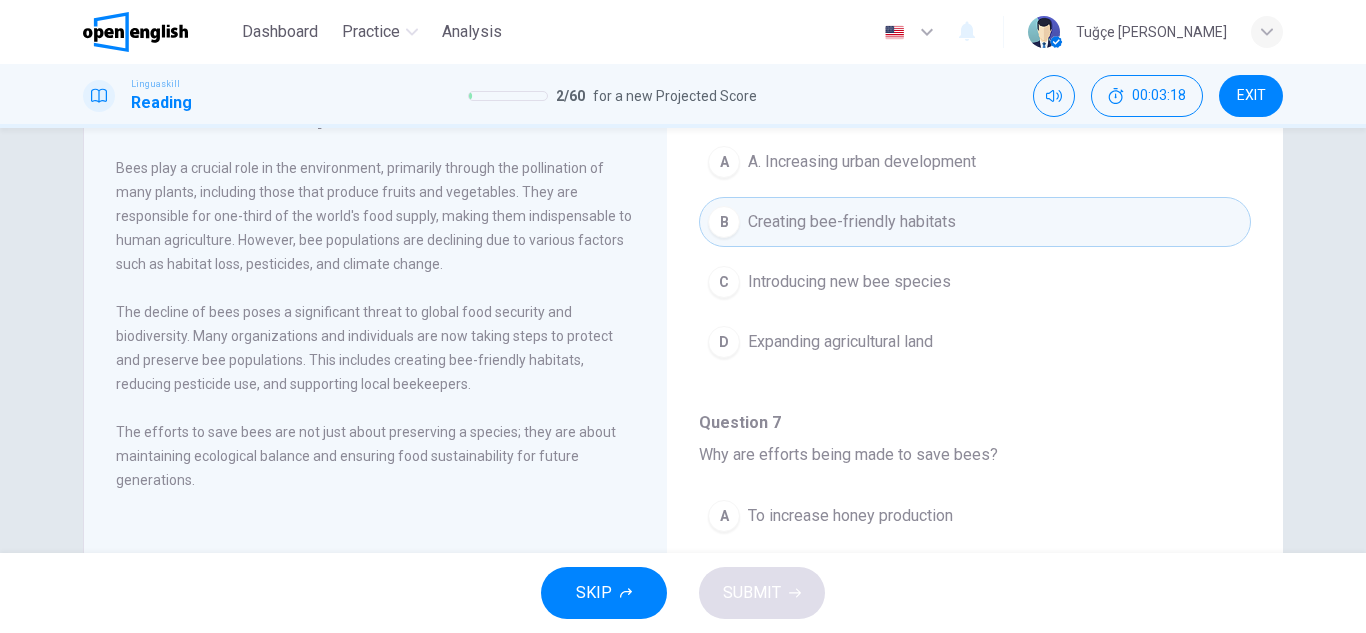 scroll, scrollTop: 1251, scrollLeft: 0, axis: vertical 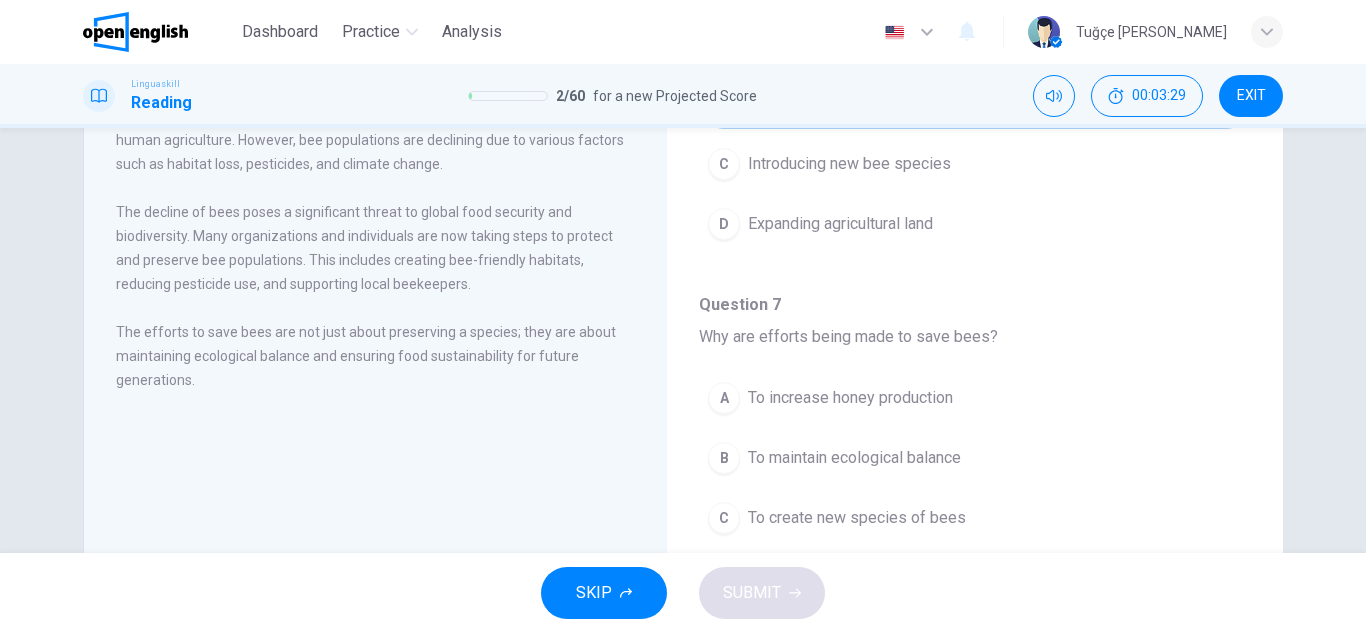 click on "B To maintain ecological balance" at bounding box center (975, 458) 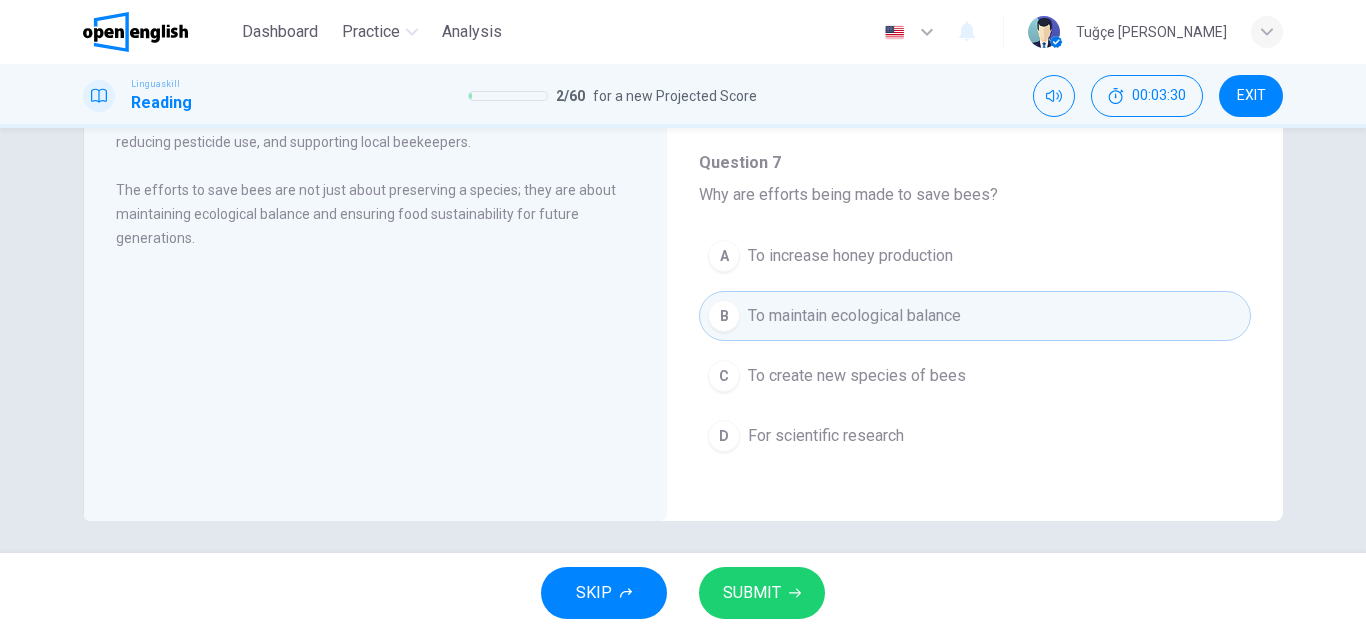 scroll, scrollTop: 350, scrollLeft: 0, axis: vertical 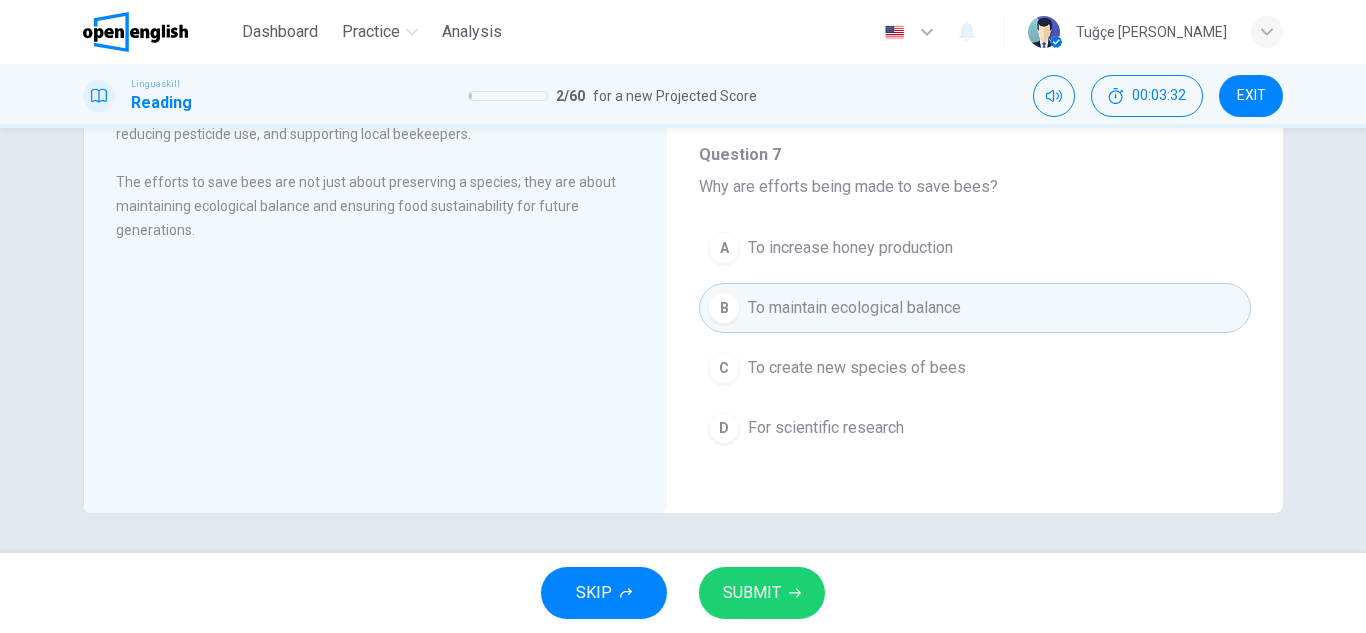 click on "SUBMIT" at bounding box center [752, 593] 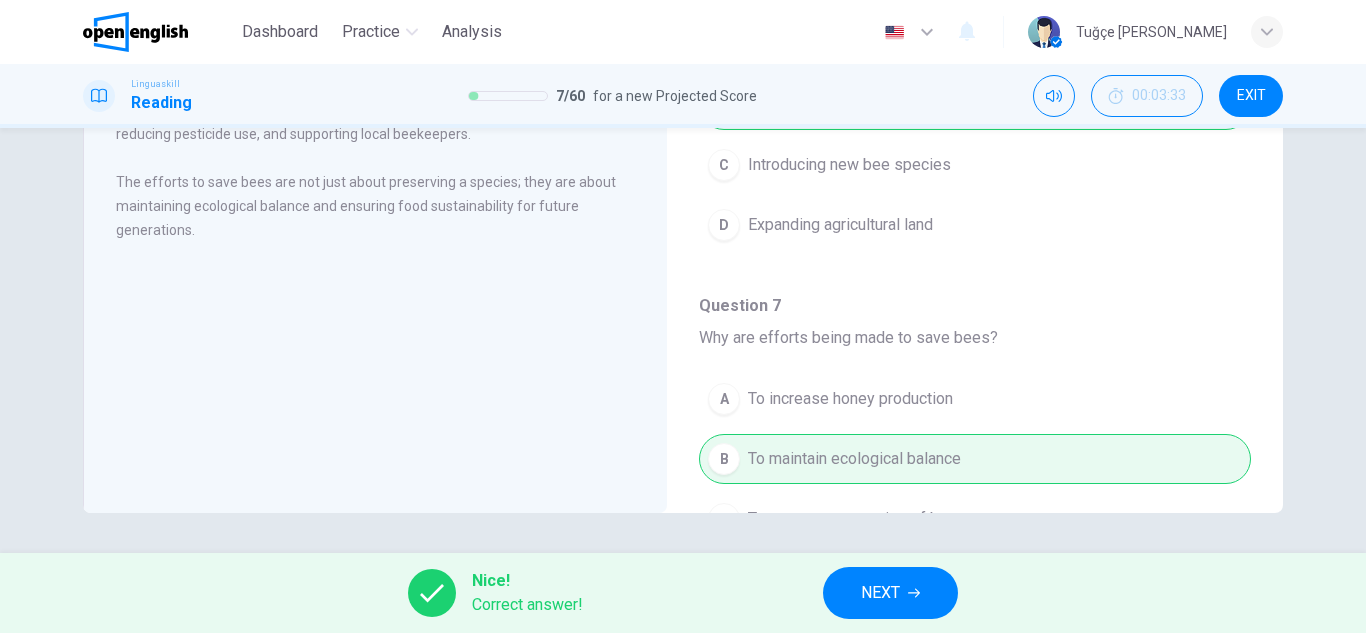 scroll, scrollTop: 1251, scrollLeft: 0, axis: vertical 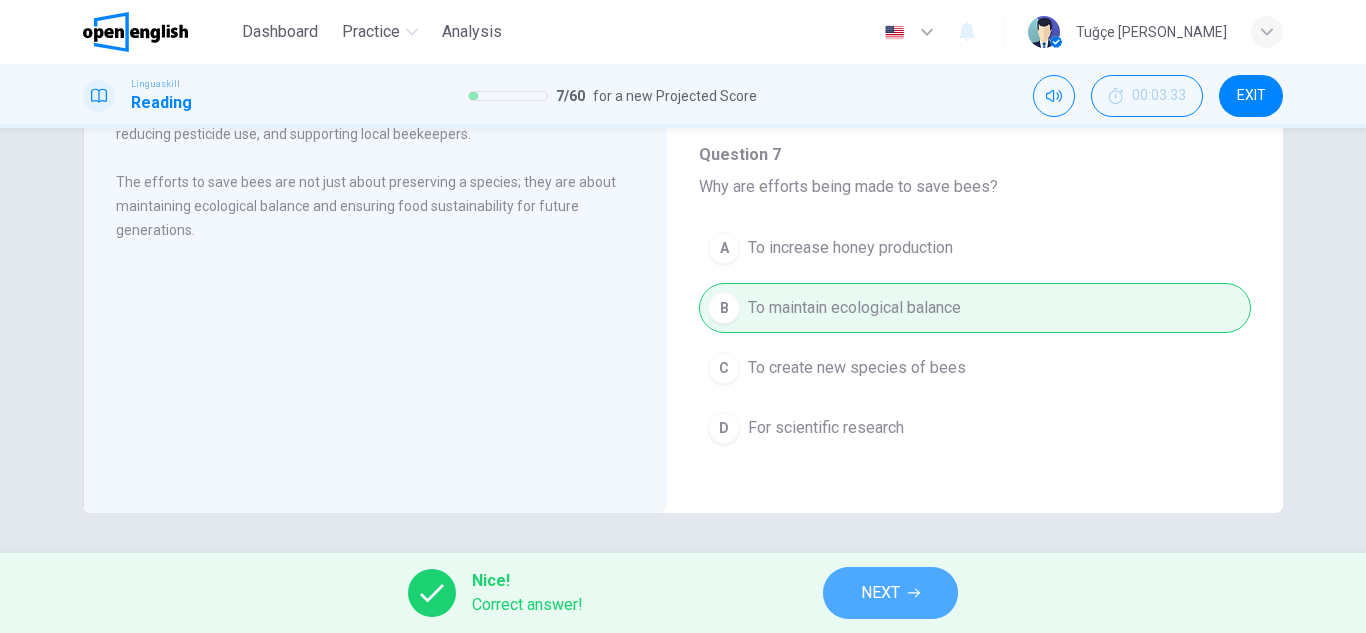 click on "NEXT" at bounding box center [880, 593] 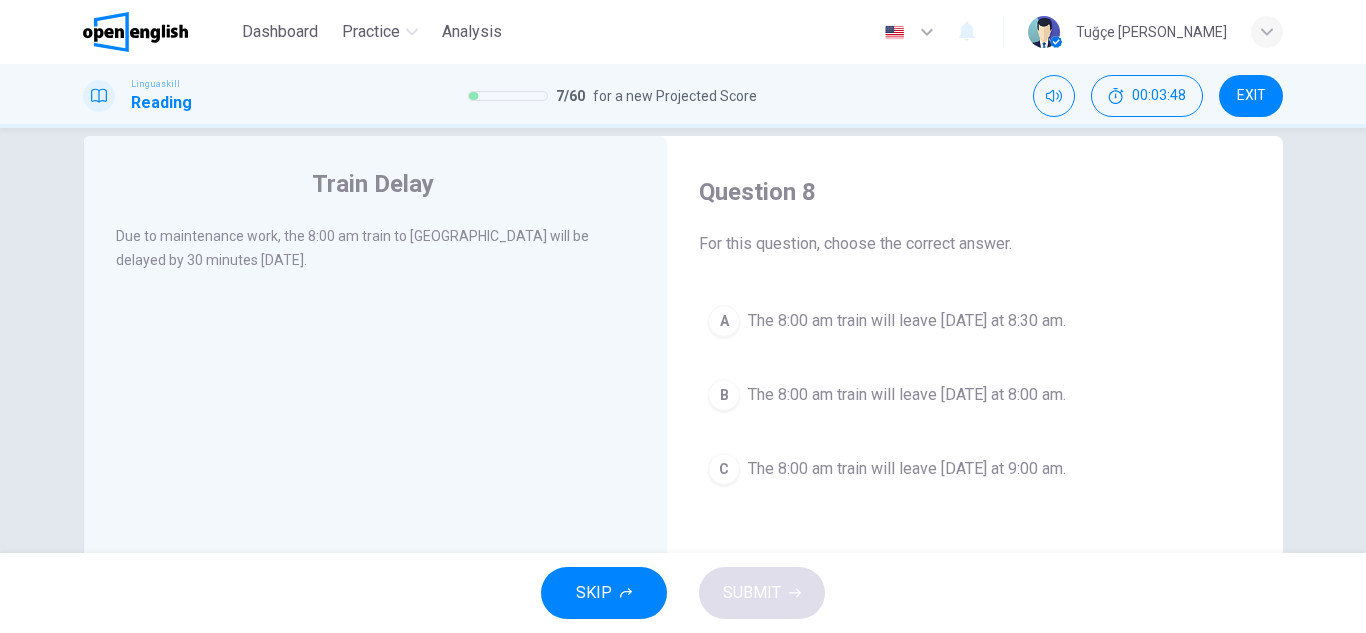 scroll, scrollTop: 0, scrollLeft: 0, axis: both 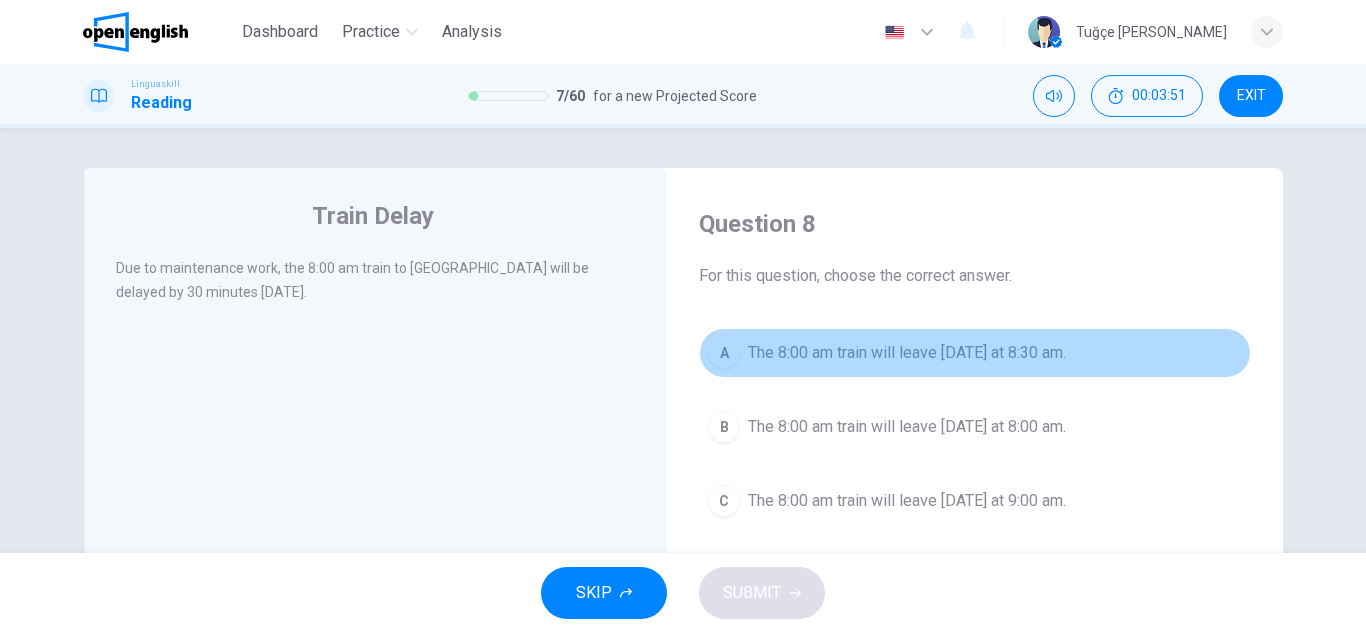 click on "The 8:00 am train will leave [DATE] at 8:30 am." at bounding box center (907, 353) 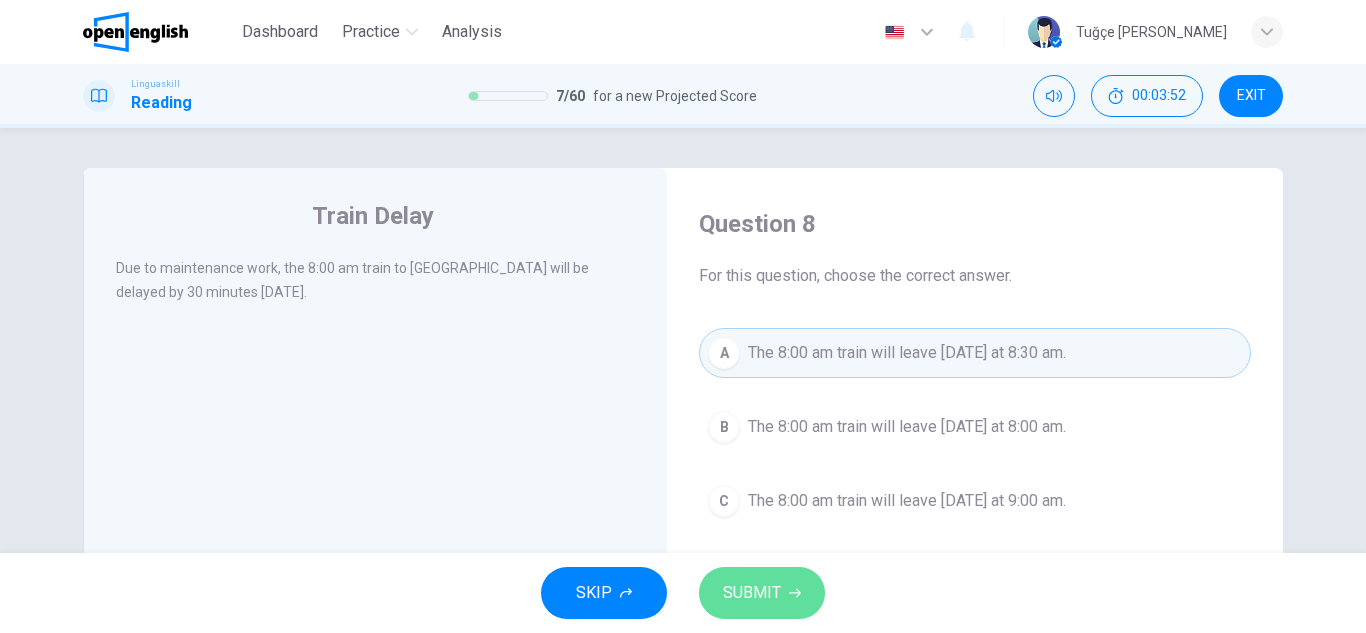 click on "SUBMIT" at bounding box center (762, 593) 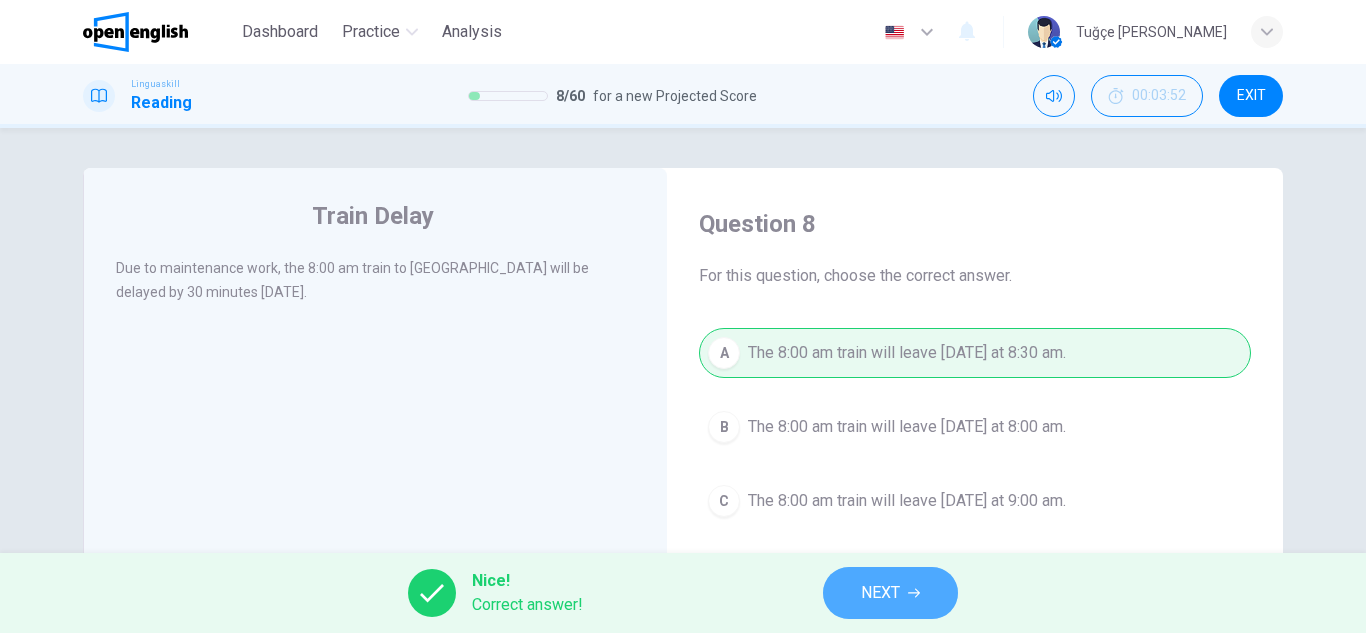 click on "NEXT" at bounding box center (890, 593) 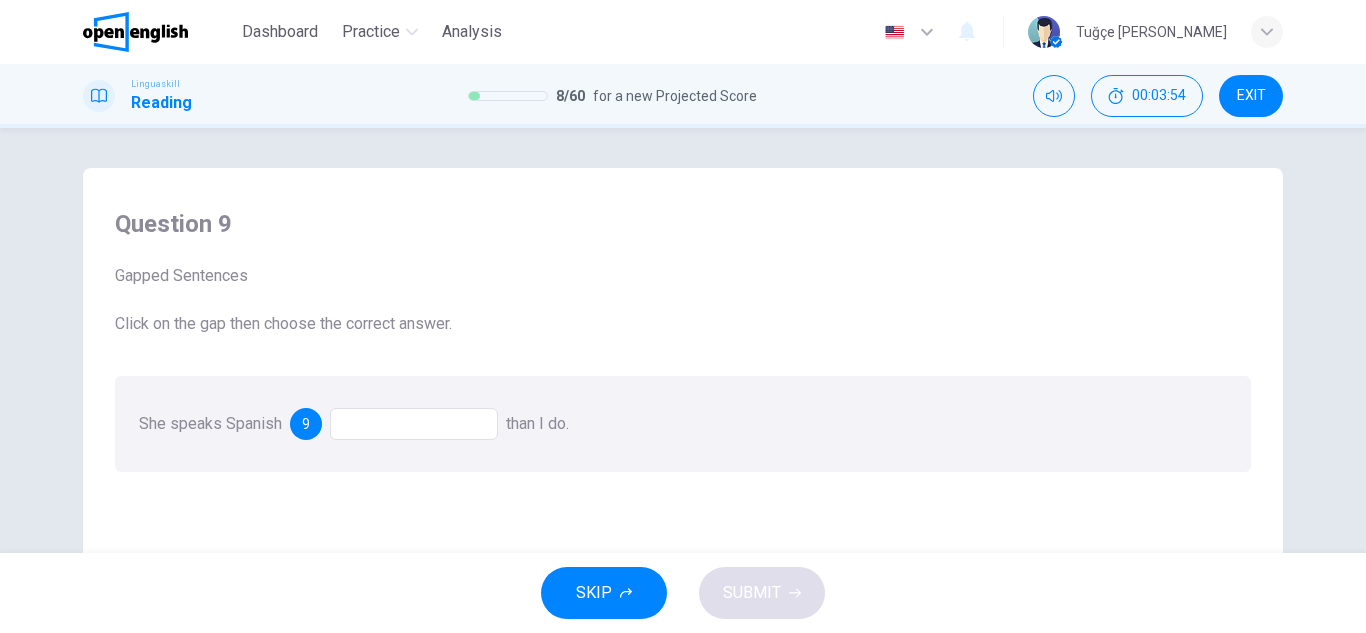 click at bounding box center (414, 424) 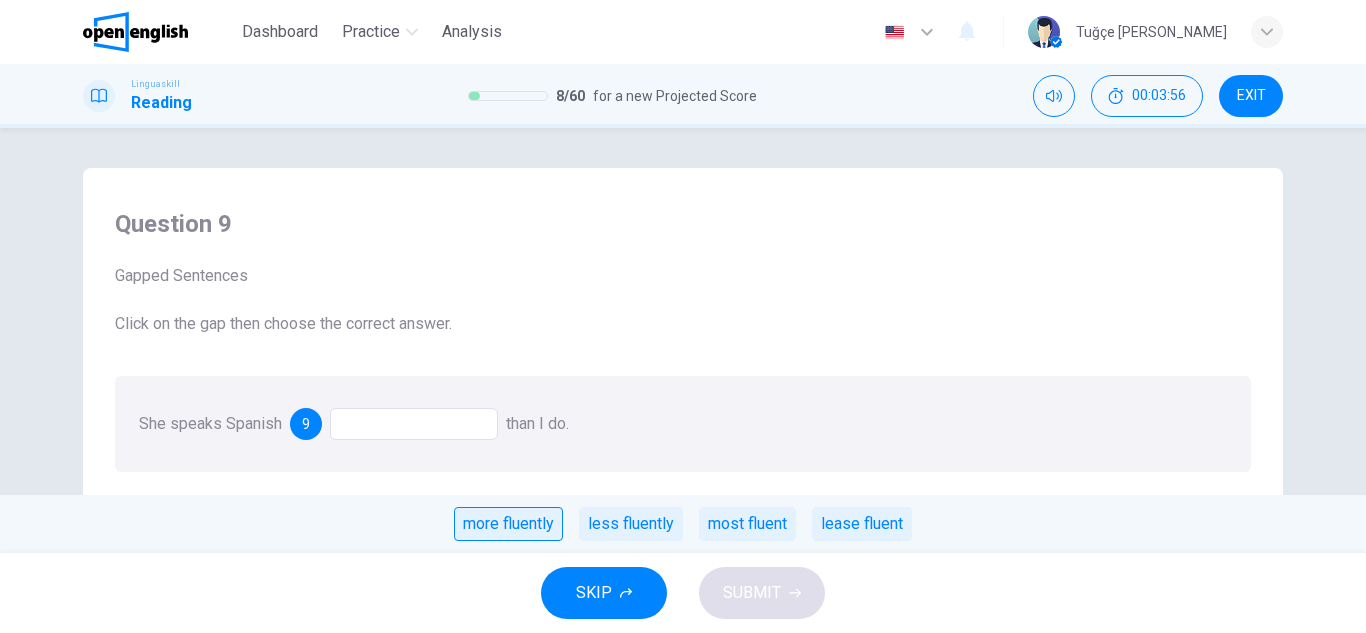 click on "more fluently" at bounding box center (508, 524) 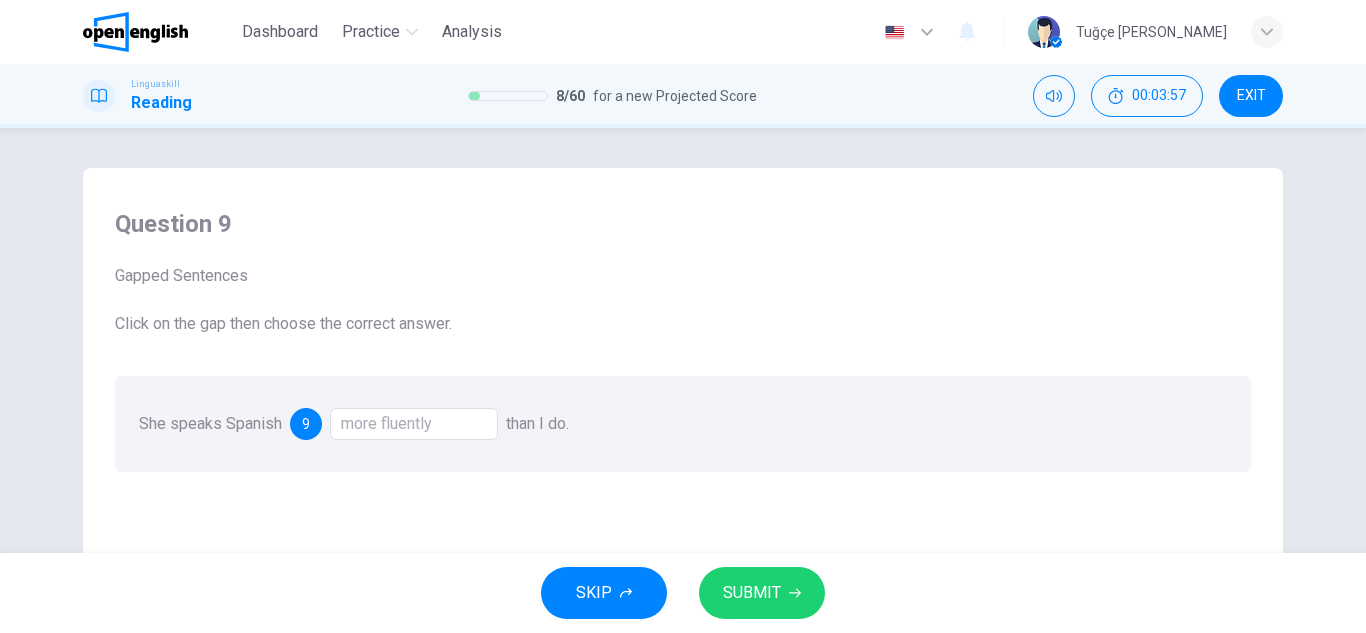 click on "more fluently" at bounding box center [414, 424] 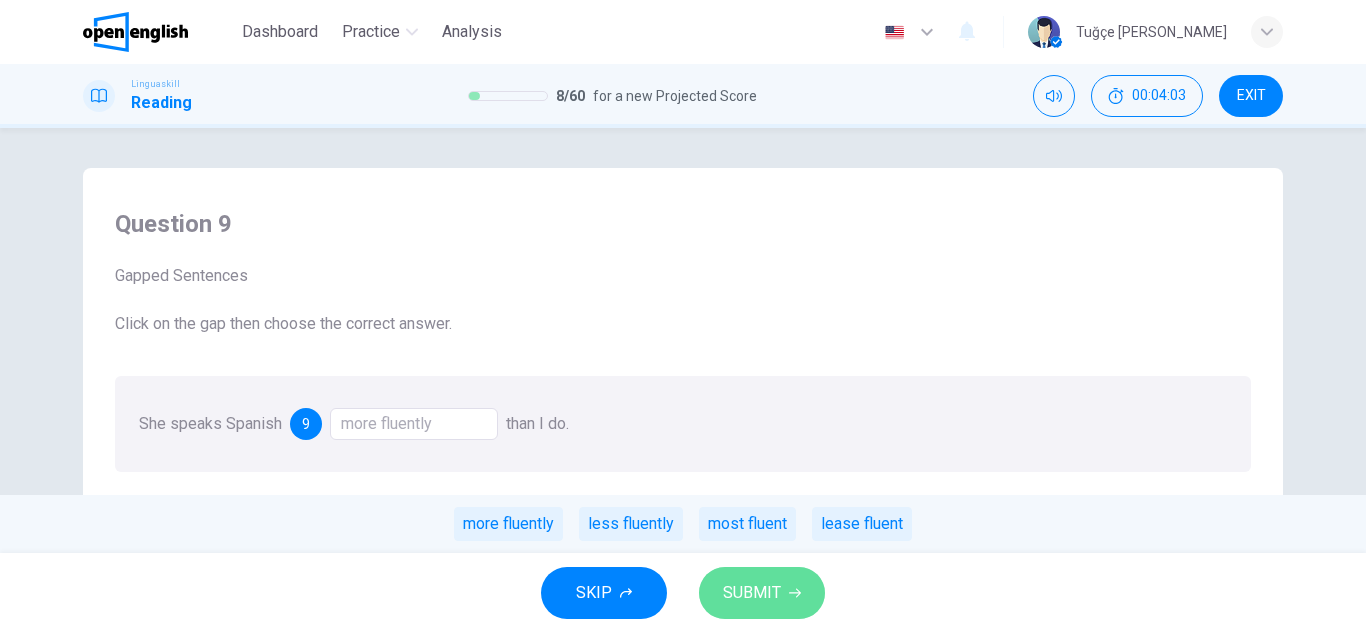 click on "SUBMIT" at bounding box center [752, 593] 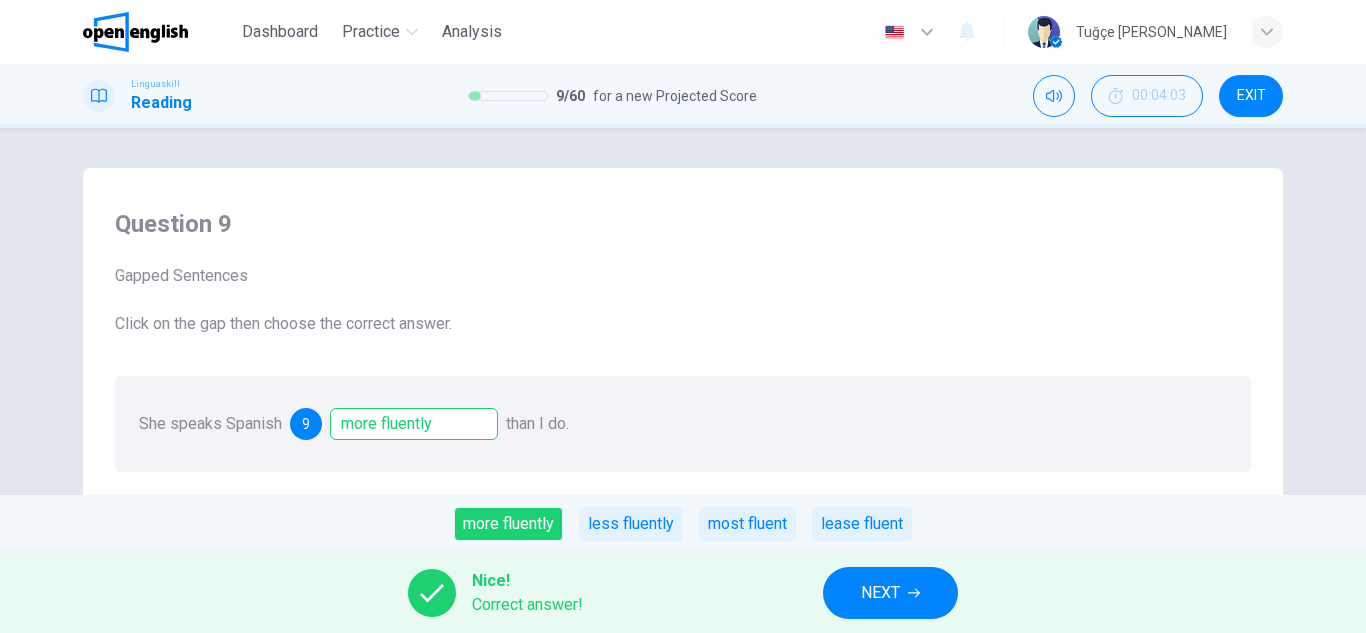 click on "NEXT" at bounding box center (890, 593) 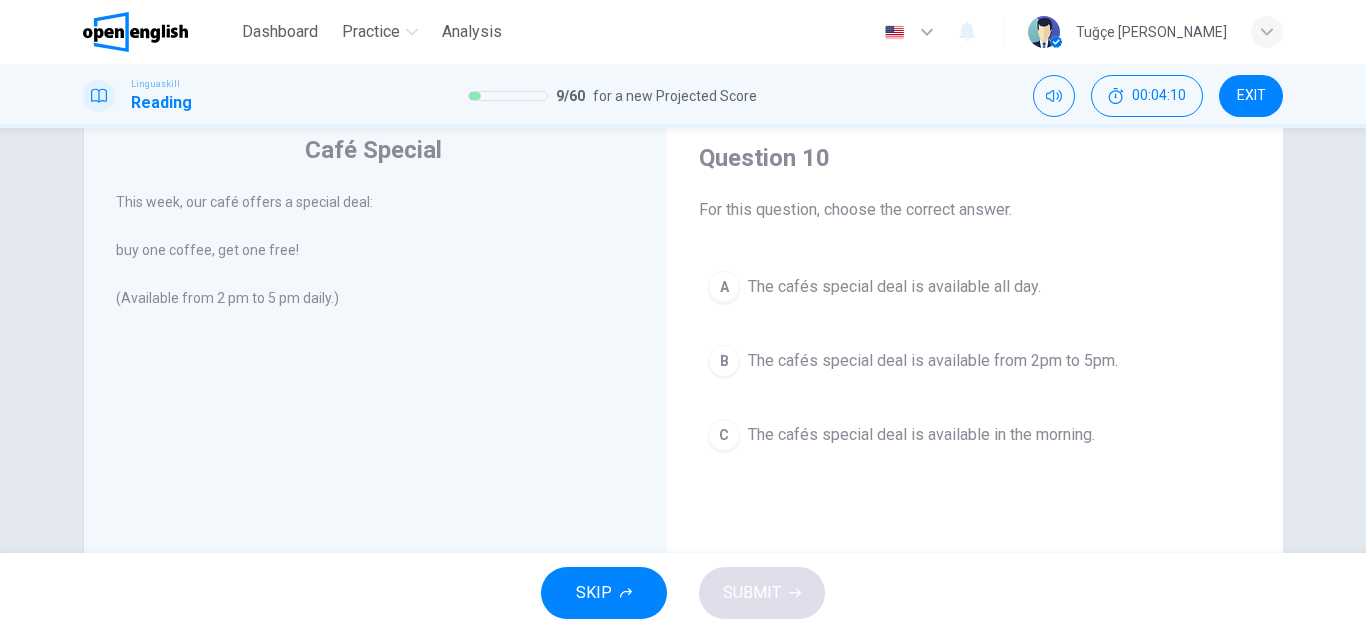 scroll, scrollTop: 100, scrollLeft: 0, axis: vertical 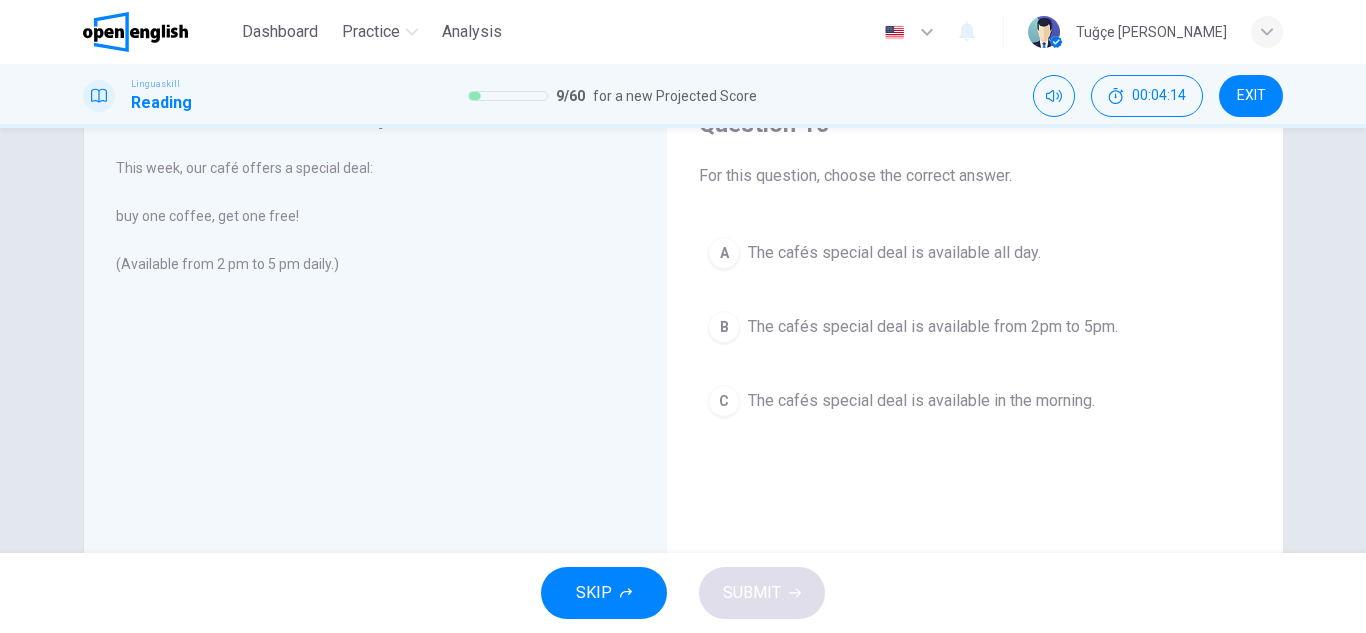 click on "The cafés special deal is available from 2pm to 5pm." at bounding box center (933, 327) 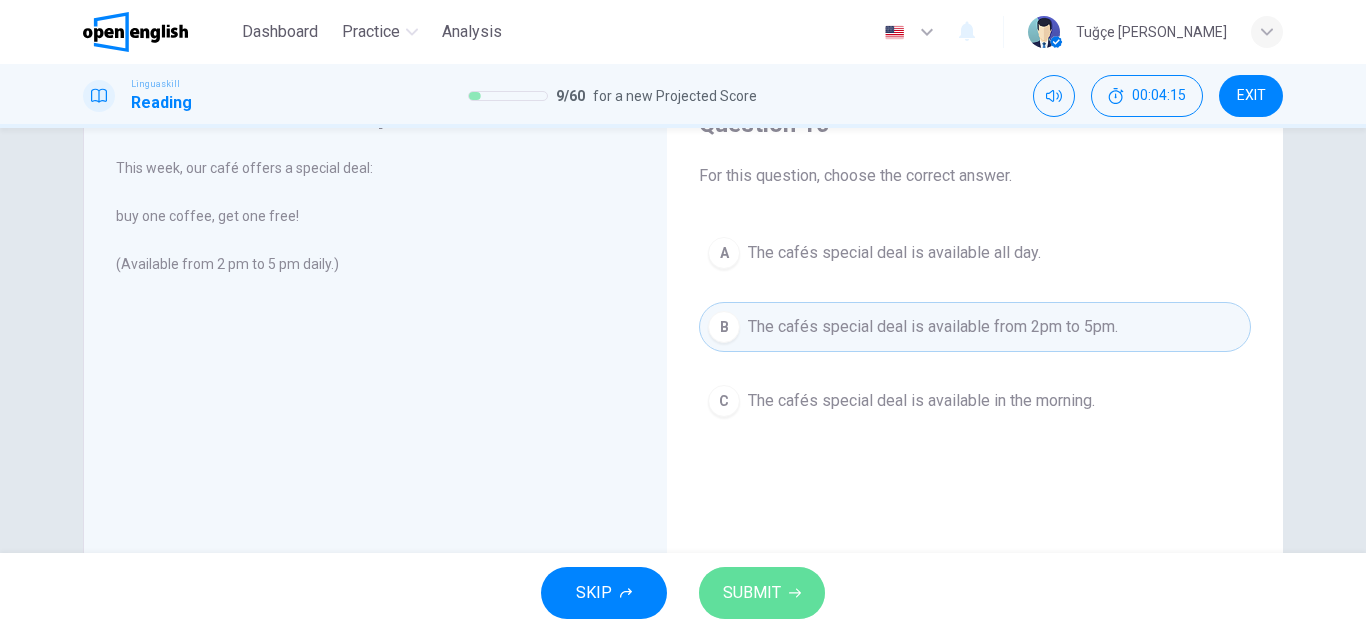 click on "SUBMIT" at bounding box center (762, 593) 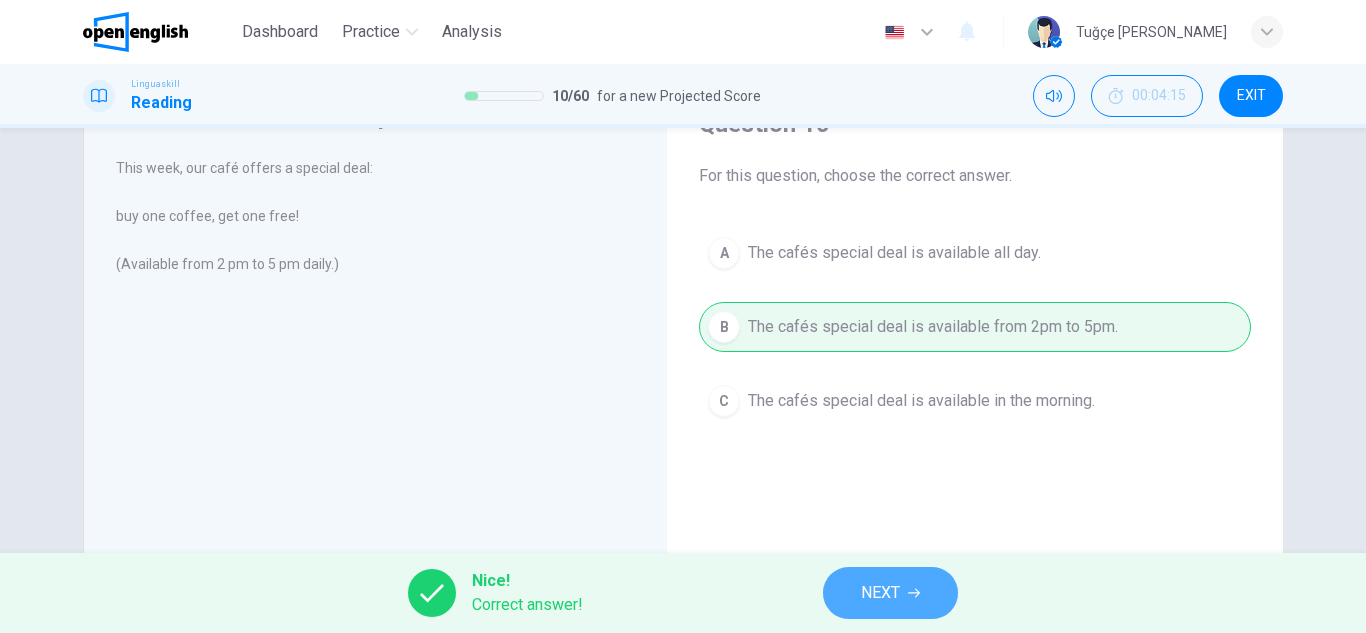 click on "NEXT" at bounding box center (890, 593) 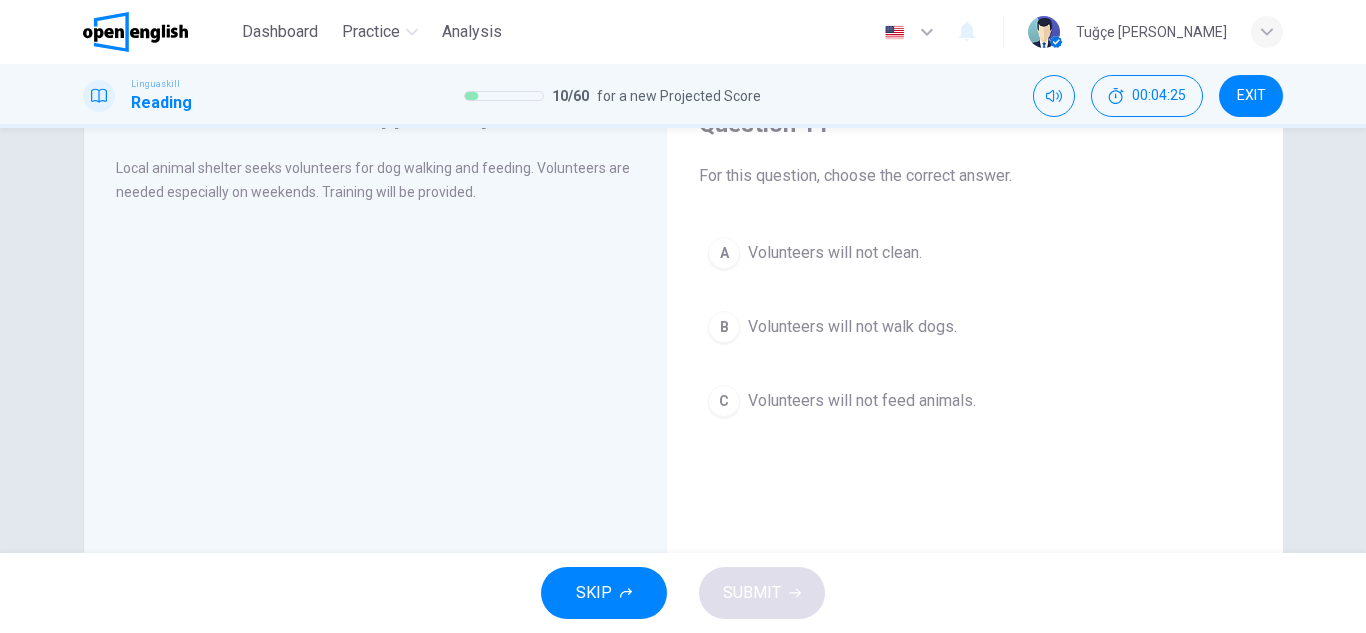 scroll, scrollTop: 0, scrollLeft: 0, axis: both 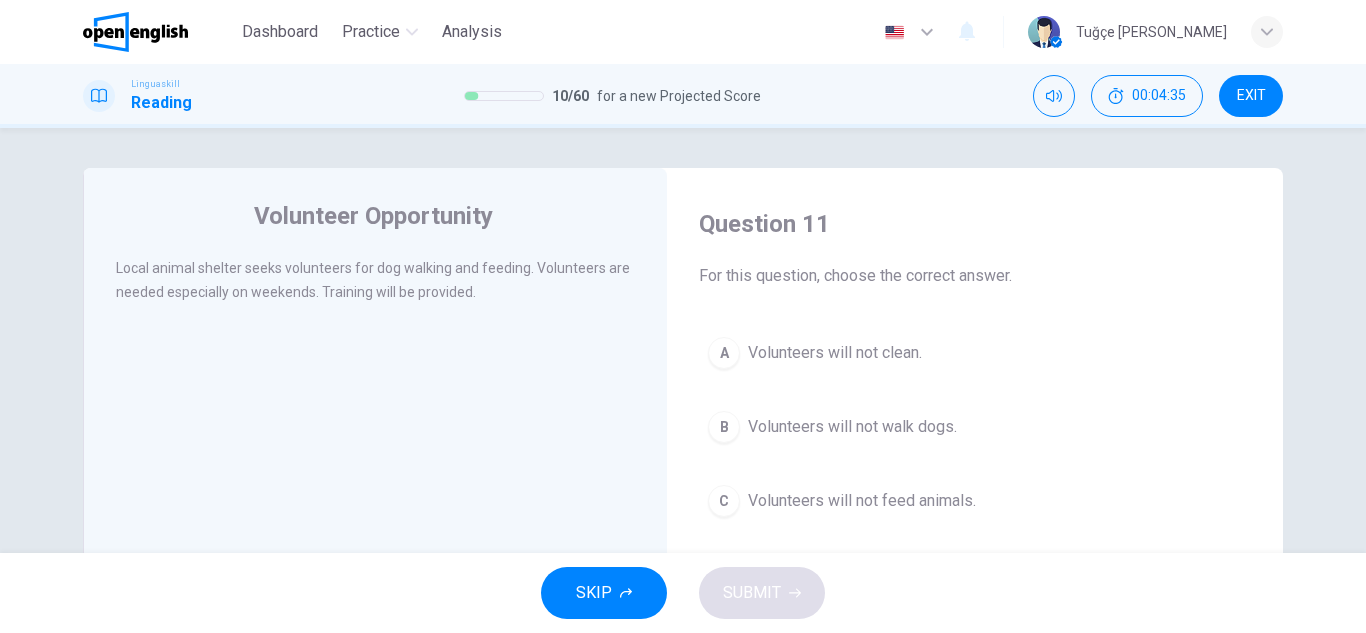 click on "A Volunteers will not clean." at bounding box center [975, 353] 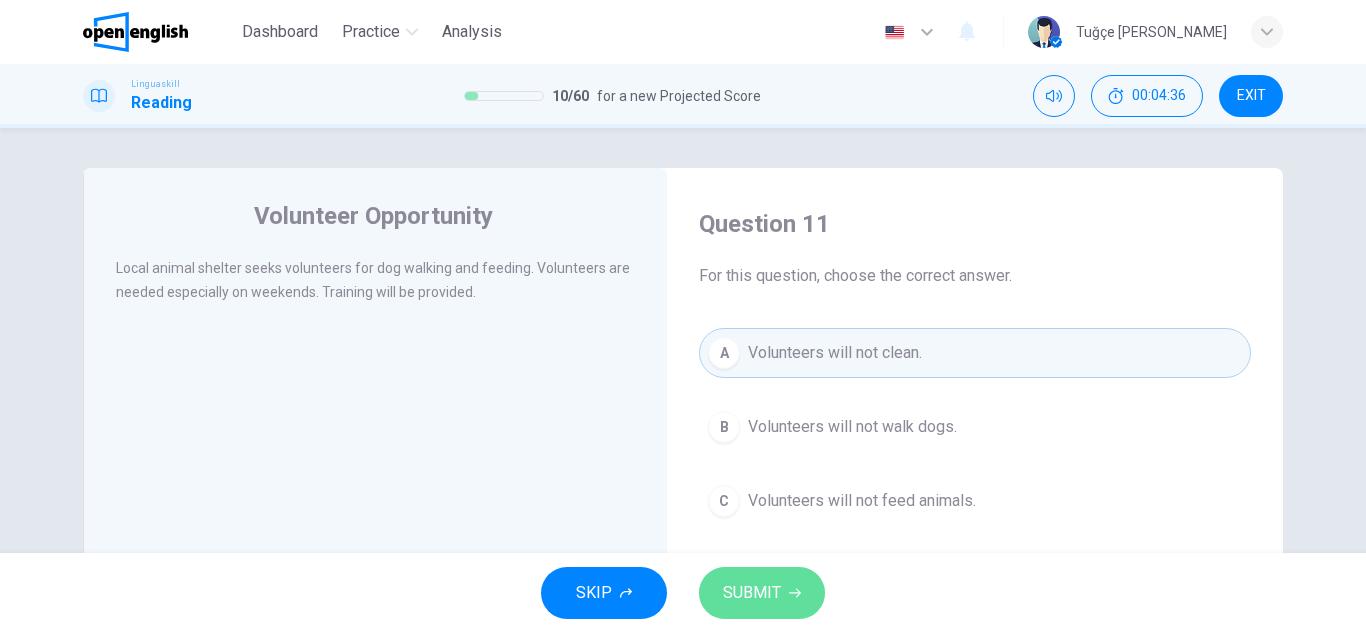 click on "SUBMIT" at bounding box center [752, 593] 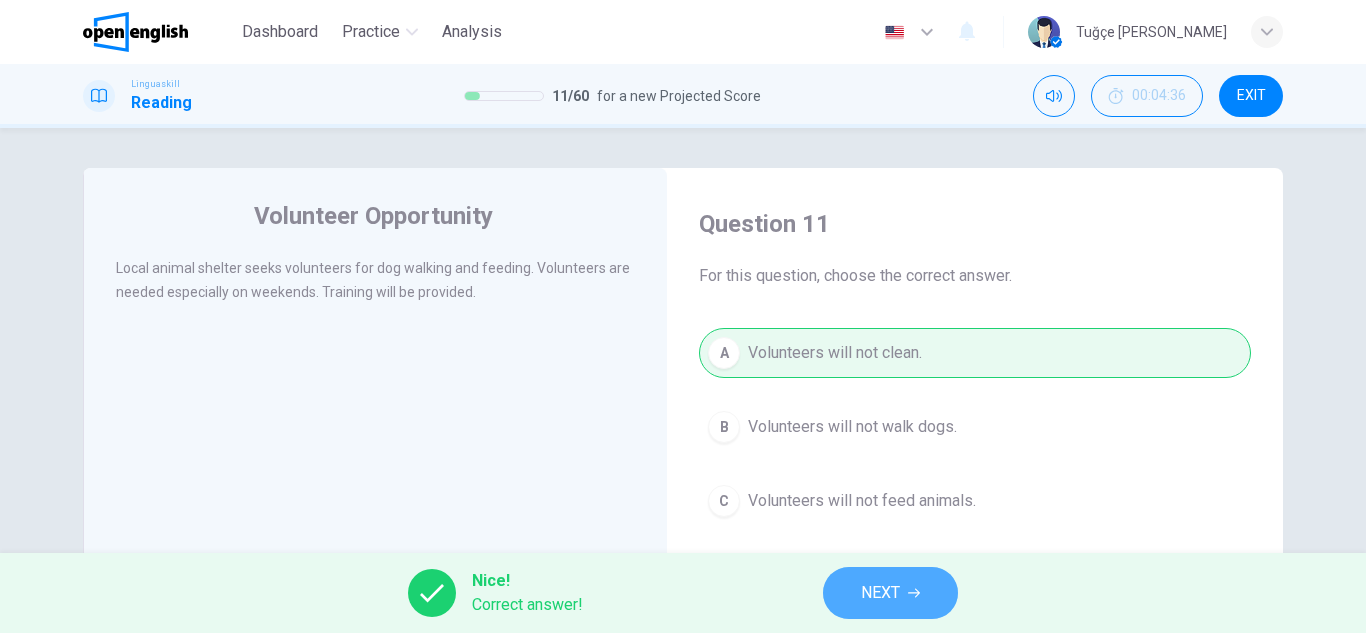 click on "NEXT" at bounding box center (890, 593) 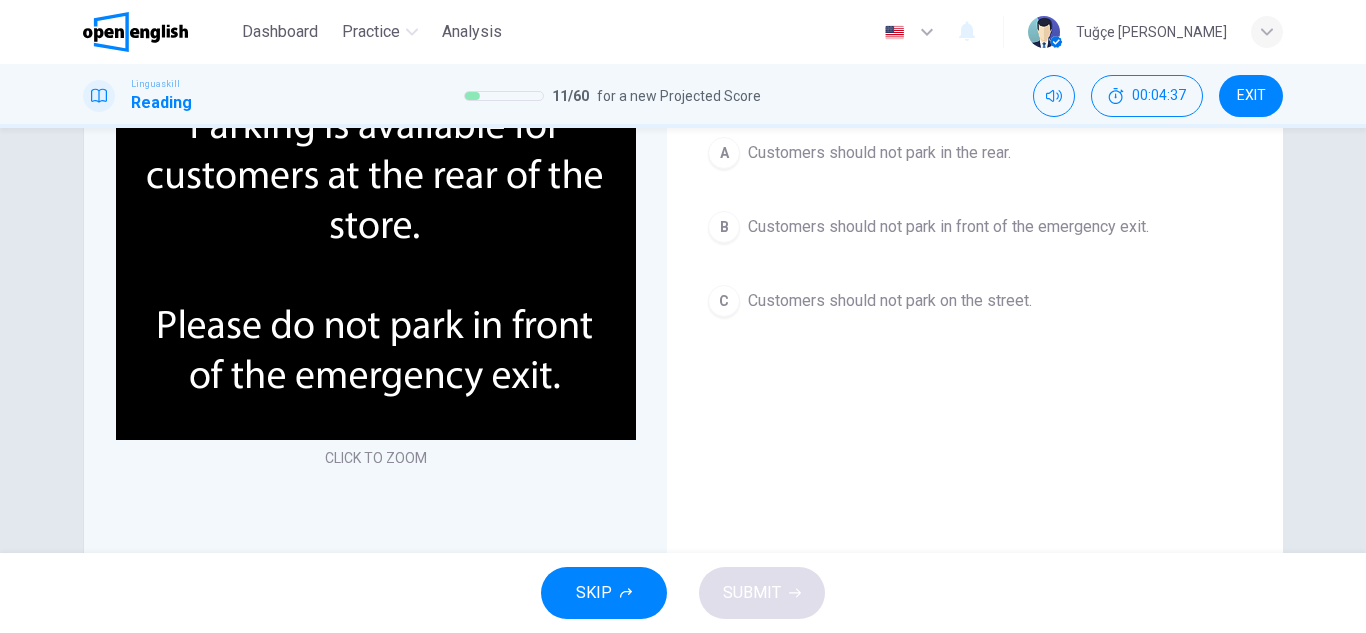 scroll, scrollTop: 100, scrollLeft: 0, axis: vertical 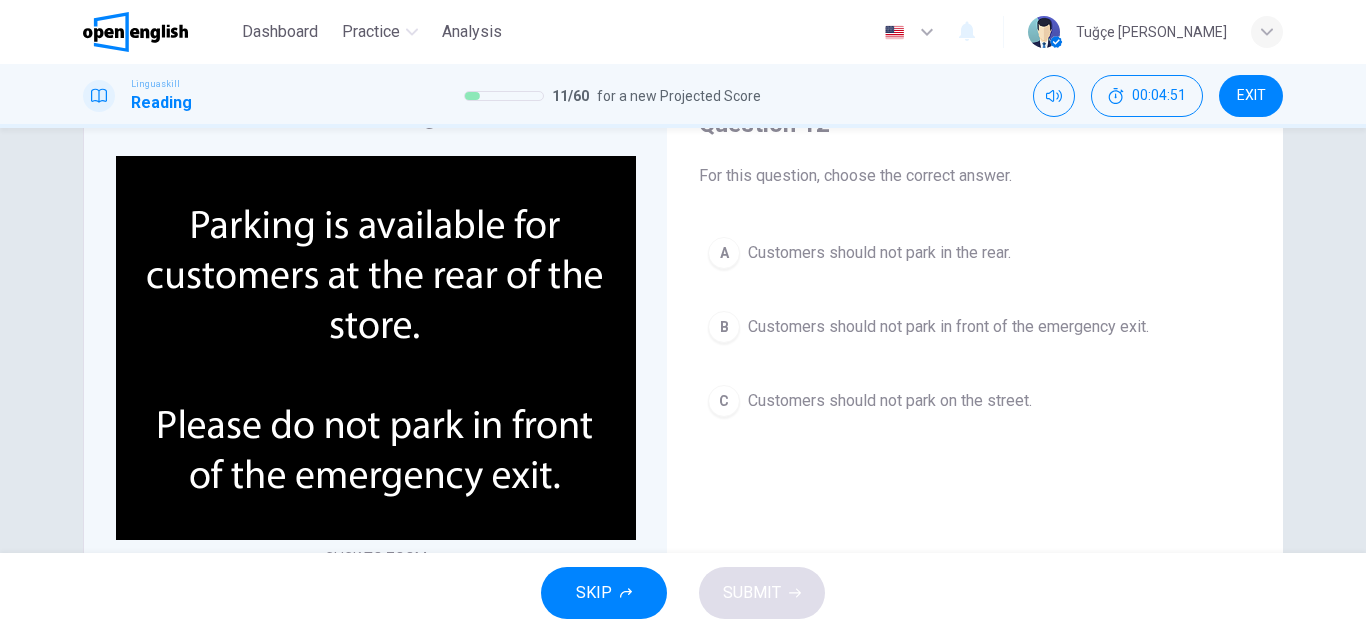 click on "Customers should not park in front of the emergency exit." at bounding box center [948, 327] 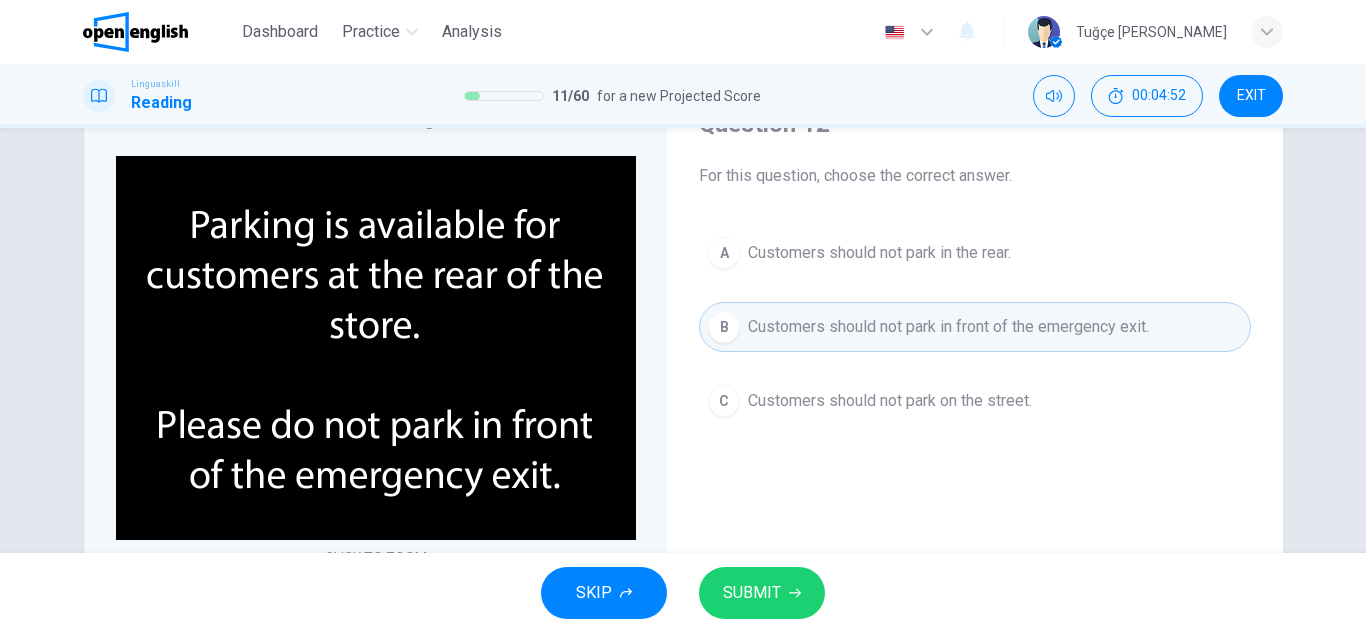 click on "SUBMIT" at bounding box center (762, 593) 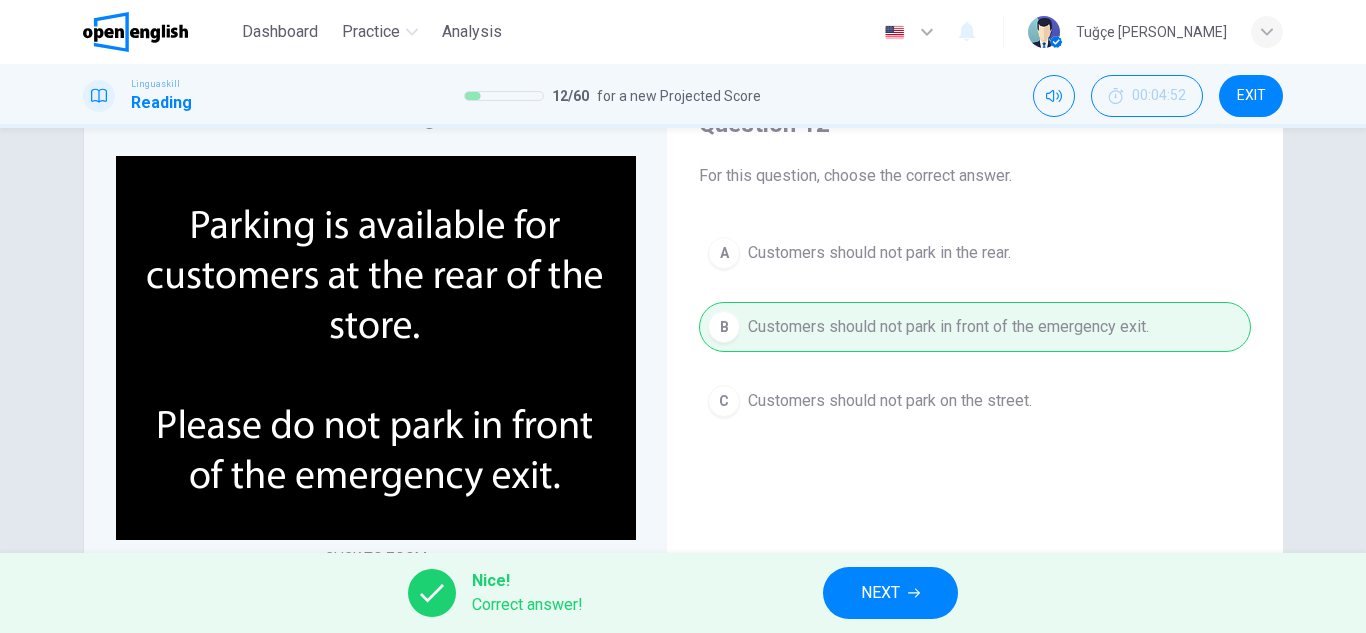 click on "NEXT" at bounding box center [880, 593] 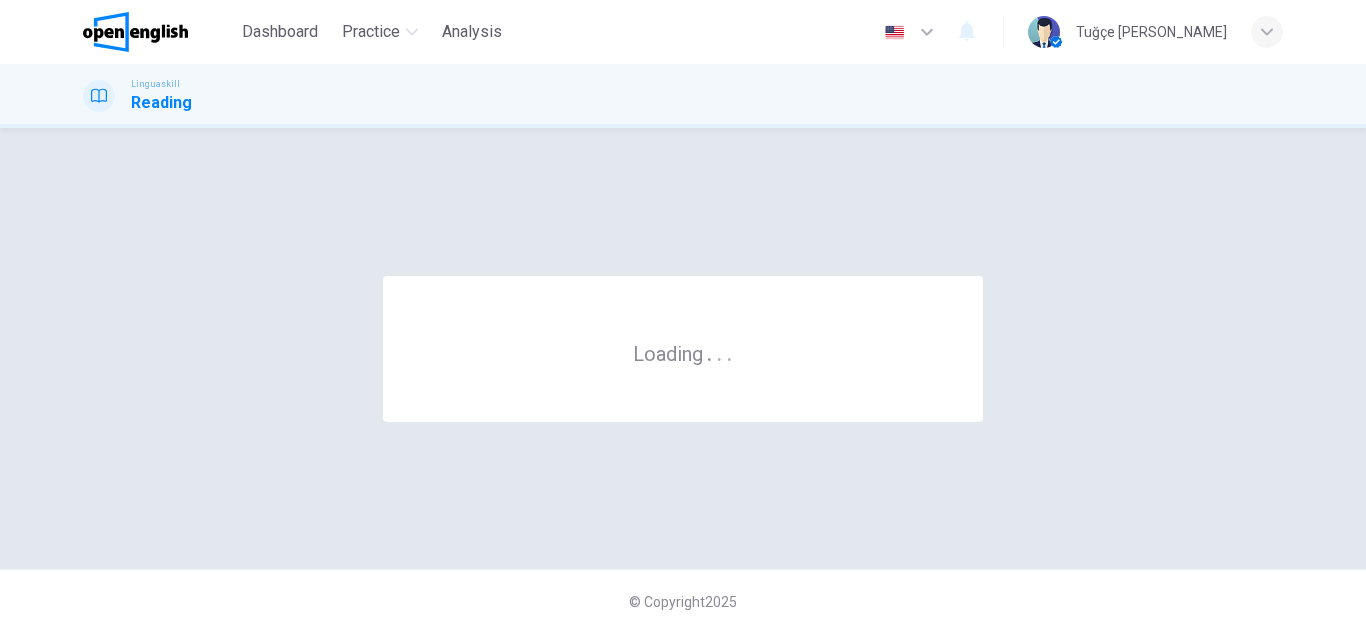 scroll, scrollTop: 0, scrollLeft: 0, axis: both 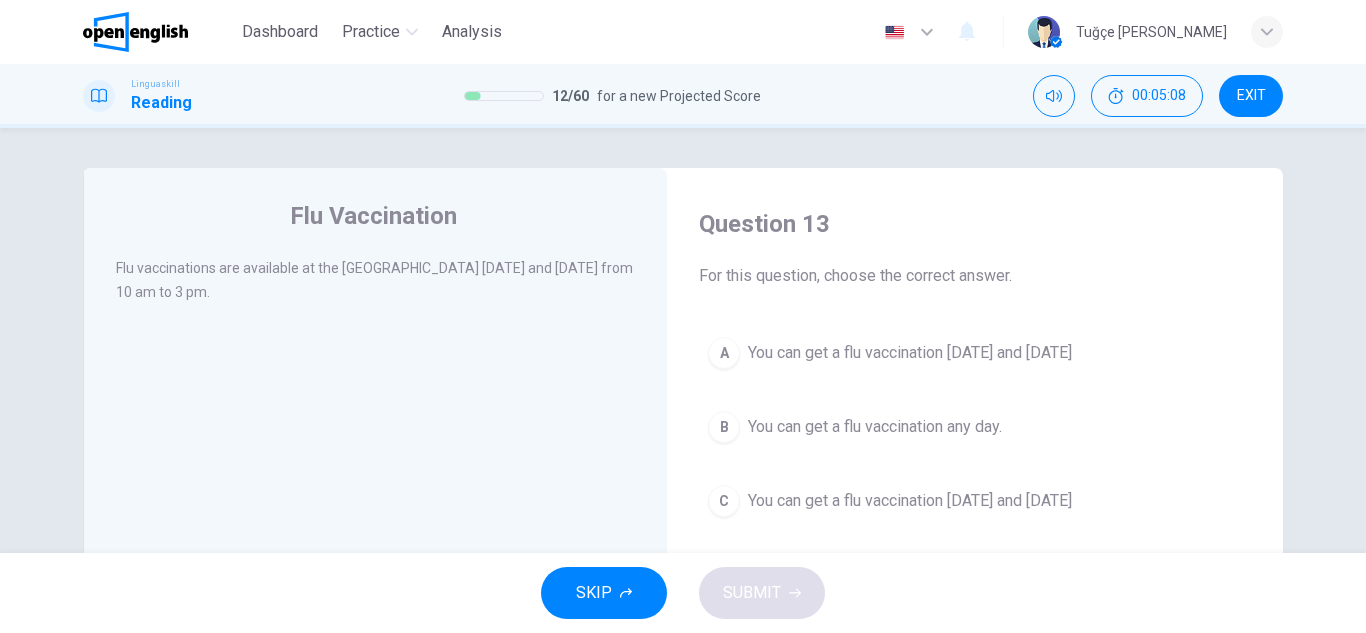 click on "You can get a flu vaccination [DATE] and [DATE]" at bounding box center (910, 353) 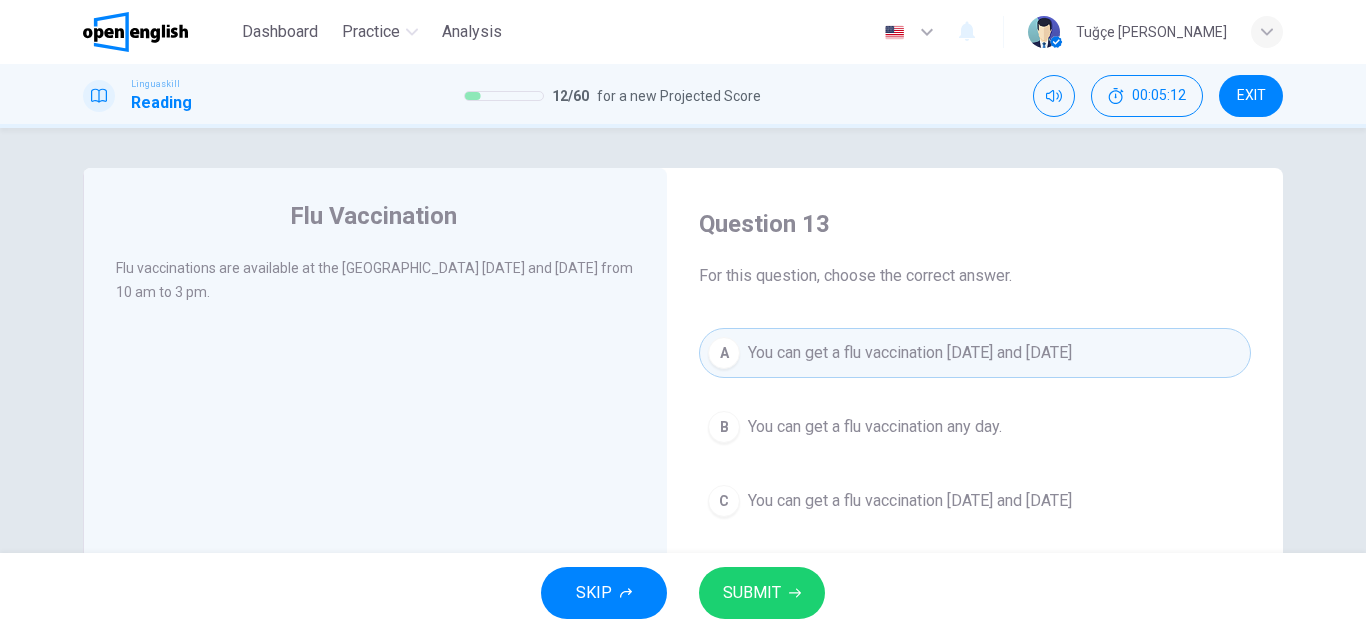 click on "SUBMIT" at bounding box center [752, 593] 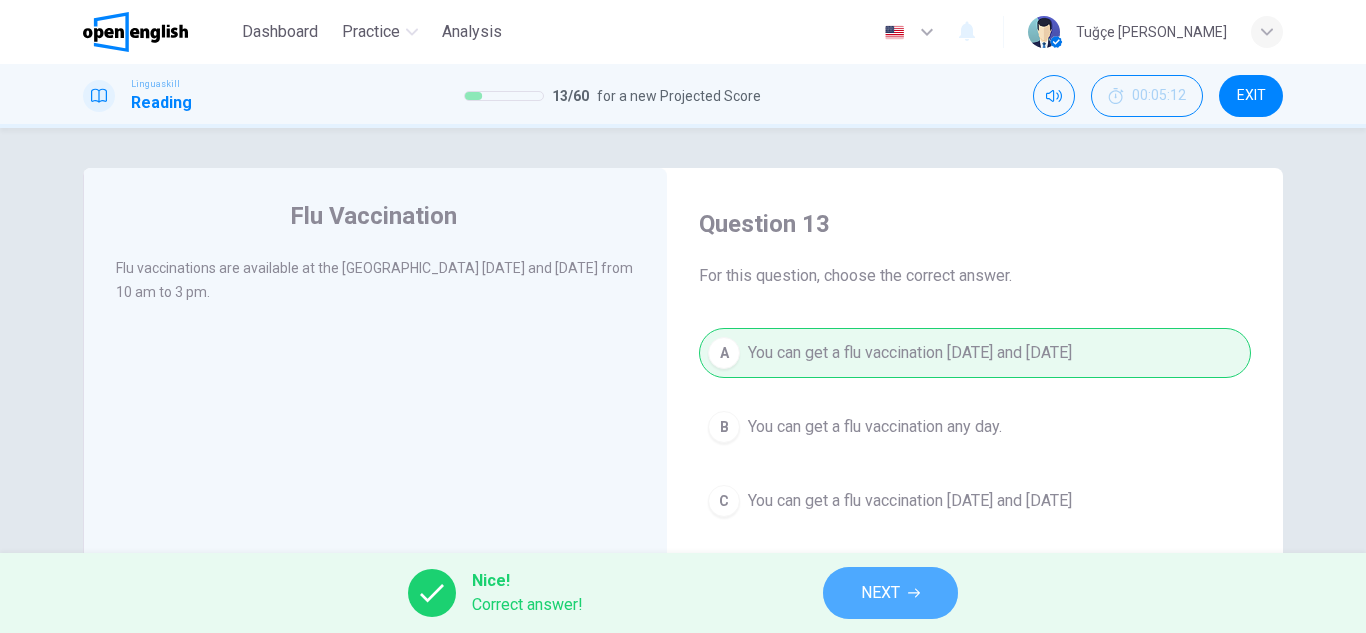 click on "NEXT" at bounding box center [880, 593] 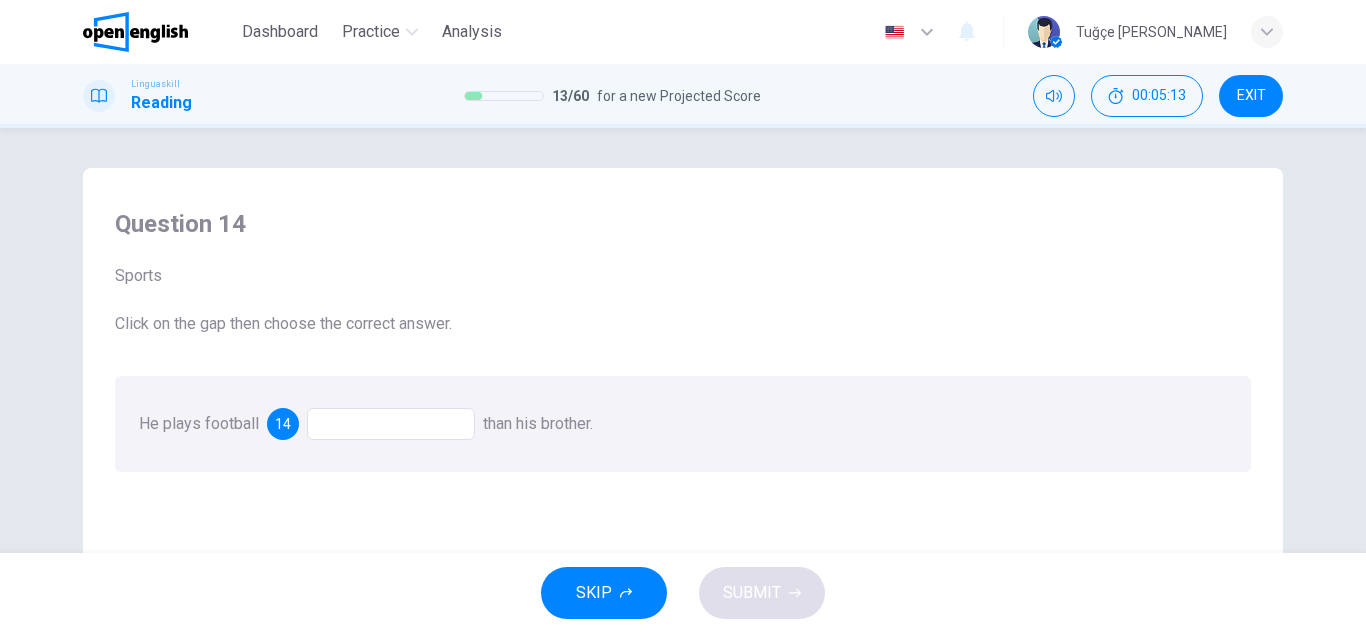 click at bounding box center [391, 424] 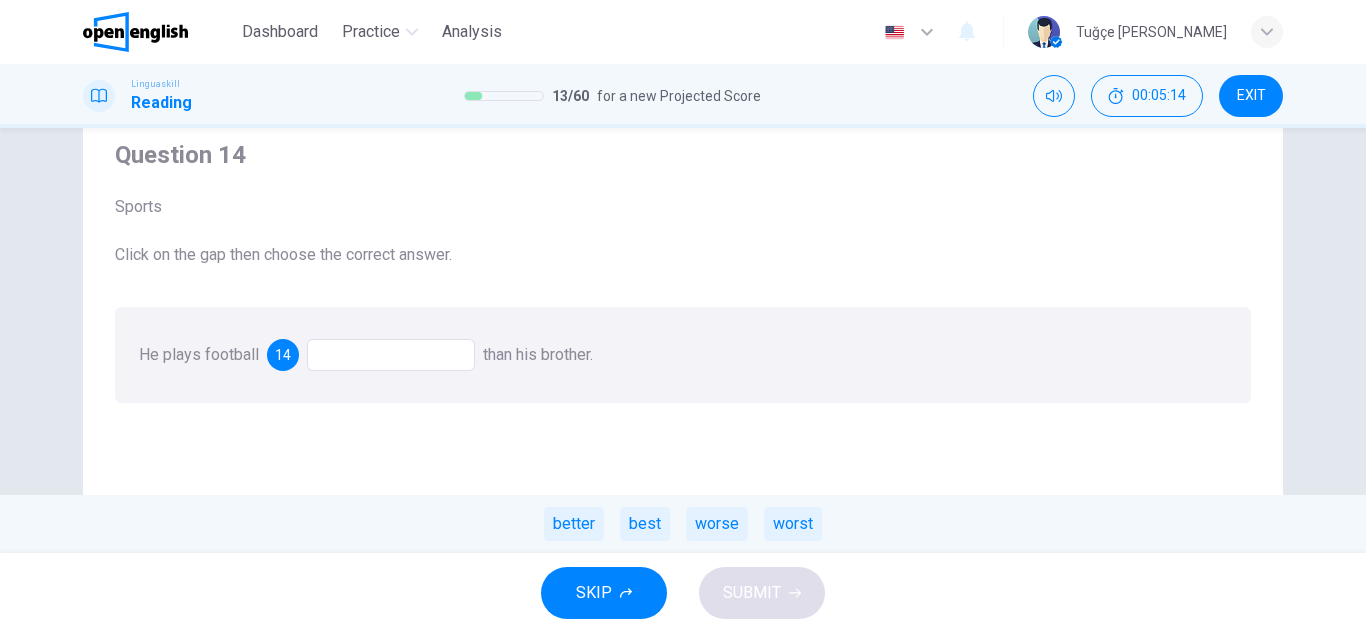 scroll, scrollTop: 100, scrollLeft: 0, axis: vertical 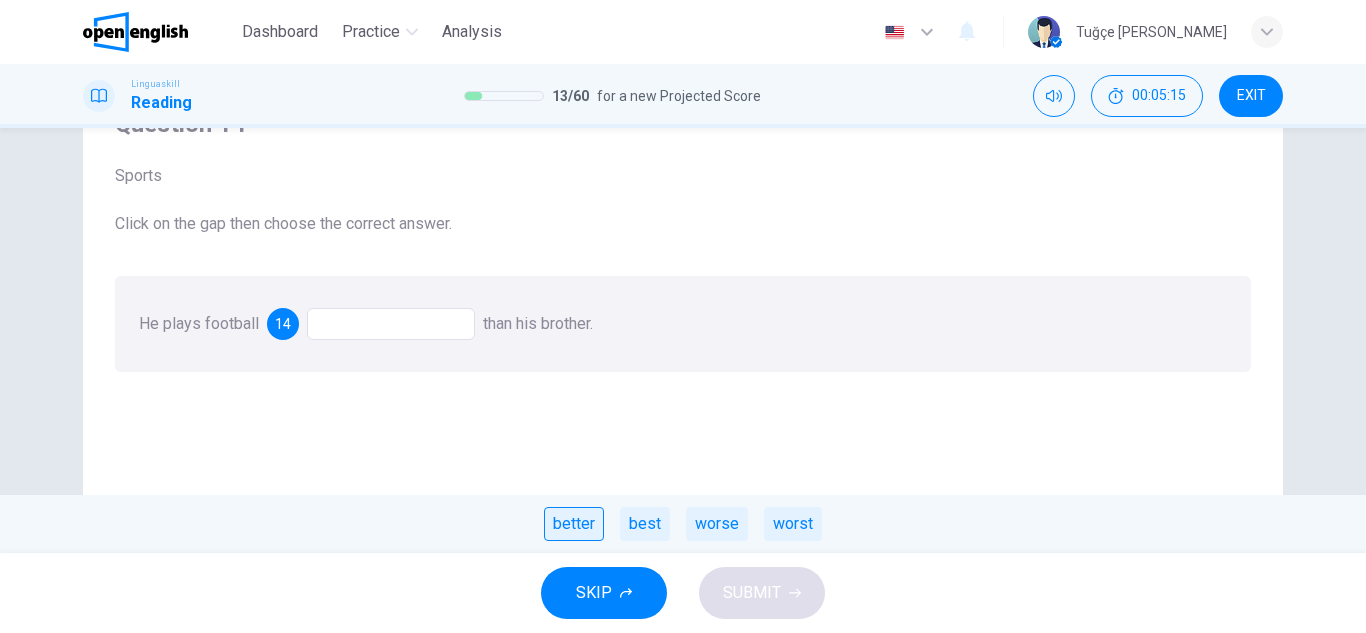 click on "better" at bounding box center (574, 524) 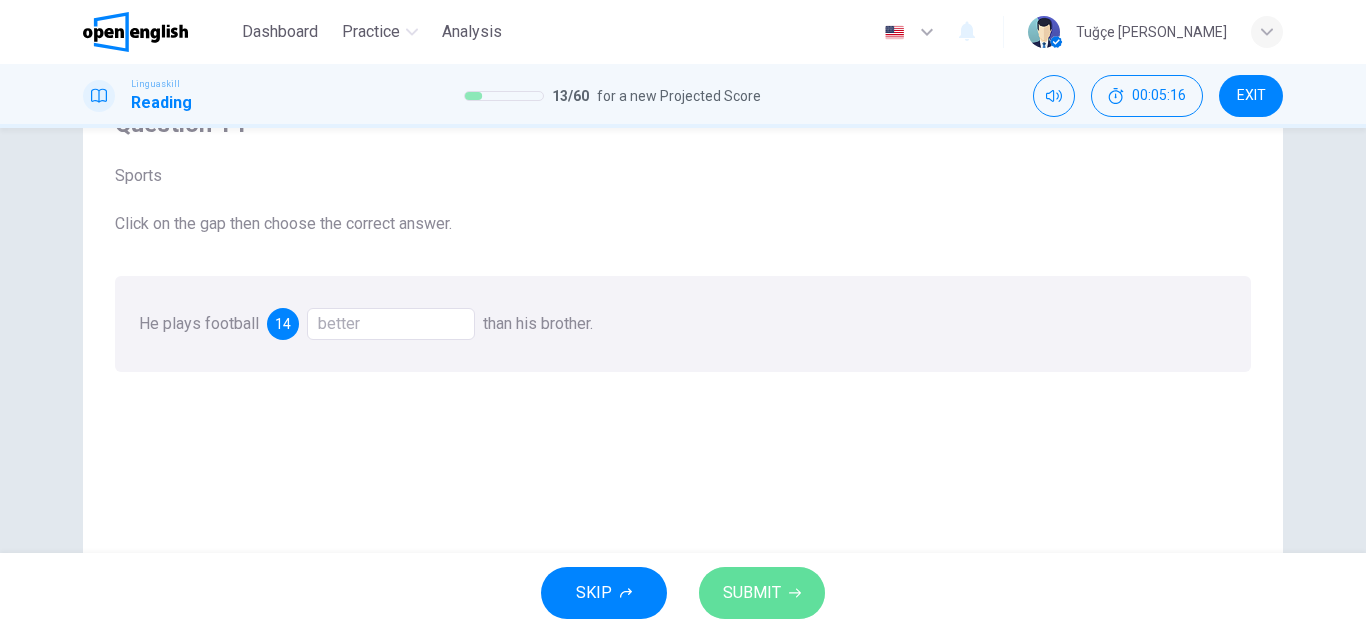 click on "SUBMIT" at bounding box center (752, 593) 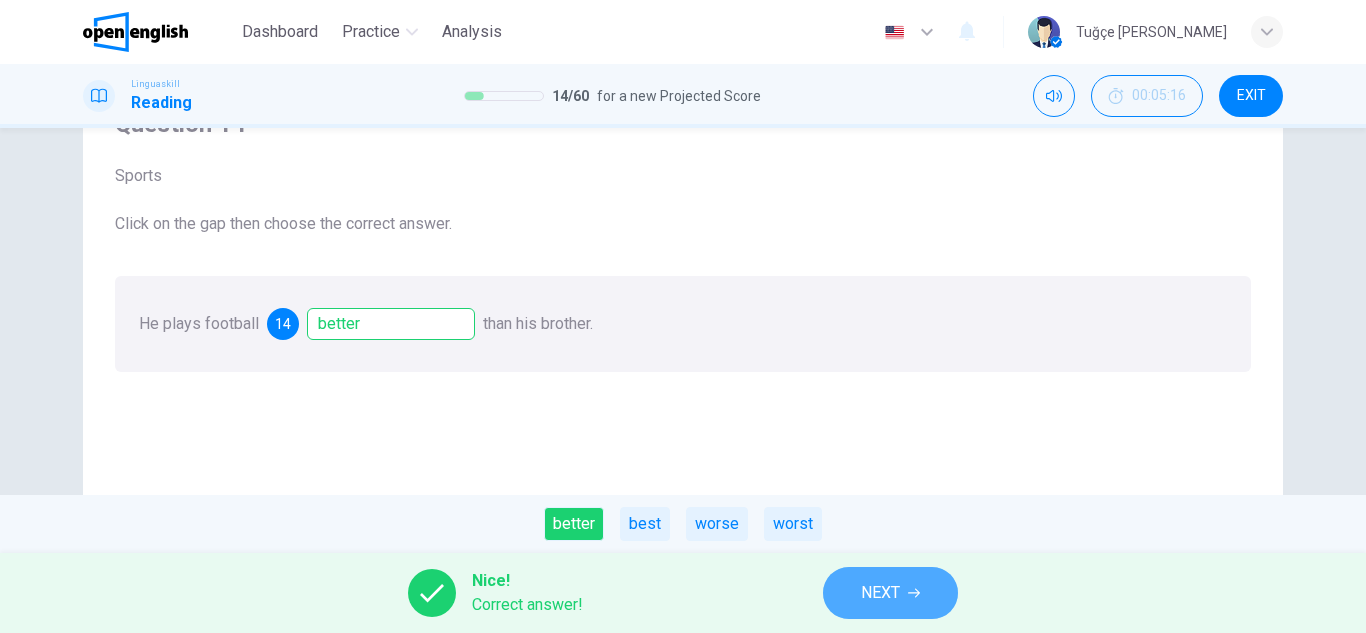 click on "NEXT" at bounding box center (890, 593) 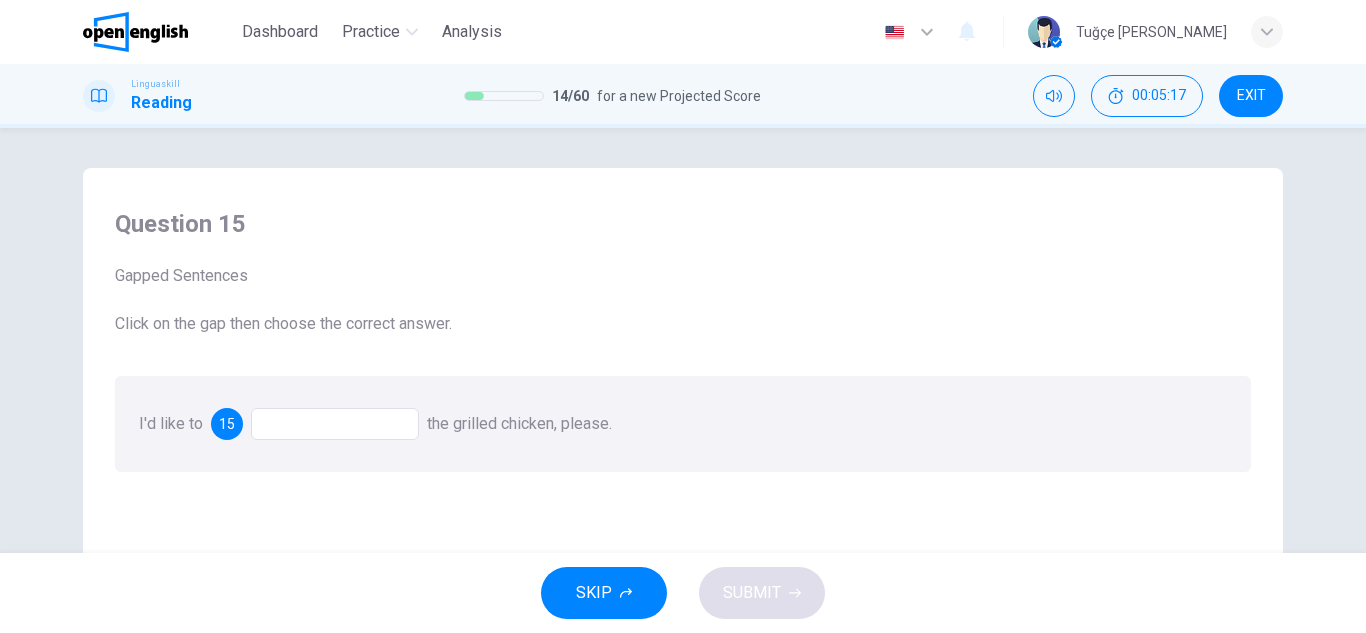 click at bounding box center [335, 424] 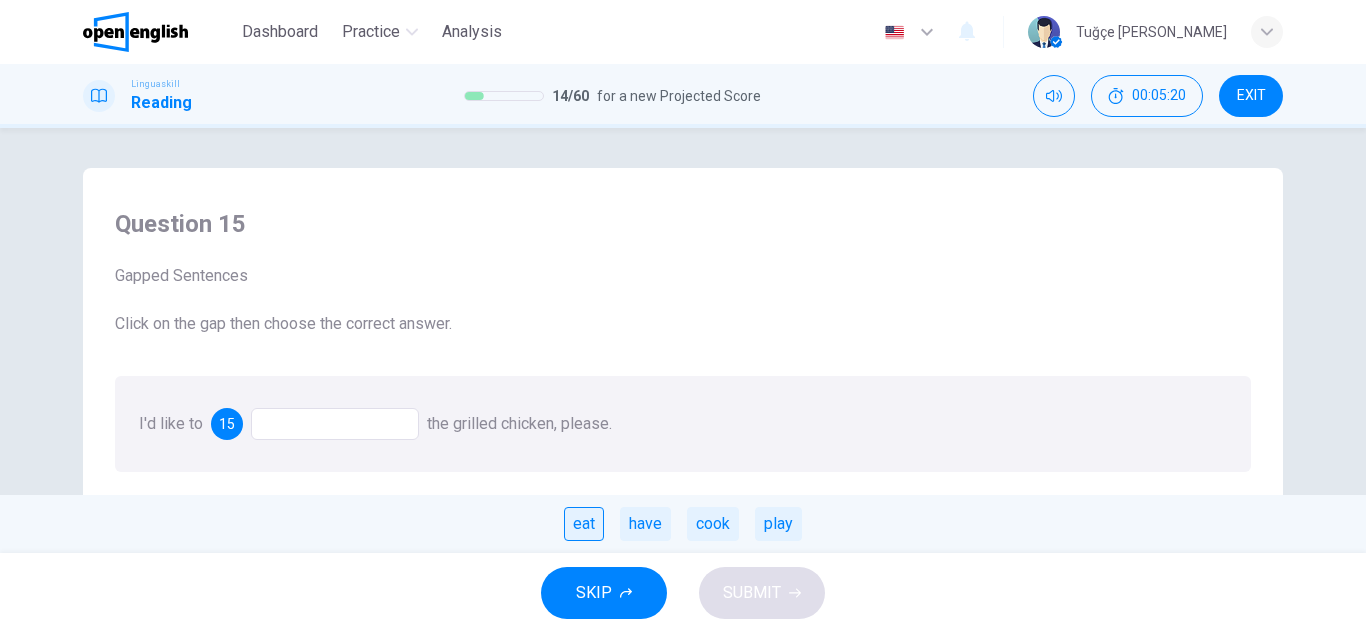 click on "eat" at bounding box center (584, 524) 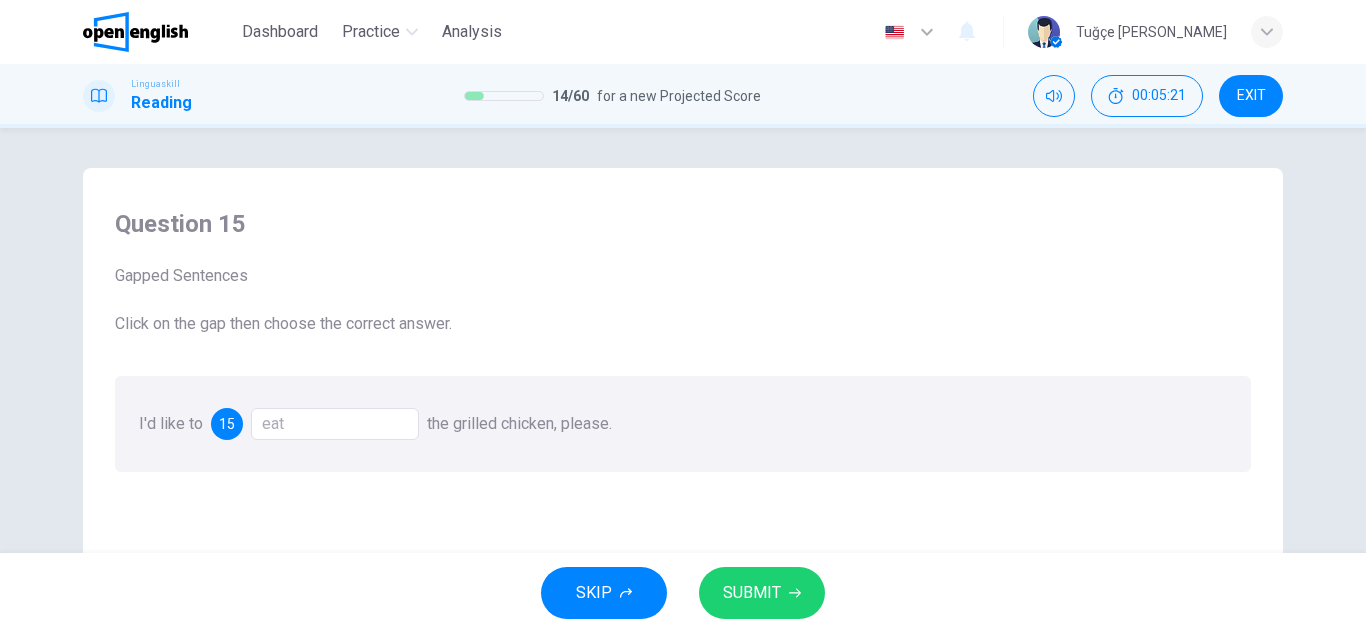 click on "eat" at bounding box center [335, 424] 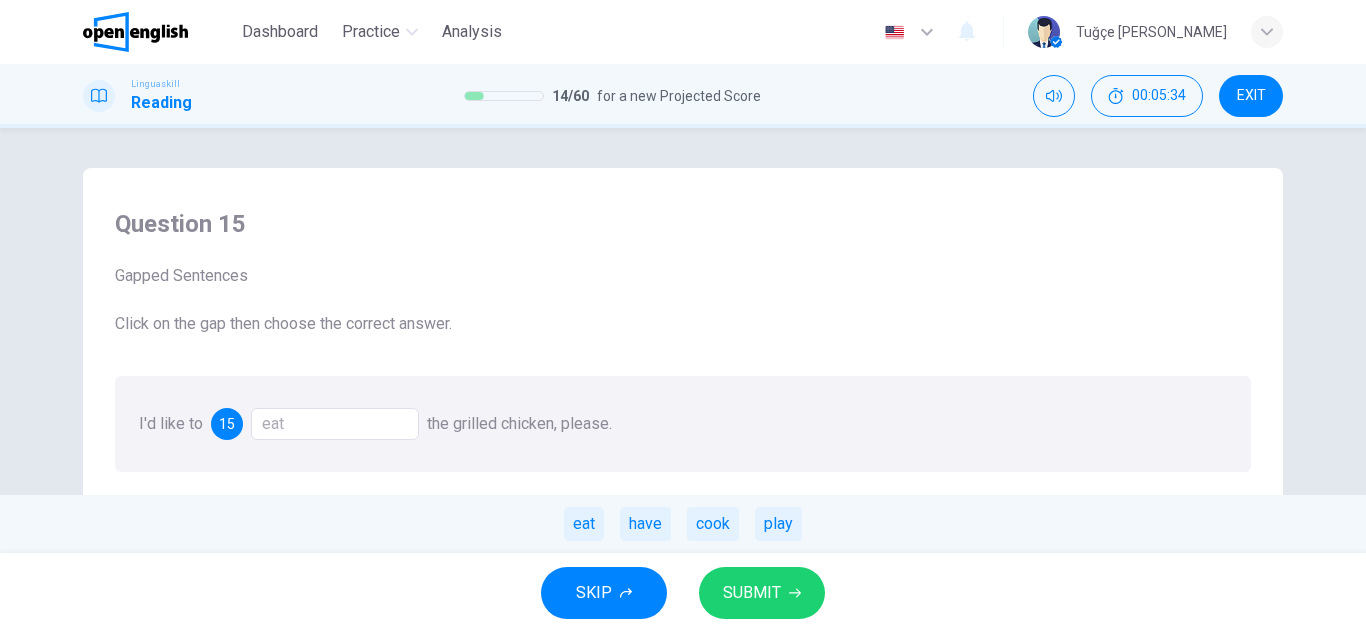 drag, startPoint x: 304, startPoint y: 393, endPoint x: 320, endPoint y: 421, distance: 32.24903 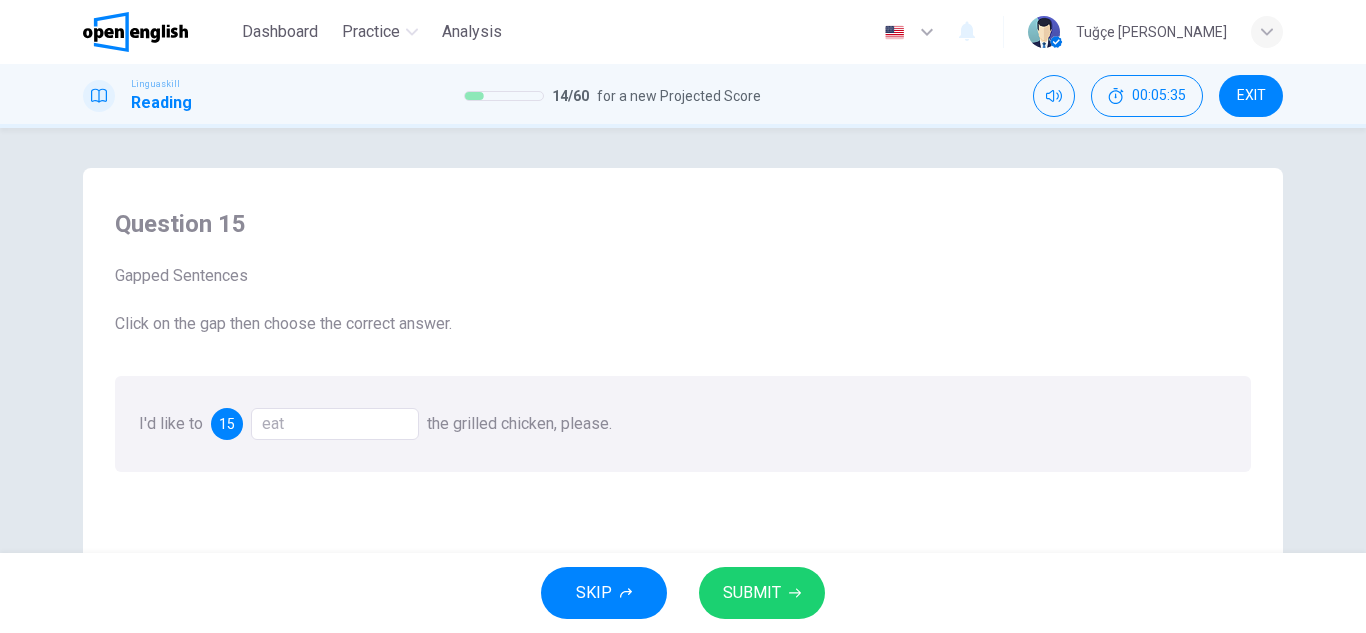 click on "eat" at bounding box center (335, 424) 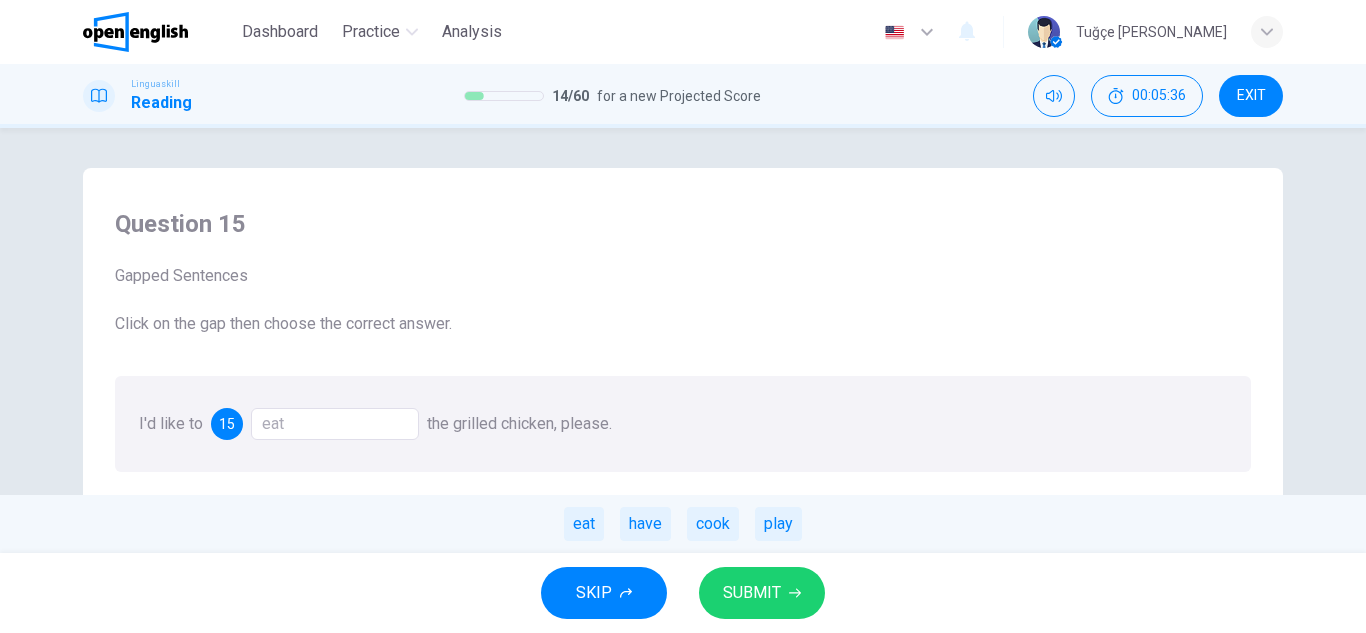 click on "eat have cook play" at bounding box center [683, 524] 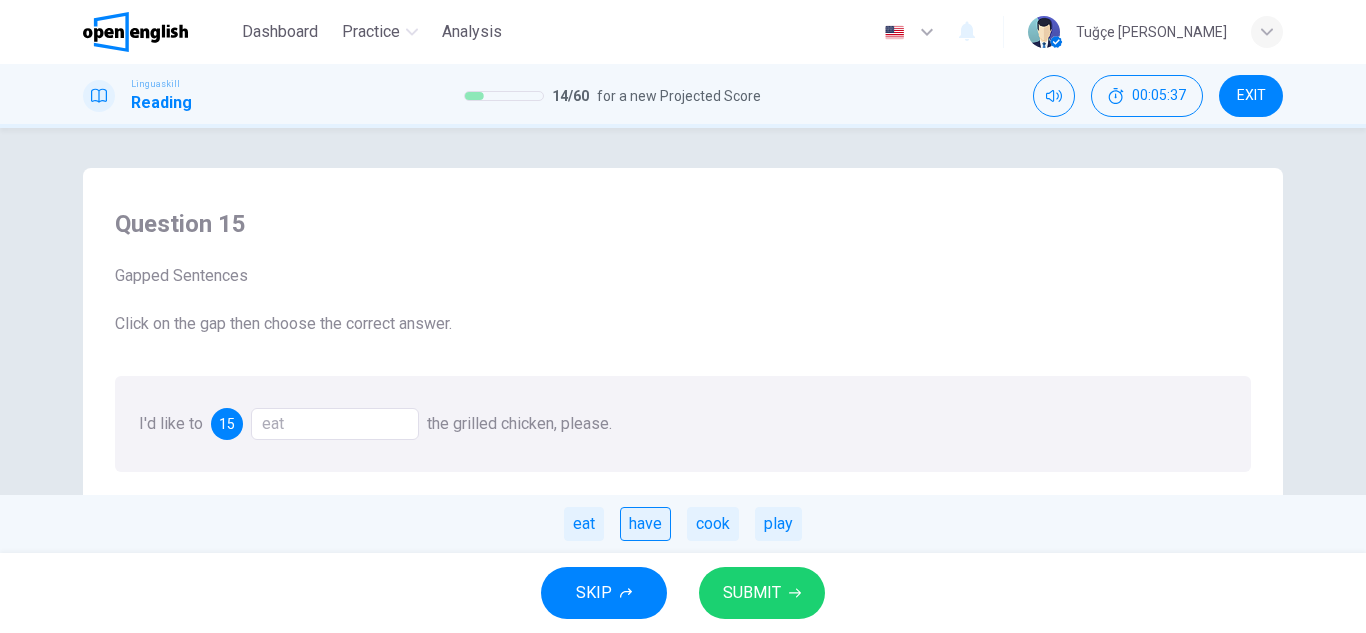 click on "have" at bounding box center [645, 524] 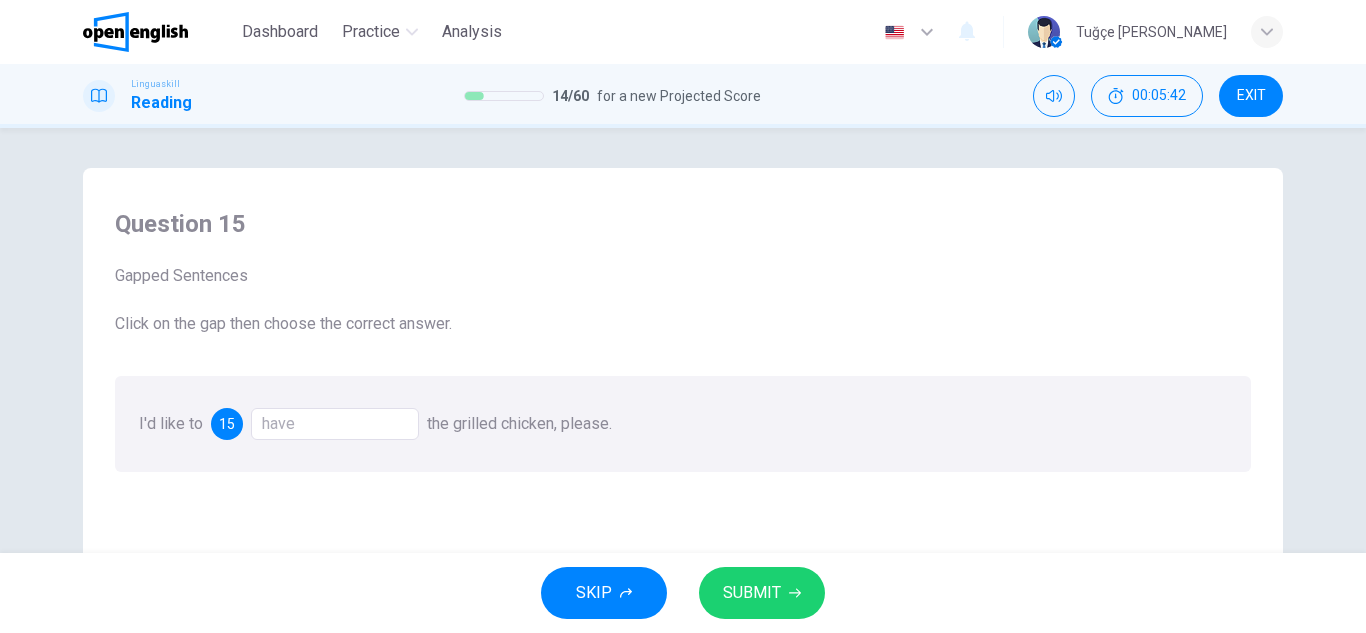 click on "have" at bounding box center [335, 424] 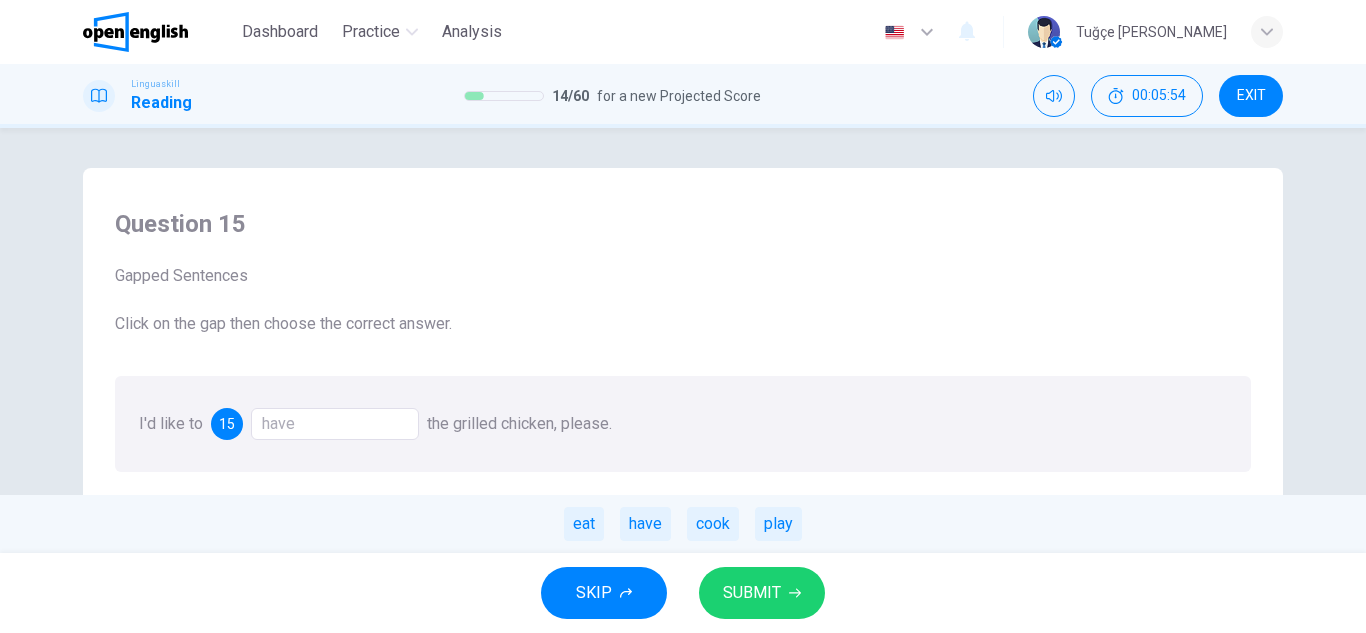 click on "have" at bounding box center [335, 424] 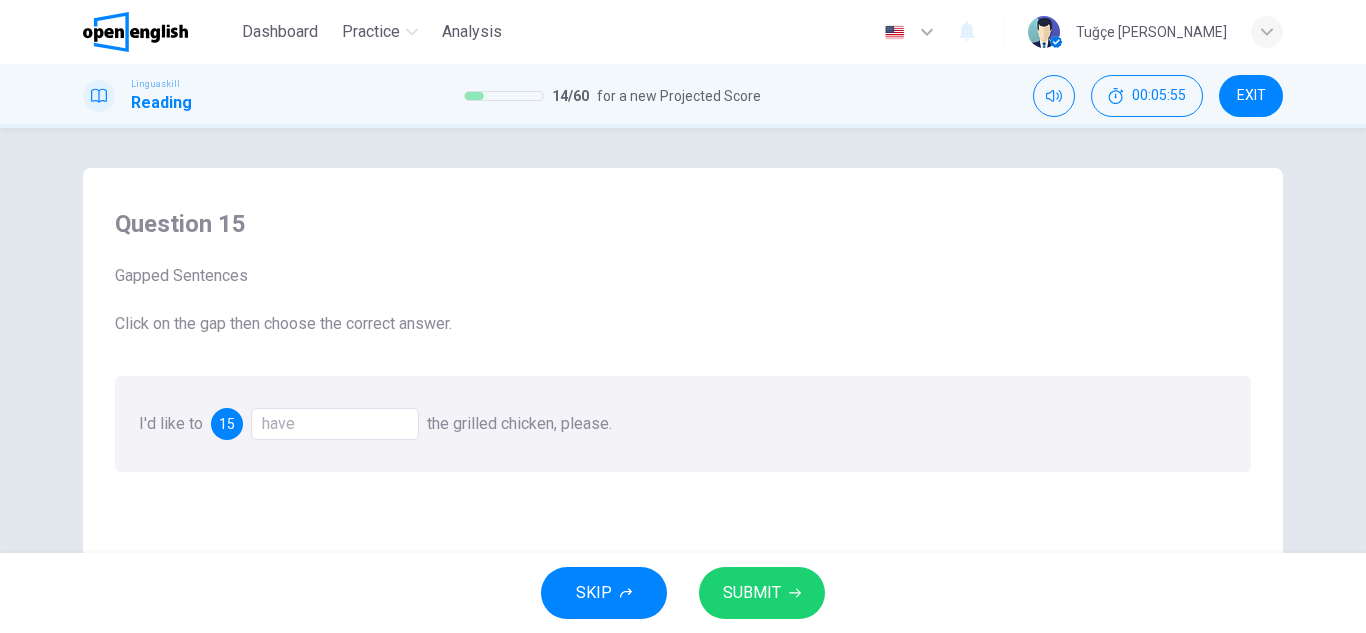 click on "have" at bounding box center (335, 424) 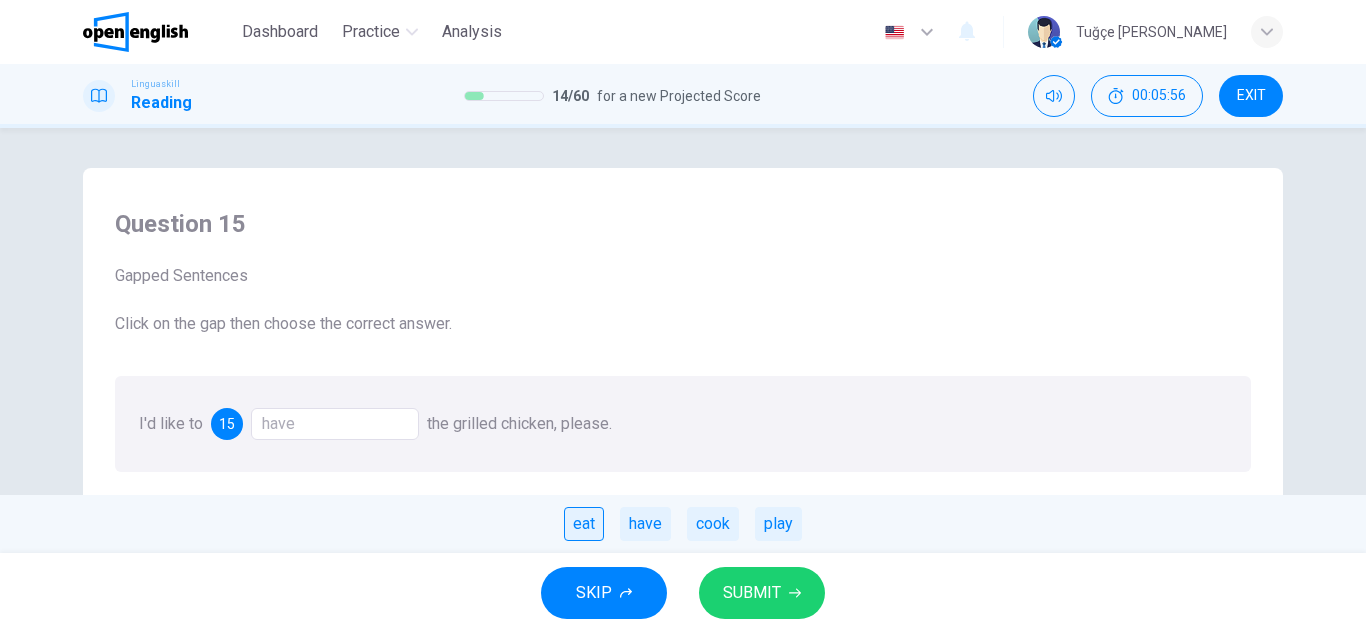 click on "eat" at bounding box center (584, 524) 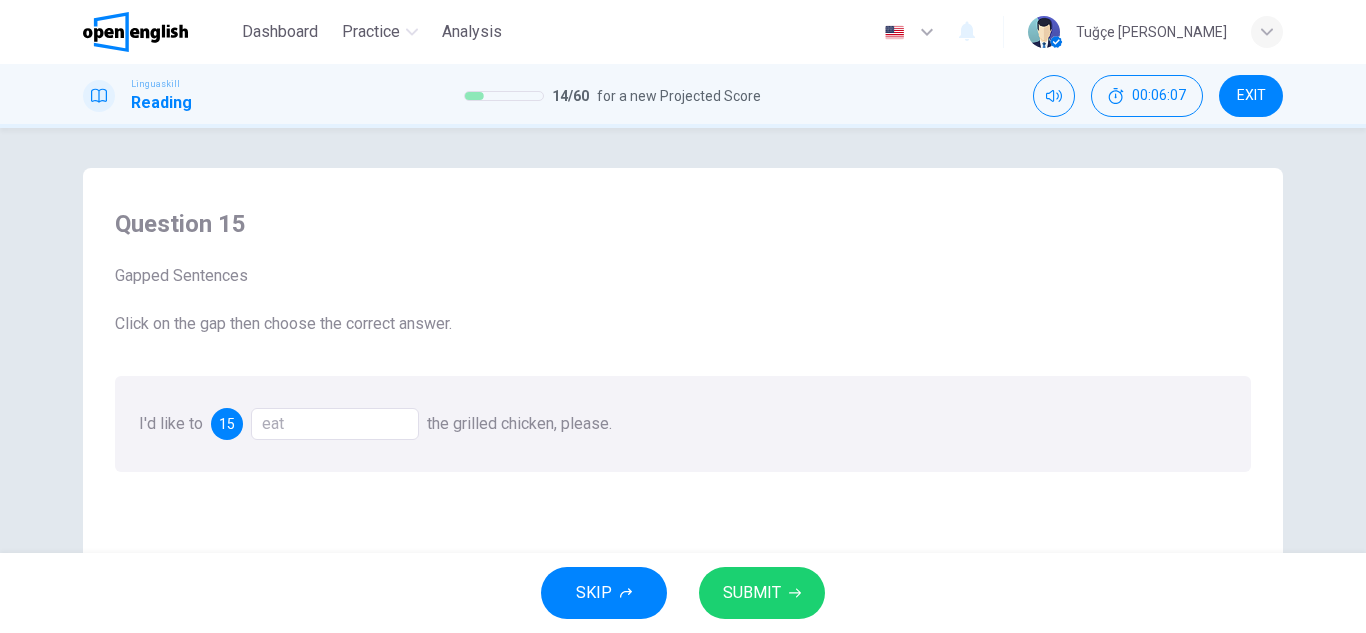 click on "eat" at bounding box center [335, 424] 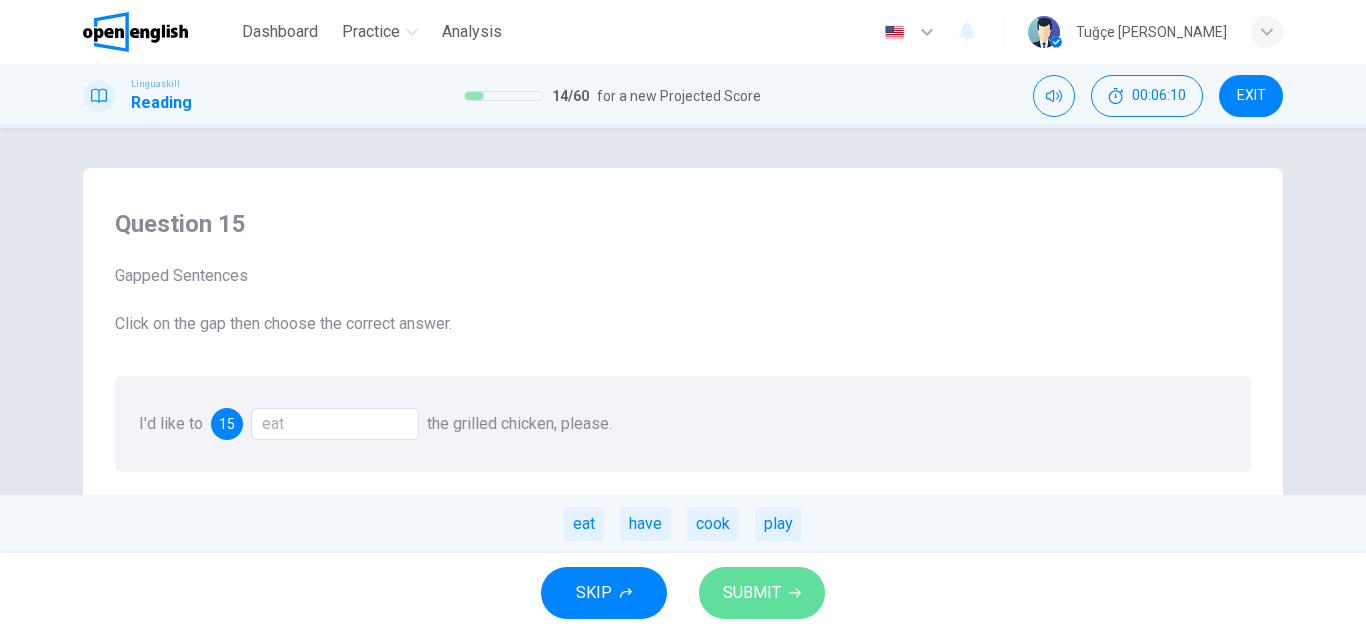 click on "SUBMIT" at bounding box center [752, 593] 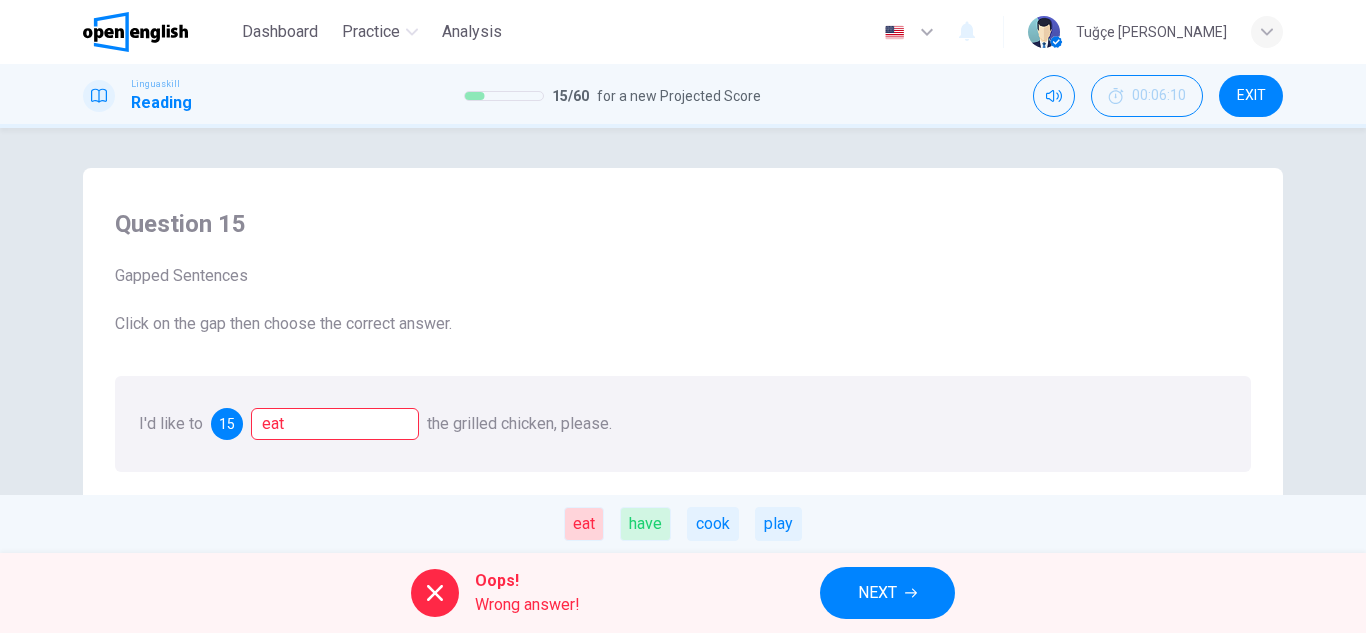click on "NEXT" at bounding box center (877, 593) 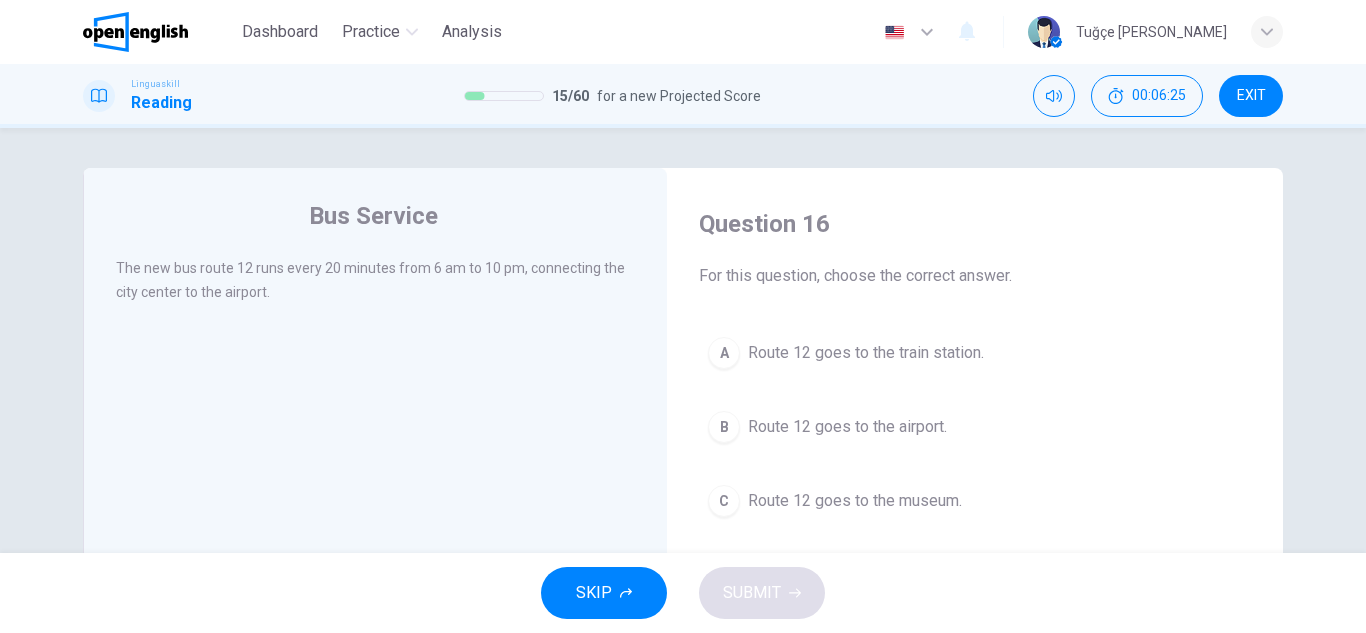 click on "Route 12 goes to the airport." at bounding box center (847, 427) 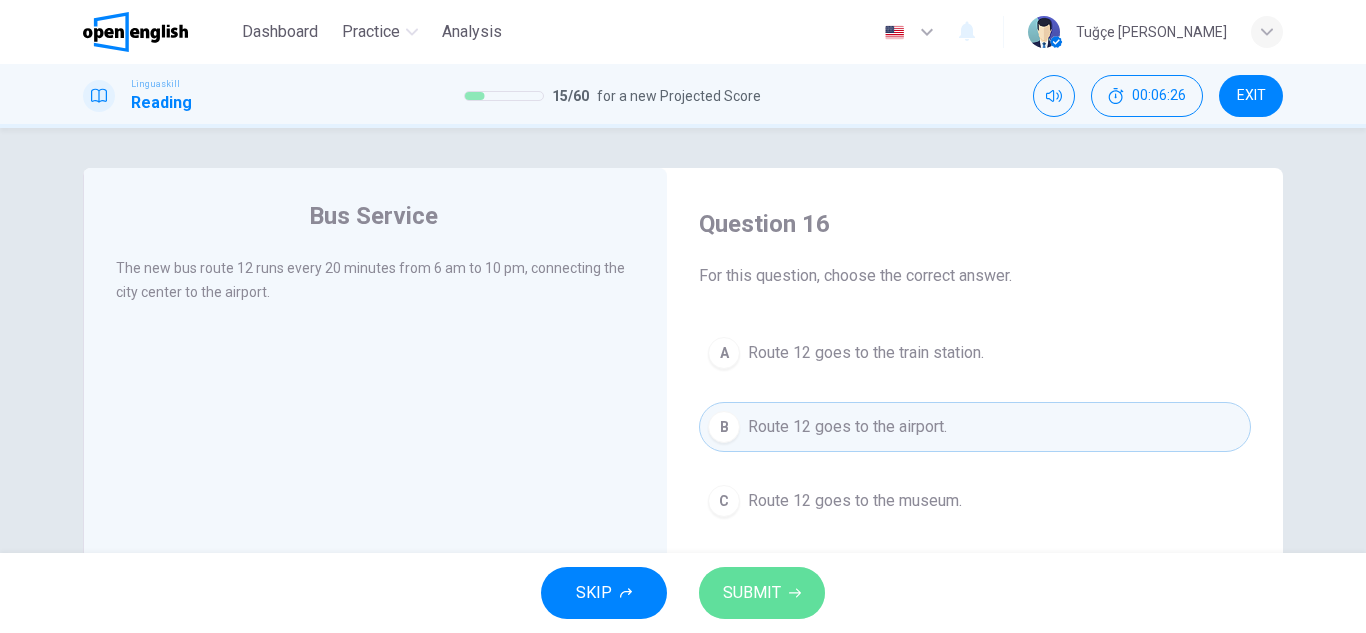 click on "SUBMIT" at bounding box center (762, 593) 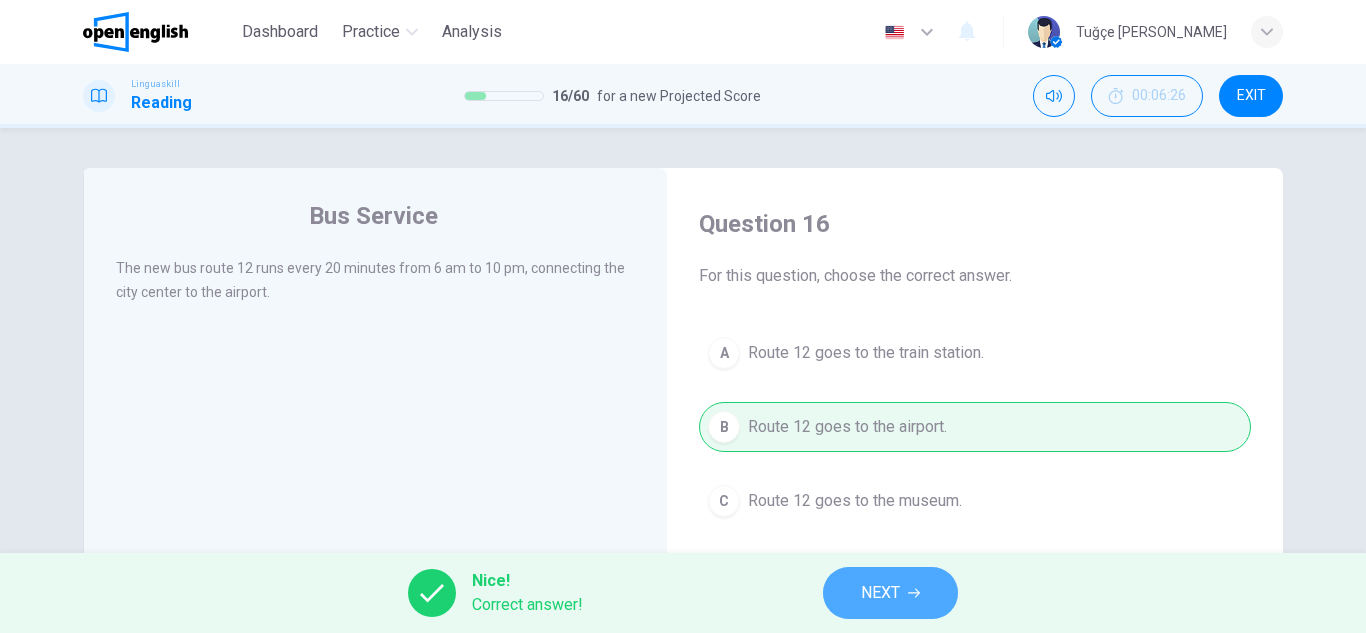 click on "NEXT" at bounding box center [890, 593] 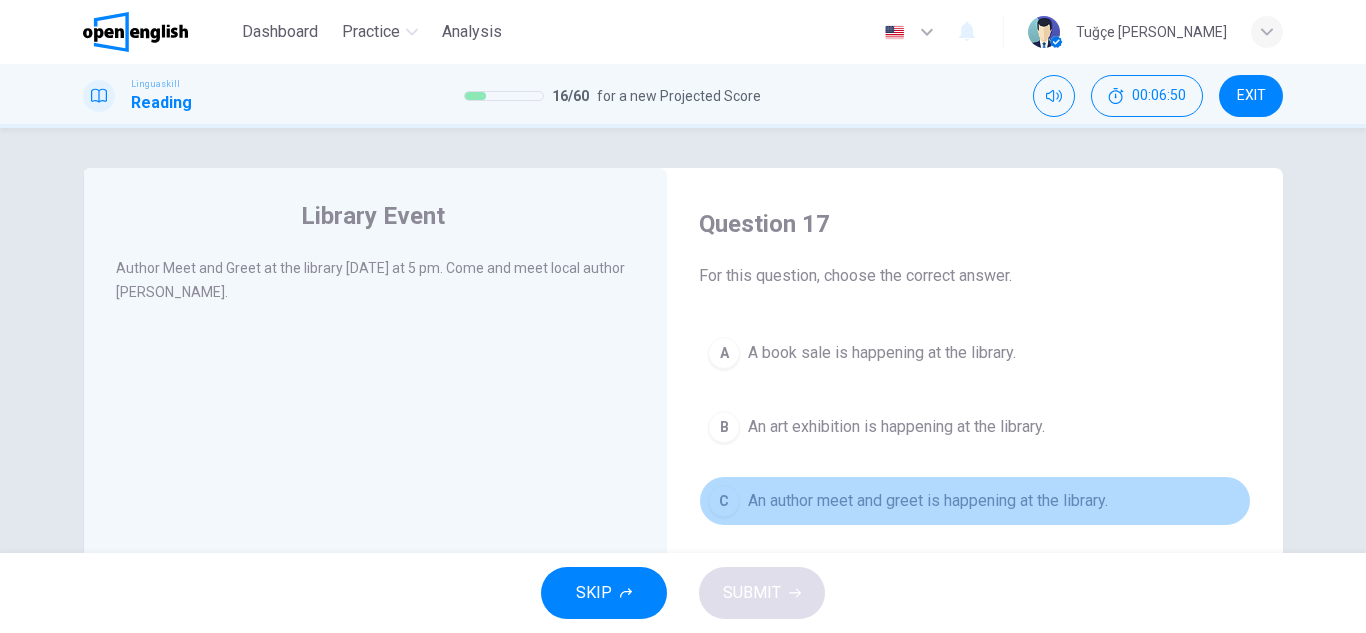 click on "An author meet and greet is happening at the library." at bounding box center (928, 501) 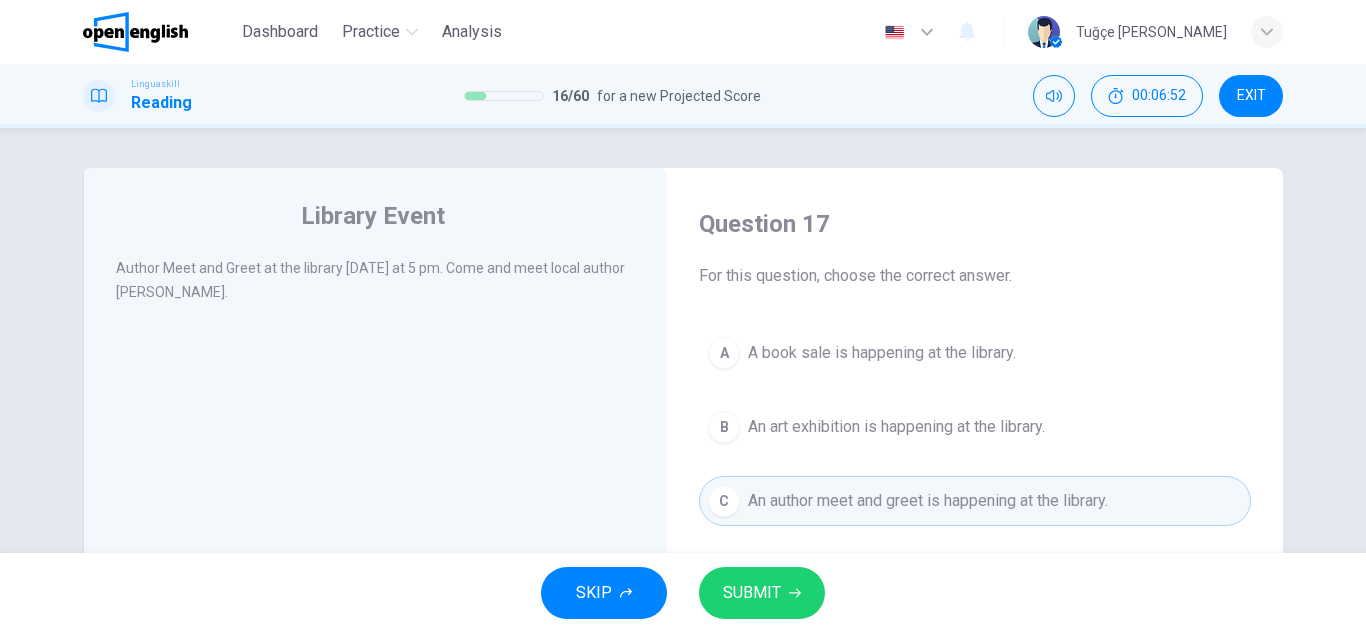 click on "SUBMIT" at bounding box center [762, 593] 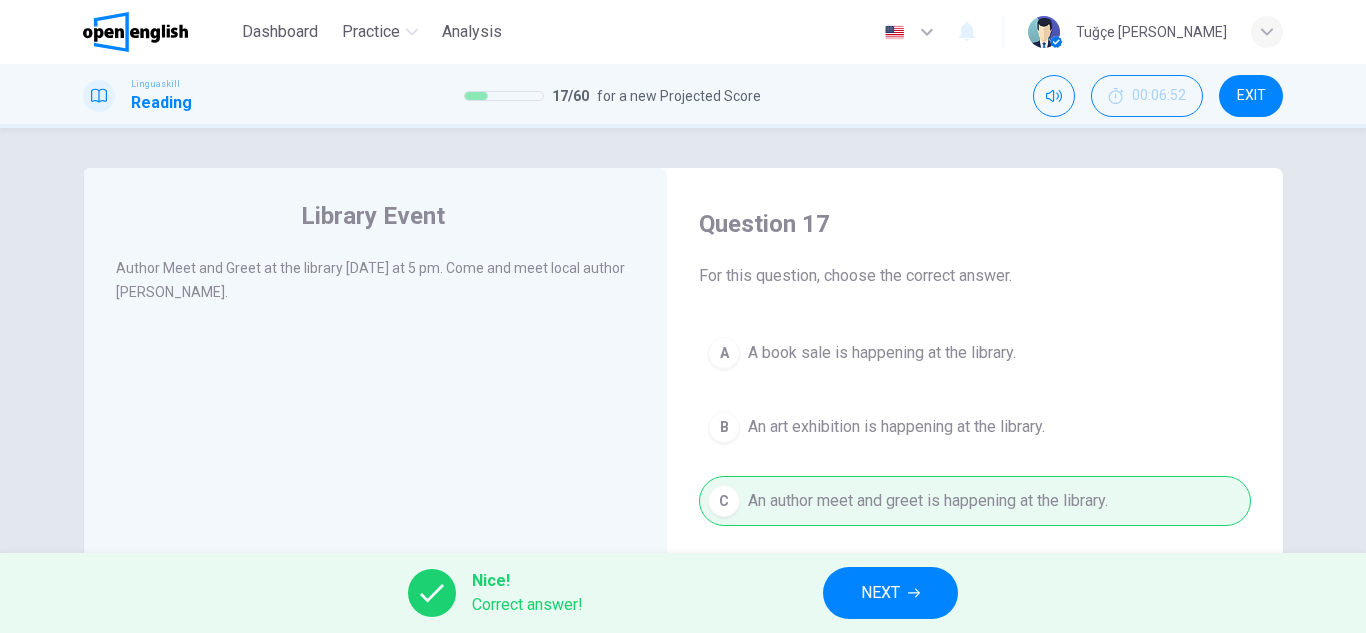 click on "NEXT" at bounding box center [880, 593] 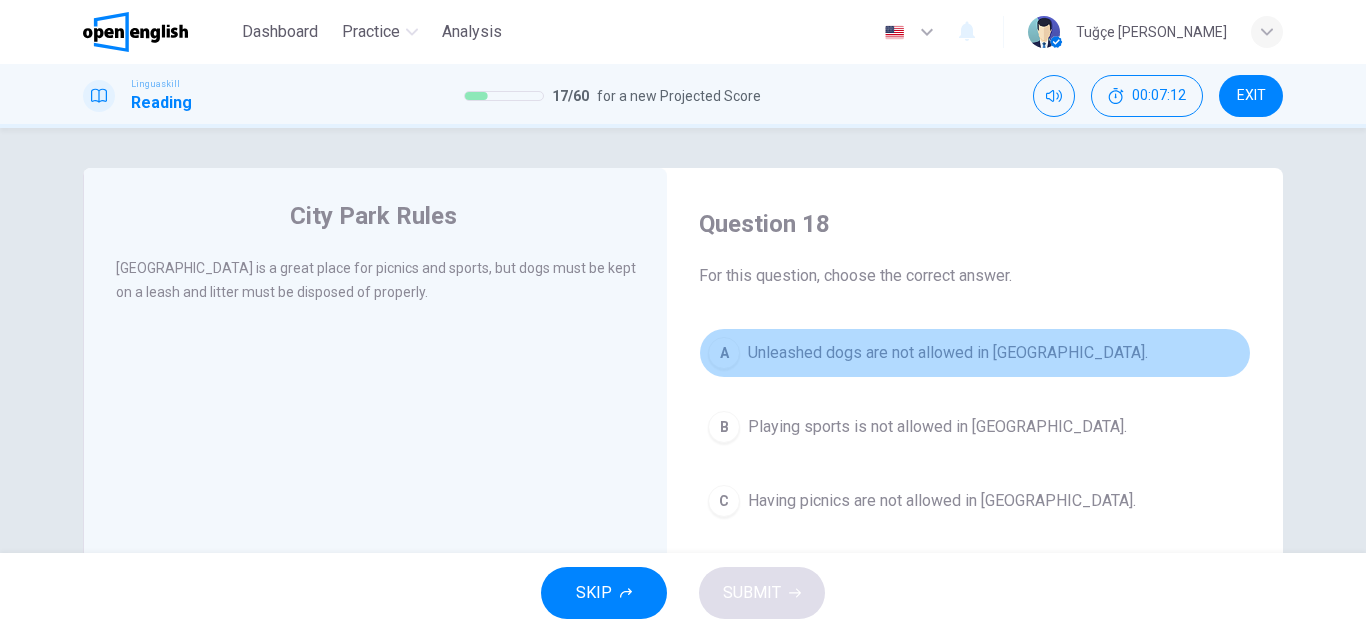 drag, startPoint x: 951, startPoint y: 348, endPoint x: 915, endPoint y: 491, distance: 147.46185 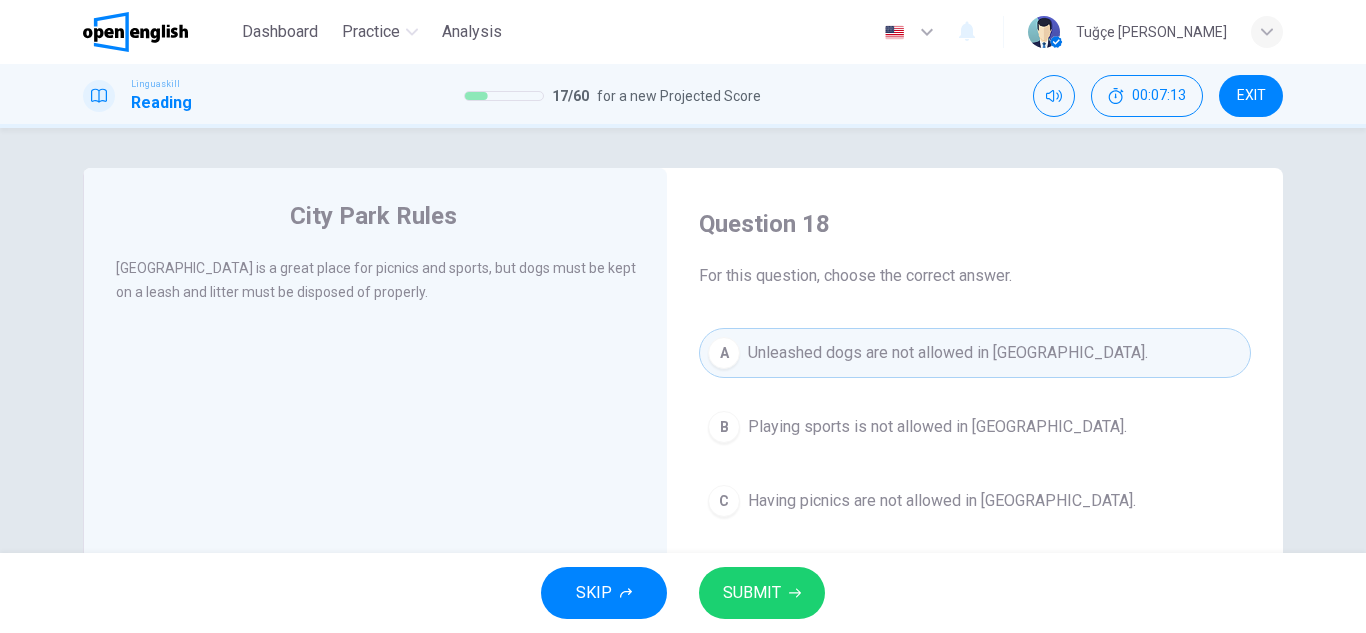 click on "SUBMIT" at bounding box center [762, 593] 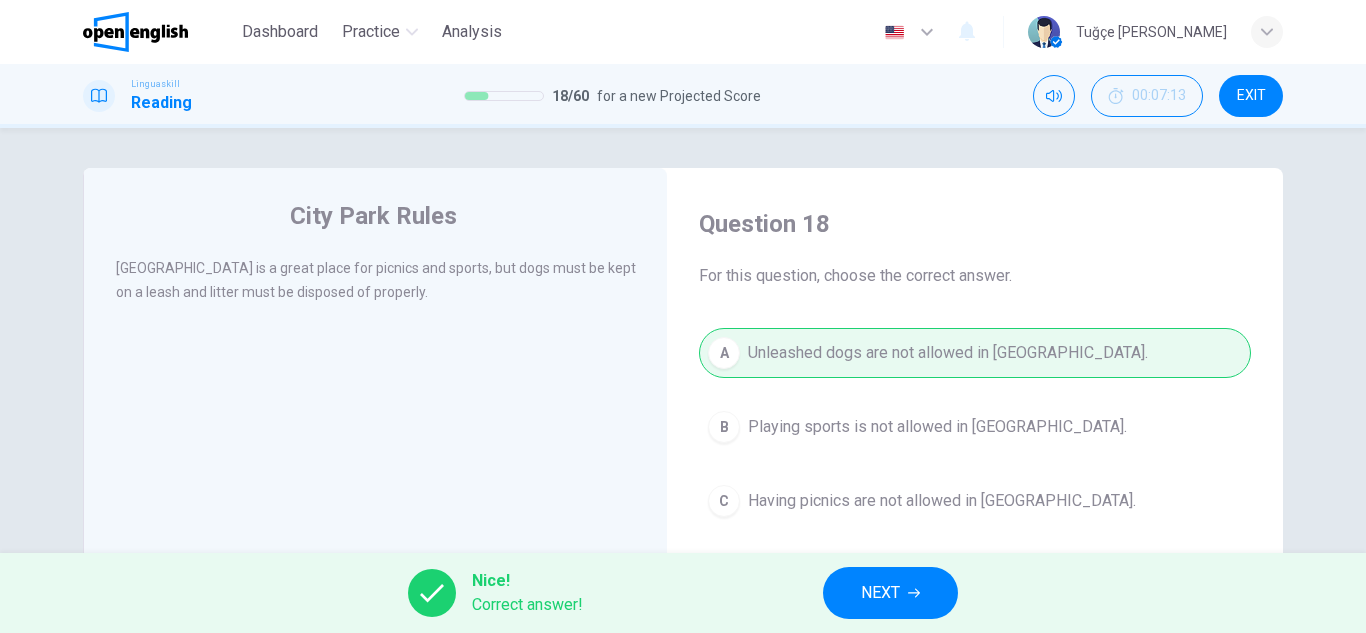 click on "NEXT" at bounding box center [890, 593] 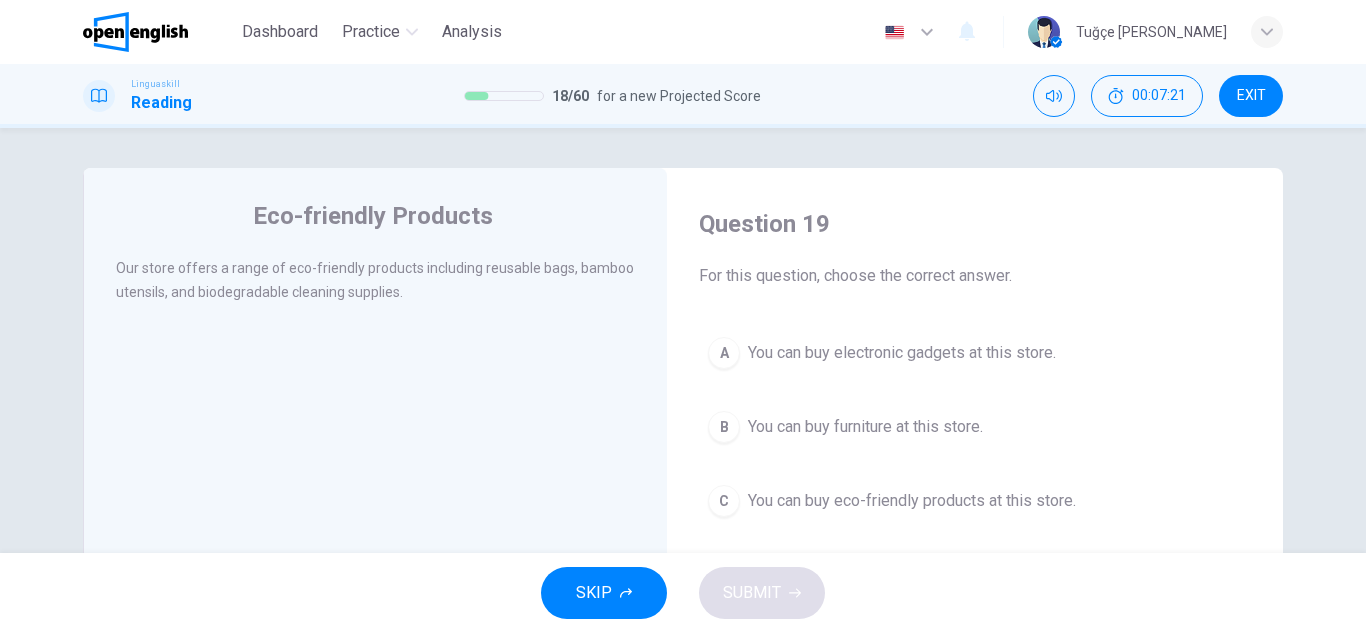 click on "You can buy eco-friendly products at this store." at bounding box center [912, 501] 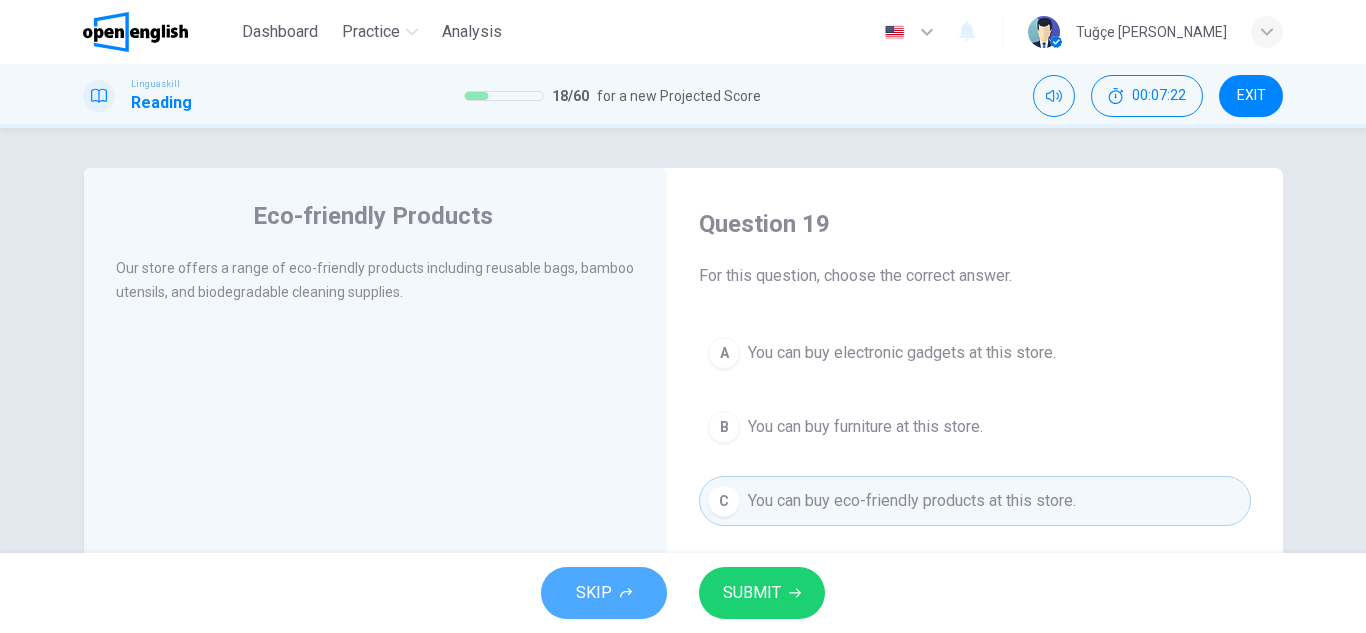 click on "SKIP" at bounding box center [604, 593] 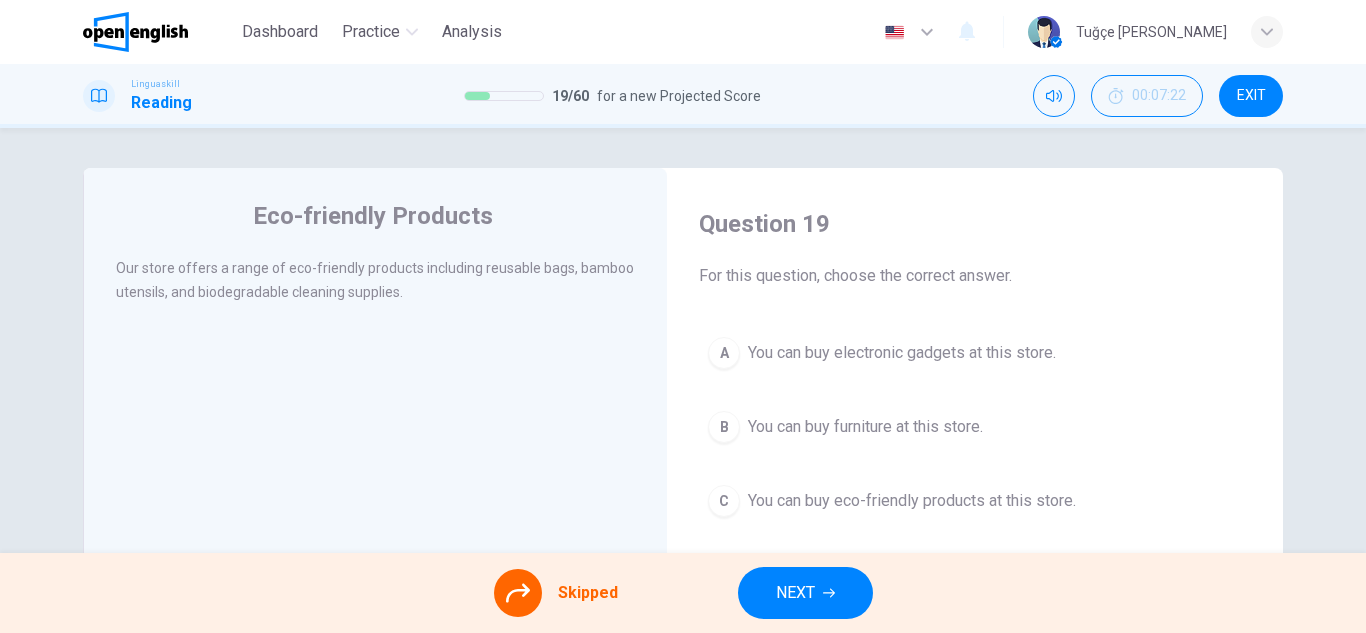 click on "A You can buy electronic gadgets at this store.  B You can buy furniture at this store.  C You can buy eco-friendly products at this store." at bounding box center [975, 427] 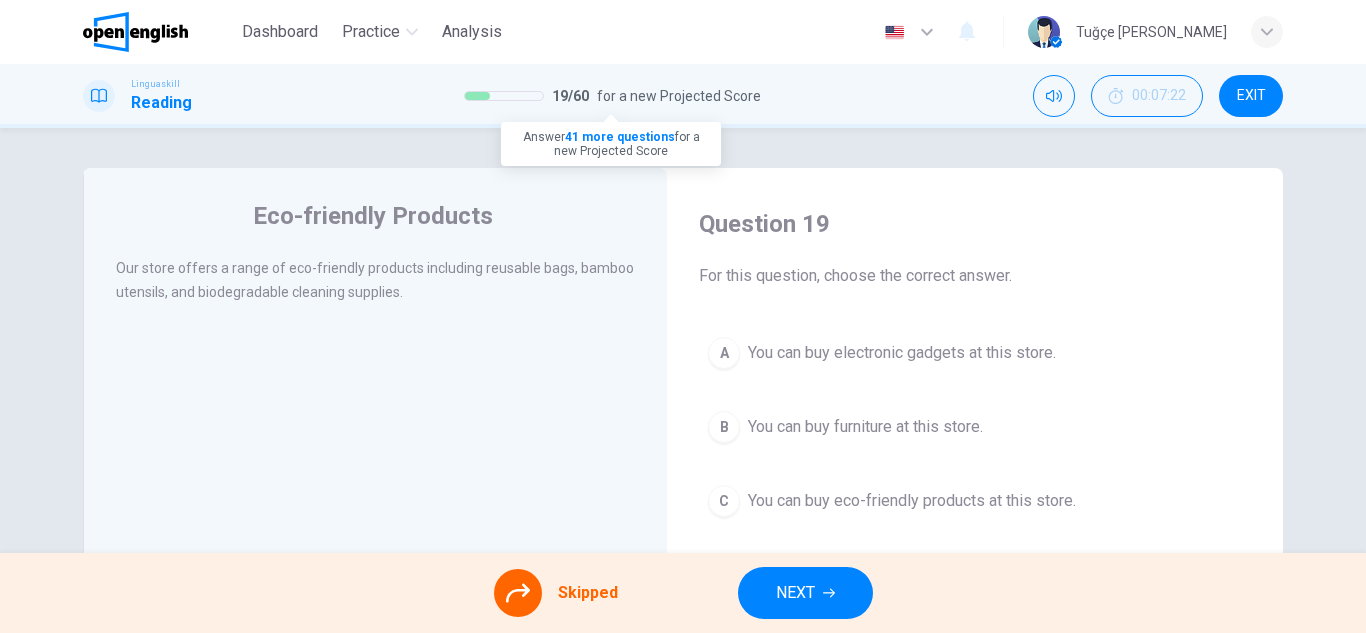 click at bounding box center [451, 96] 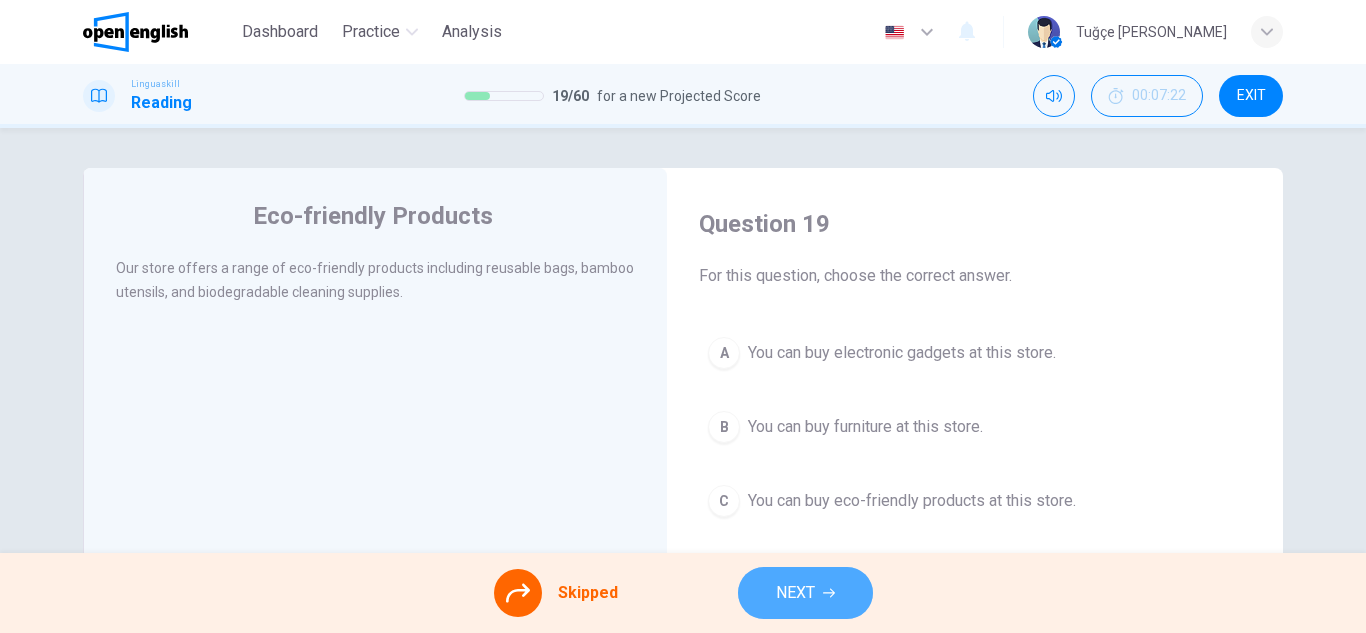 click on "NEXT" at bounding box center [805, 593] 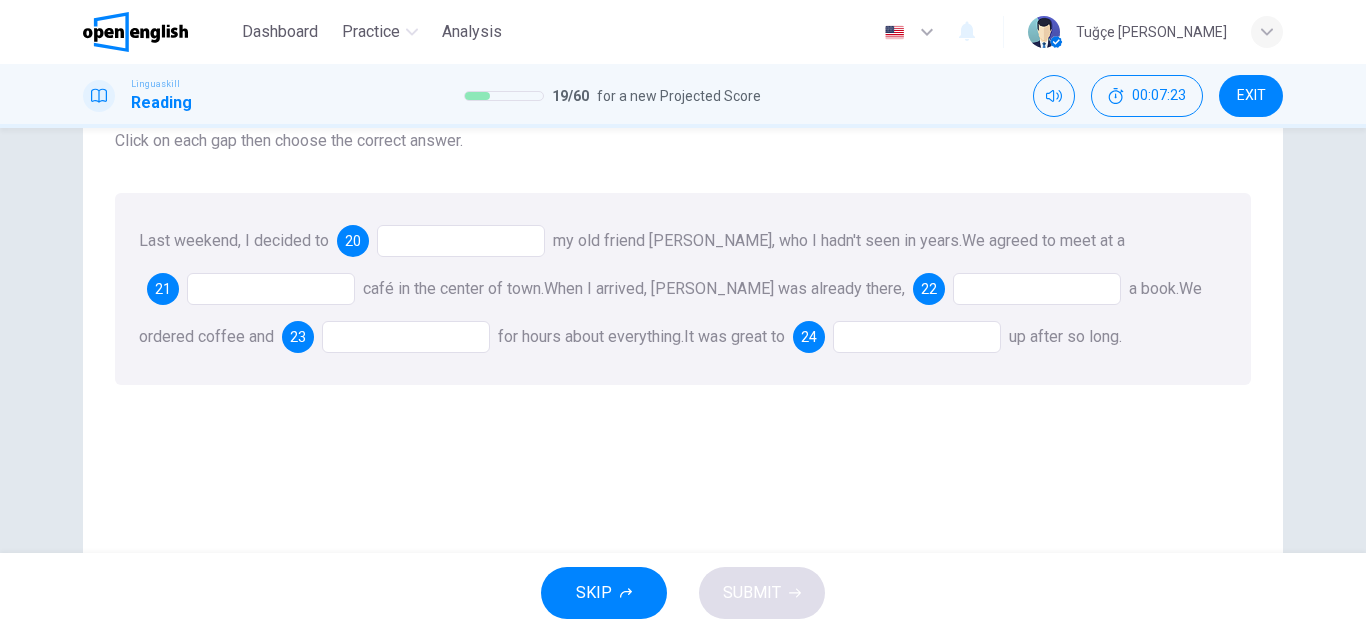 scroll, scrollTop: 100, scrollLeft: 0, axis: vertical 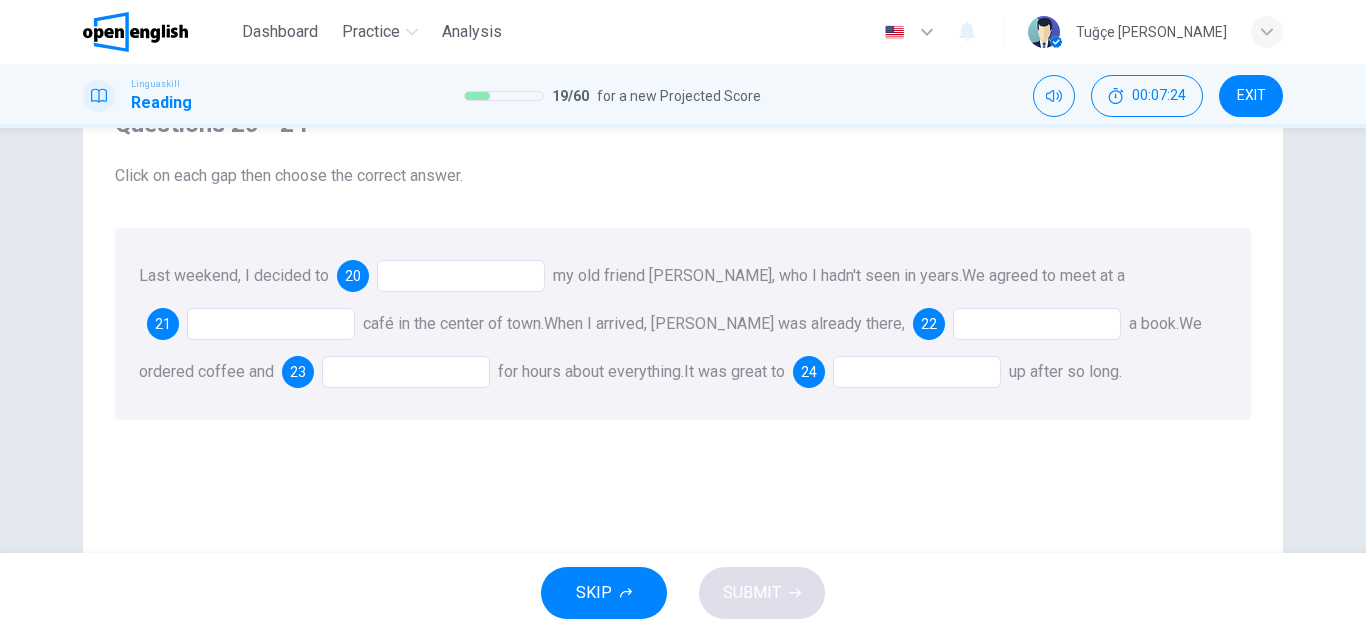 click at bounding box center (461, 276) 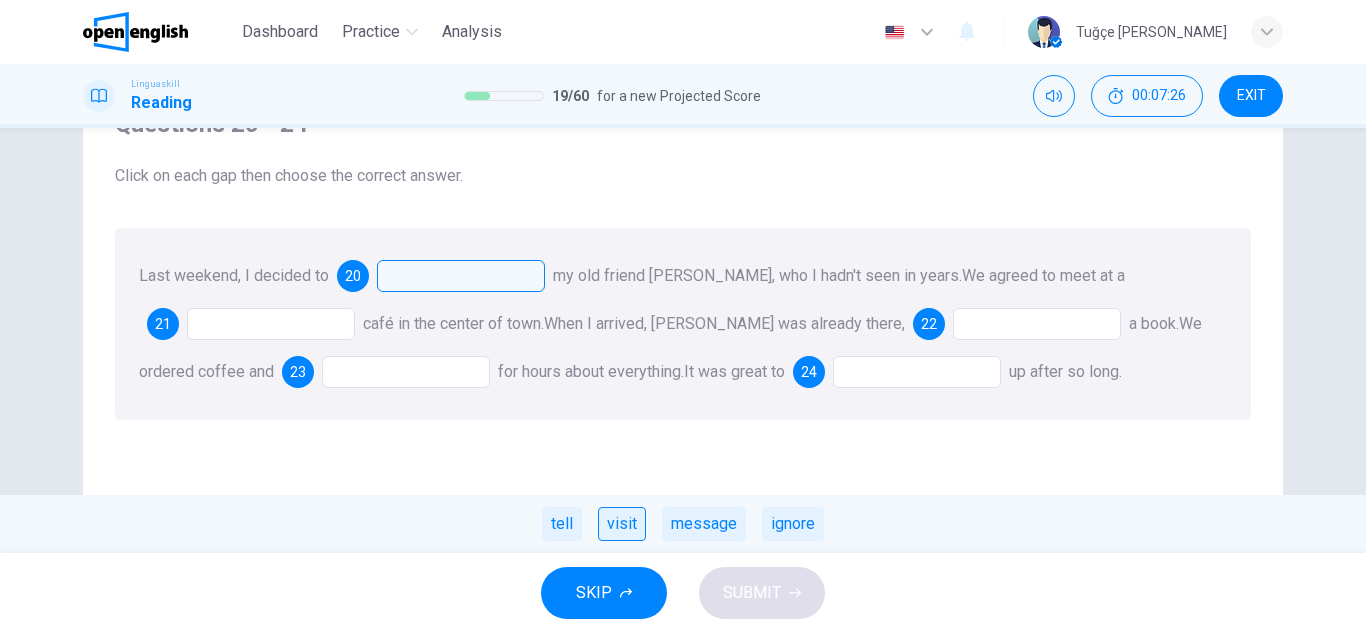 click on "visit" at bounding box center (622, 524) 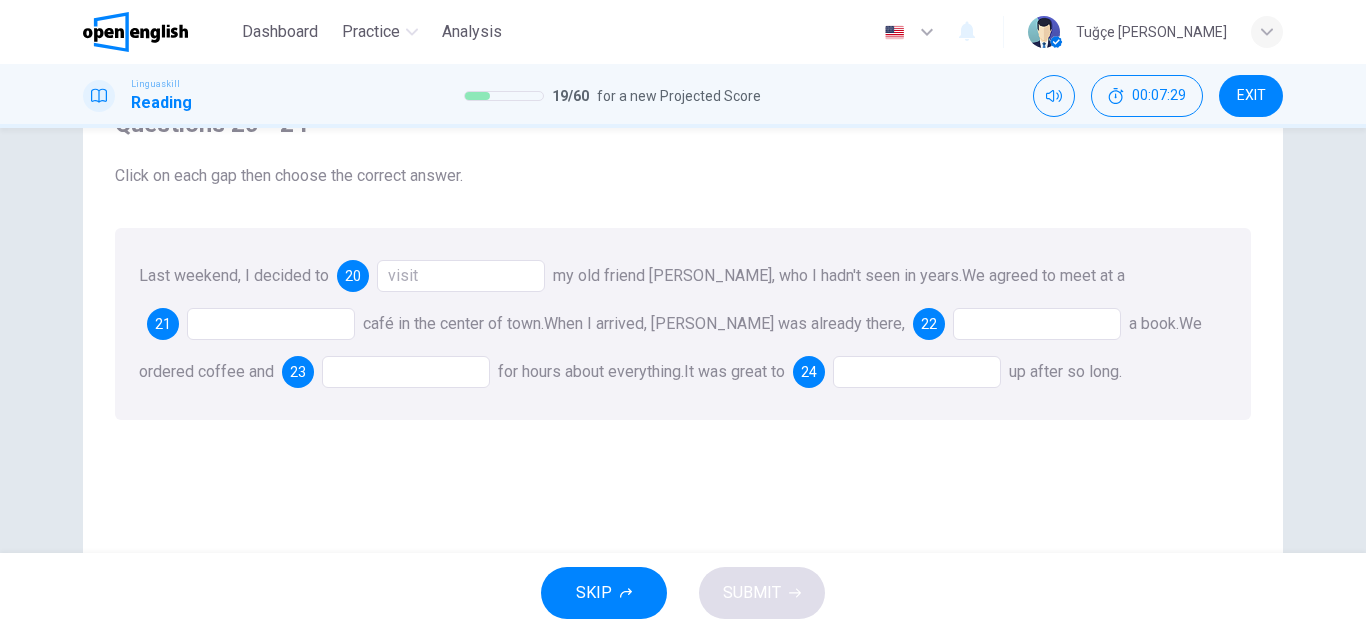 click at bounding box center (271, 324) 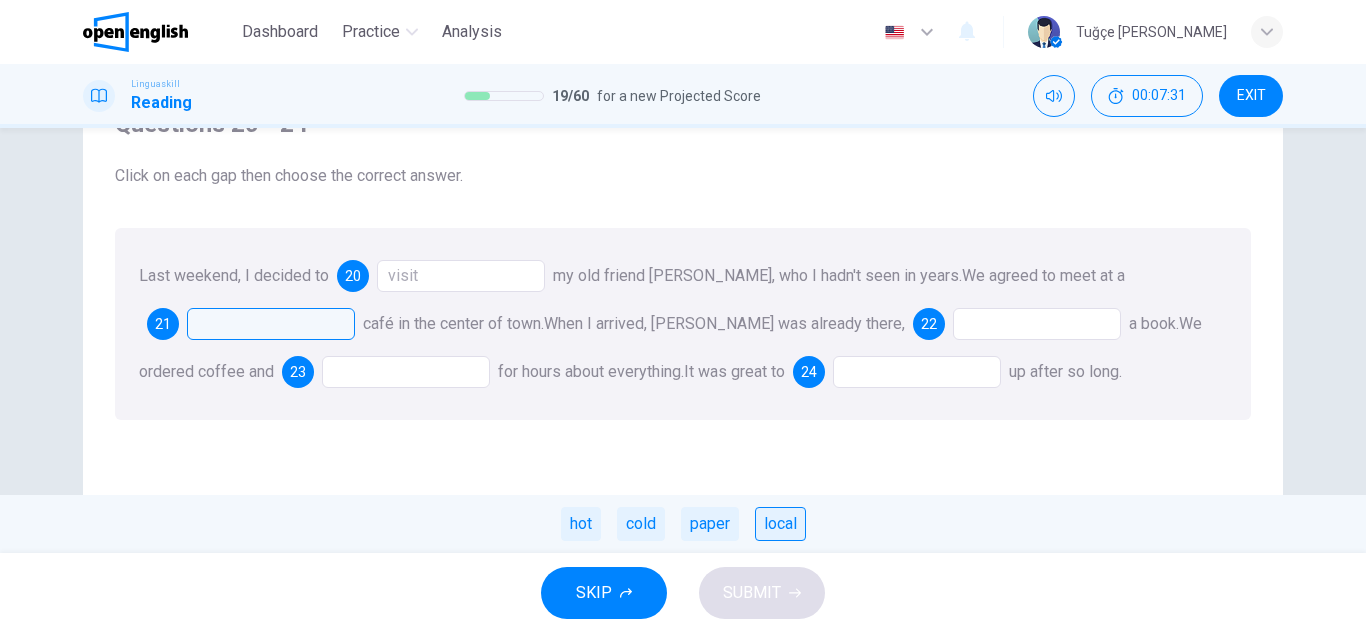 click on "local" at bounding box center [780, 524] 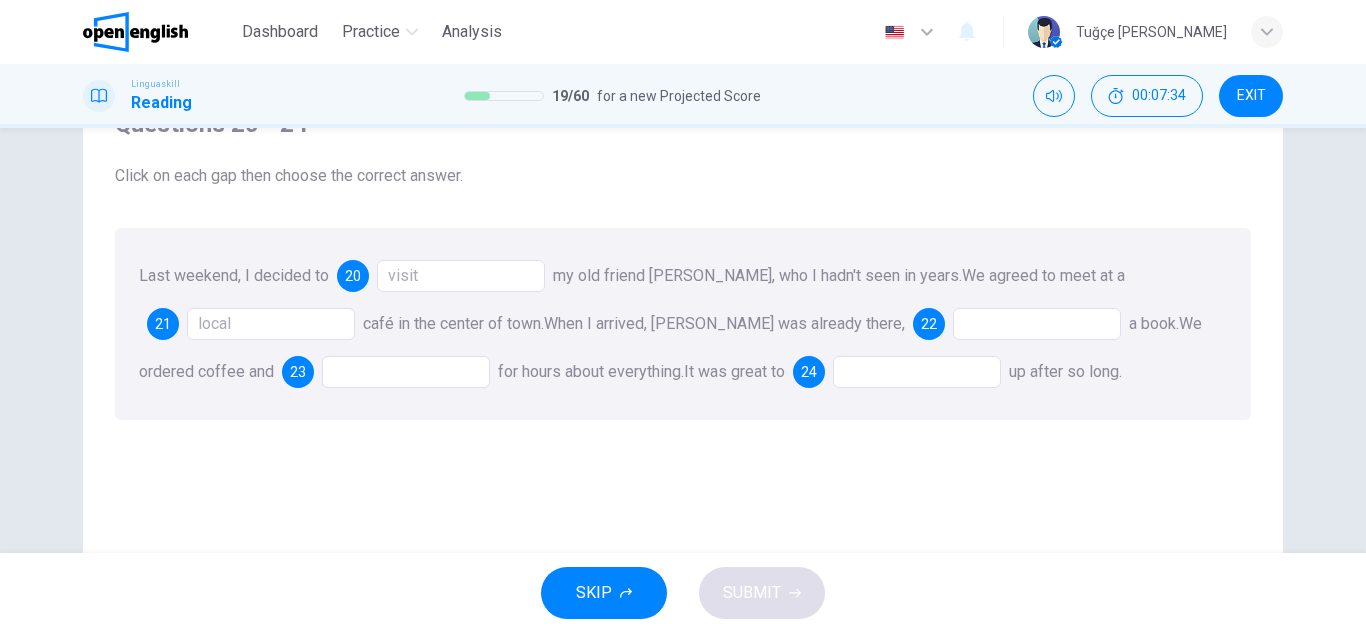 click at bounding box center (1037, 324) 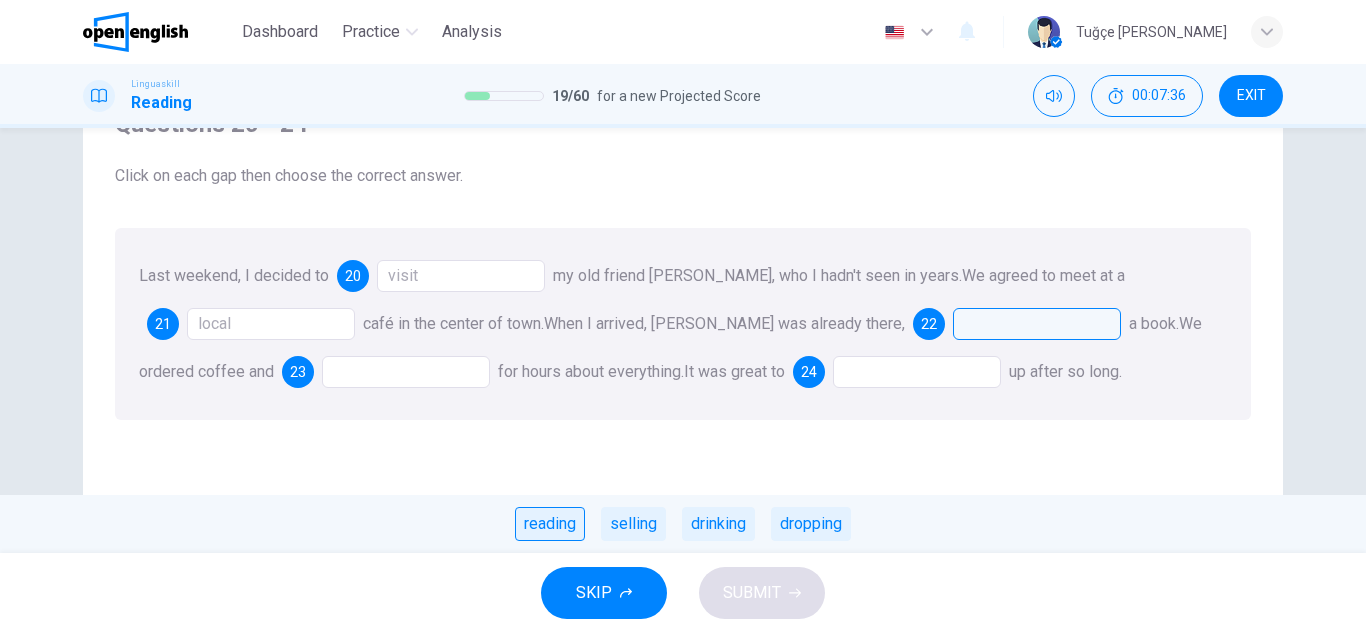 click on "reading" at bounding box center [550, 524] 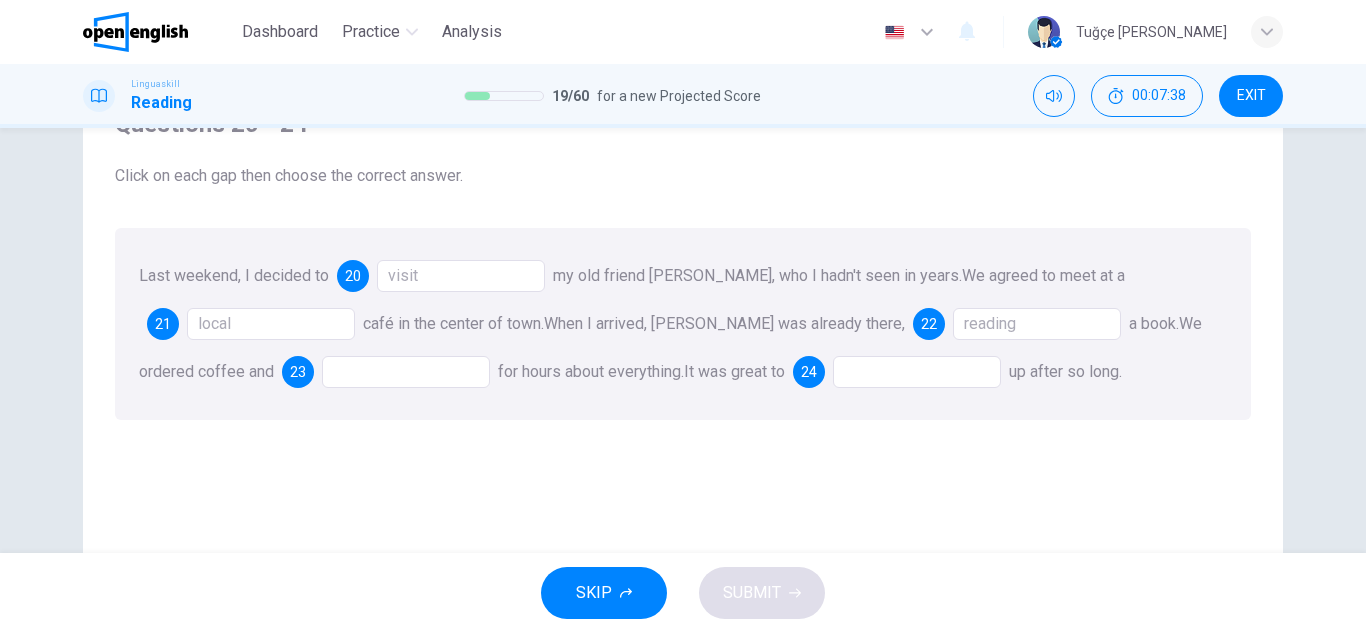 click at bounding box center (406, 372) 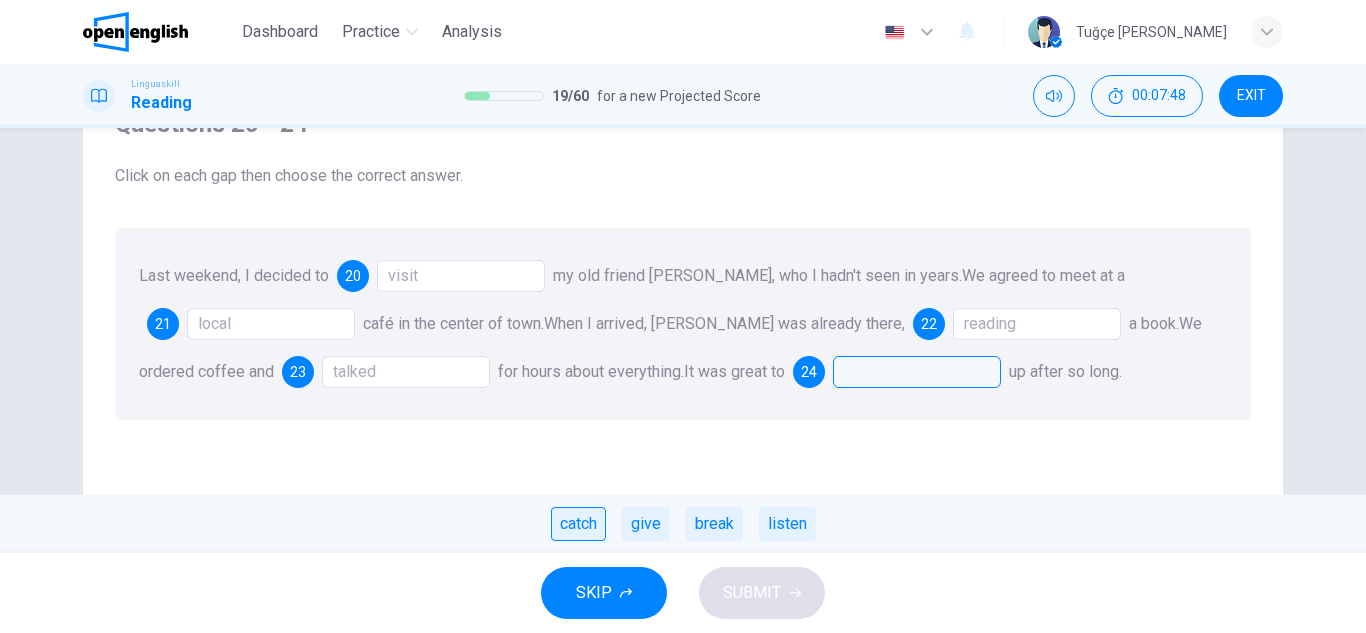 click on "catch" at bounding box center (578, 524) 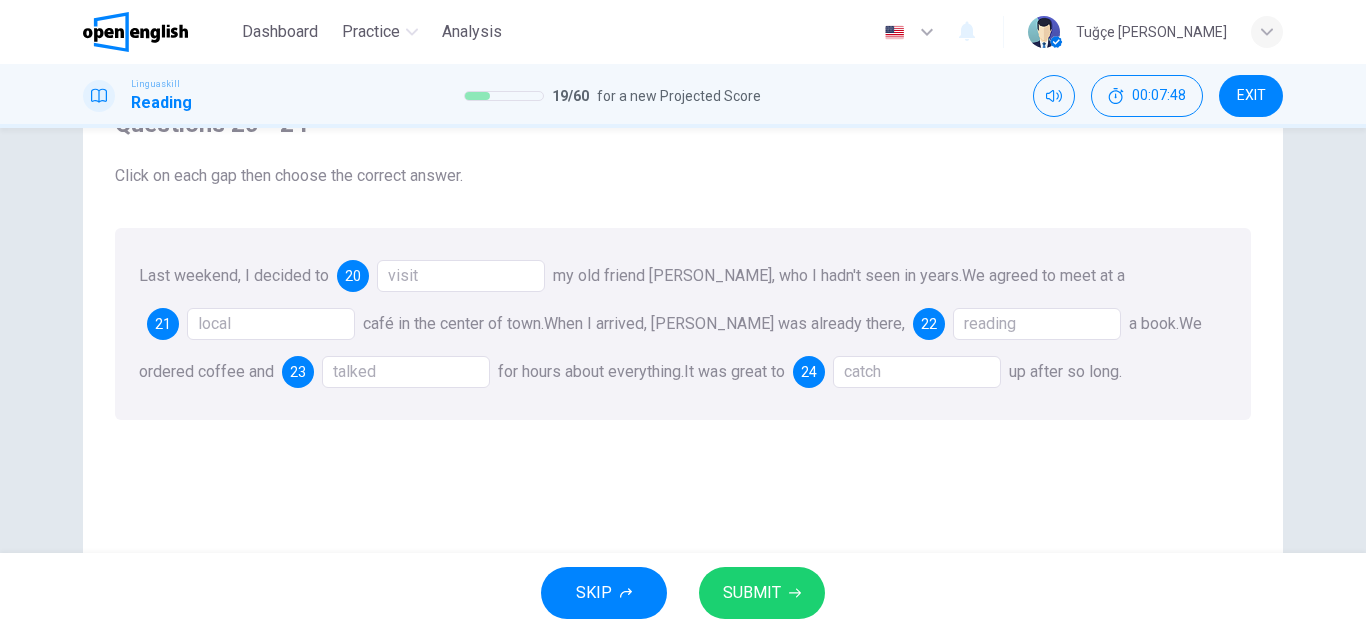 click on "SUBMIT" at bounding box center [752, 593] 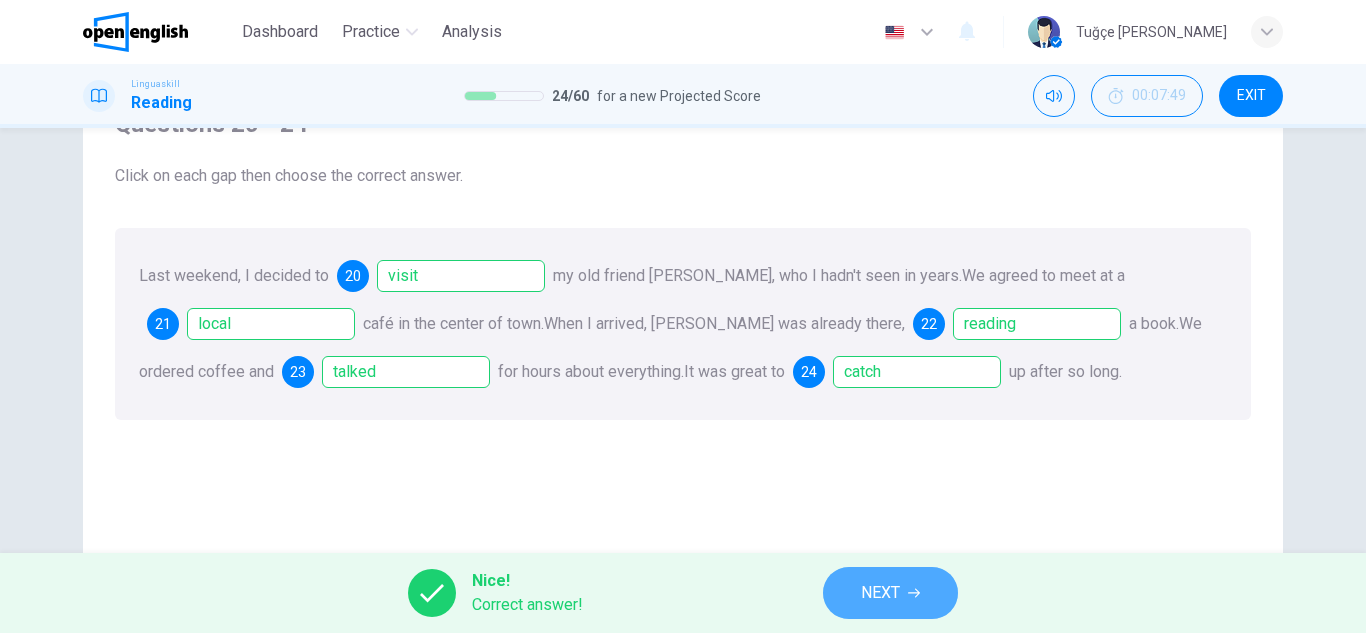 click on "NEXT" at bounding box center (880, 593) 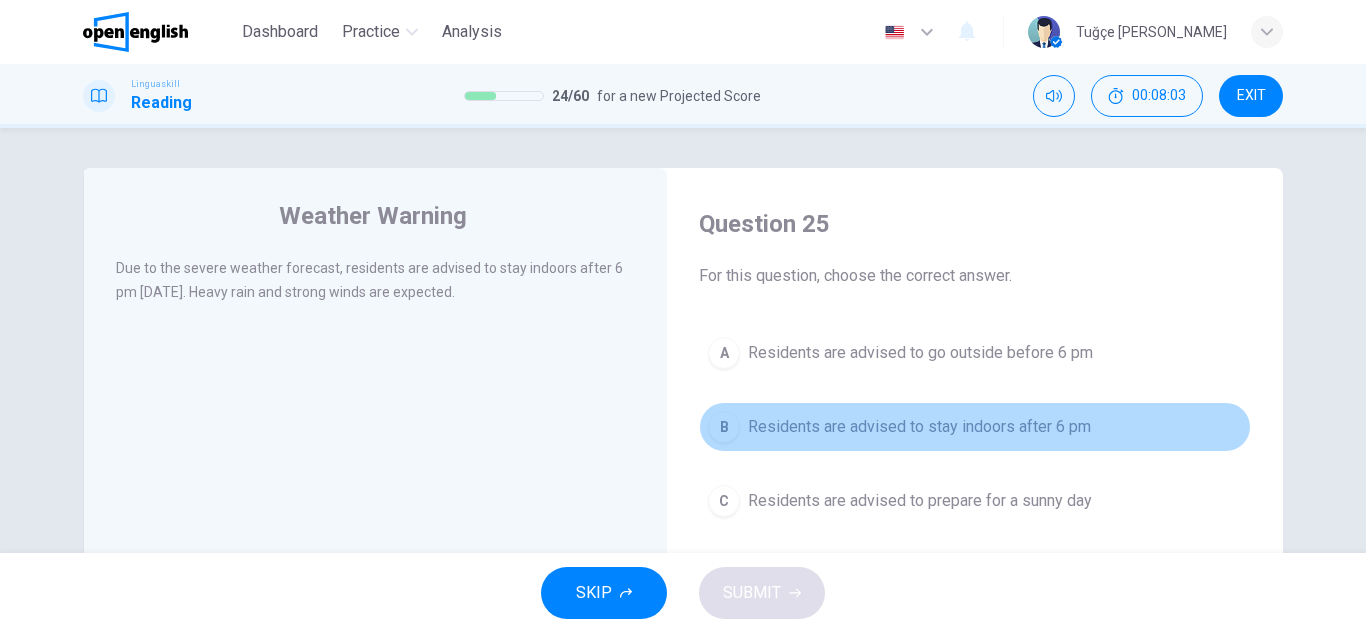 click on "Residents are advised to stay indoors after 6 pm" at bounding box center [919, 427] 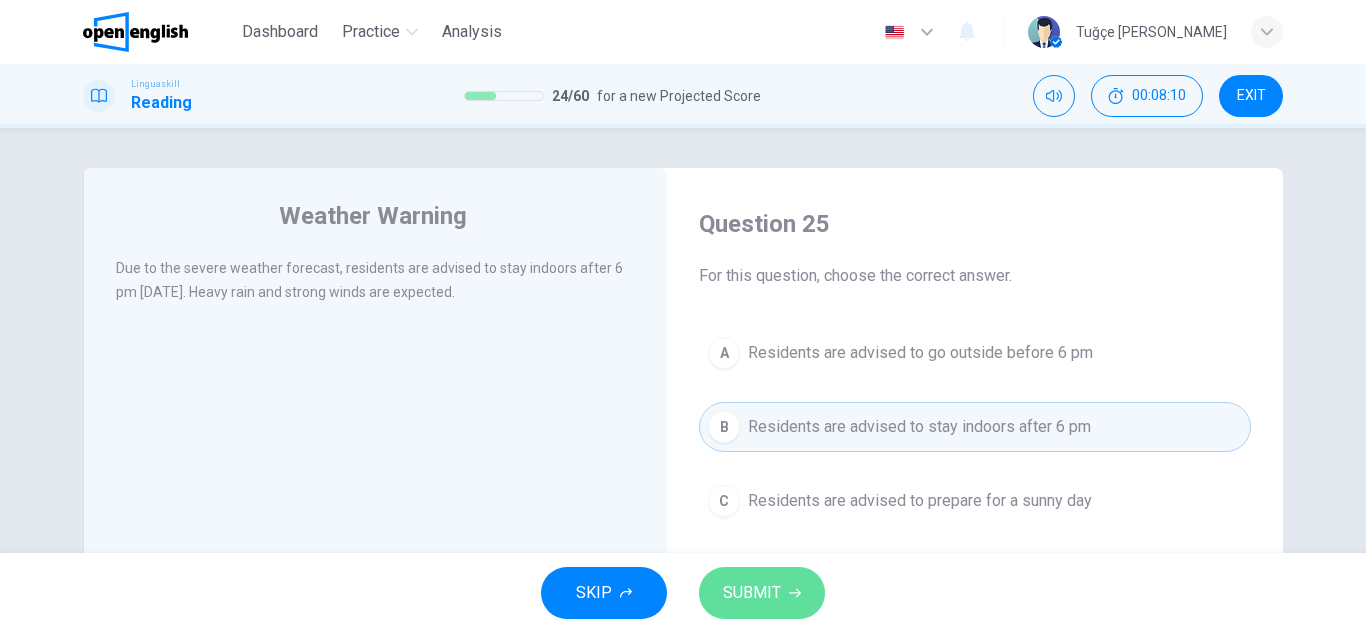 click on "SUBMIT" at bounding box center (762, 593) 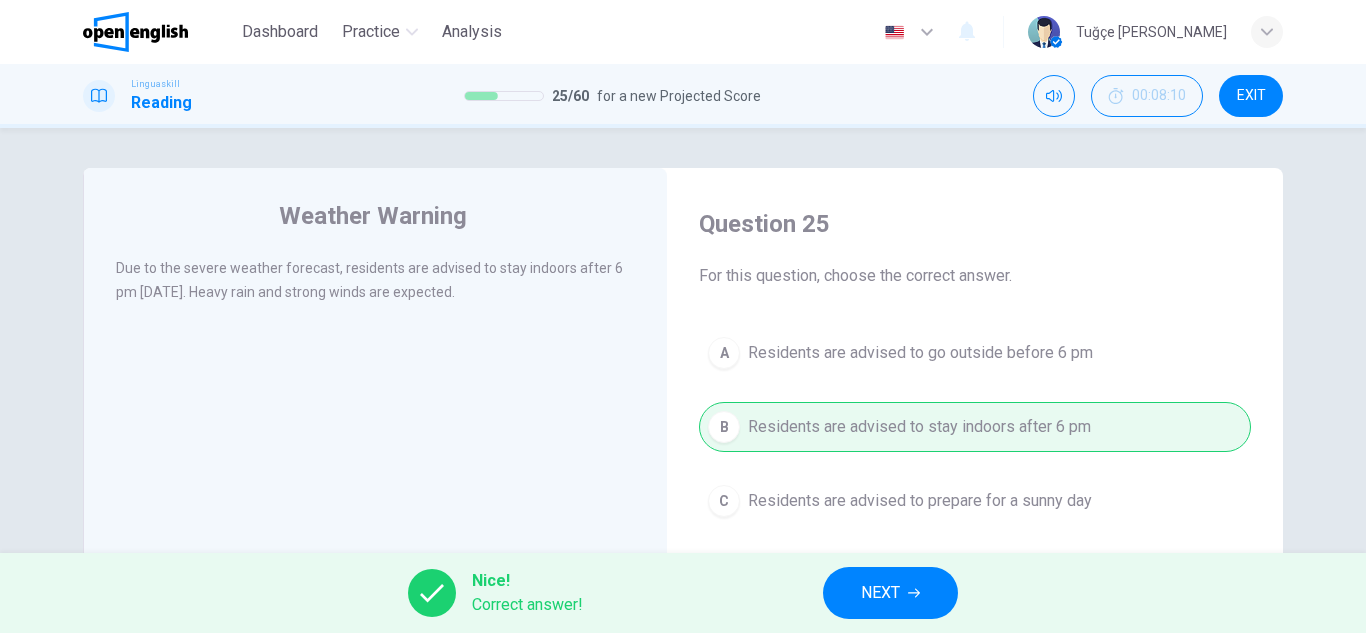 click on "NEXT" at bounding box center (890, 593) 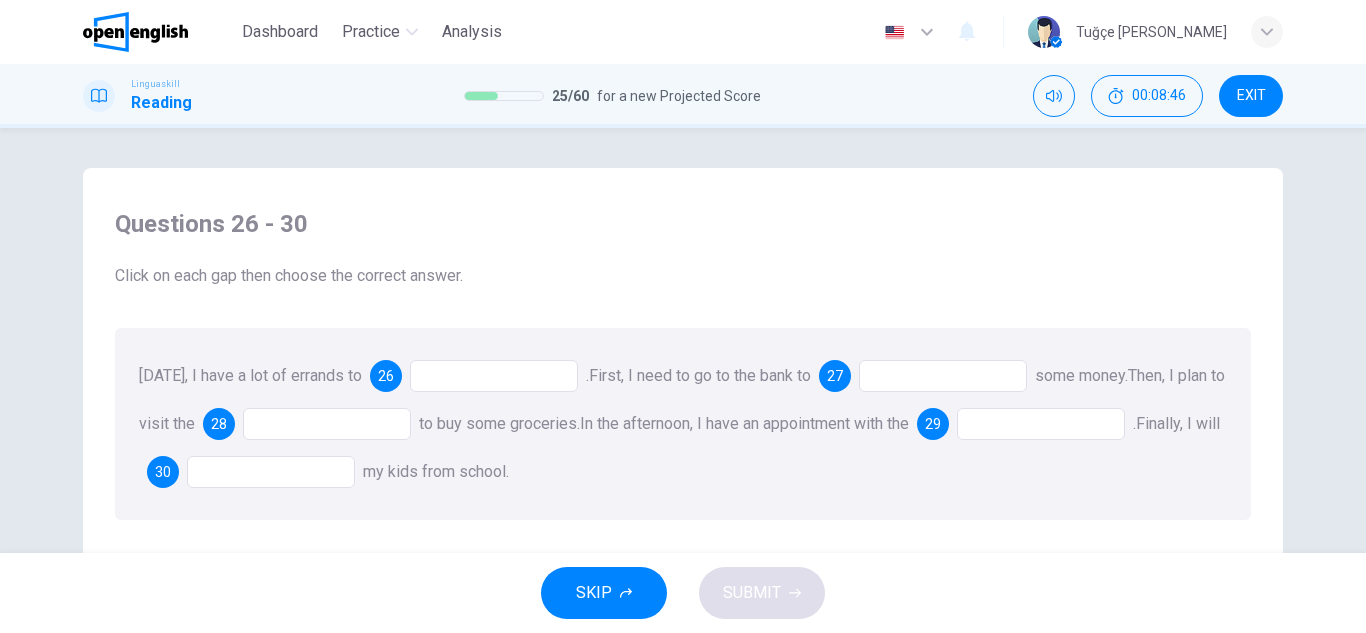 click at bounding box center [494, 376] 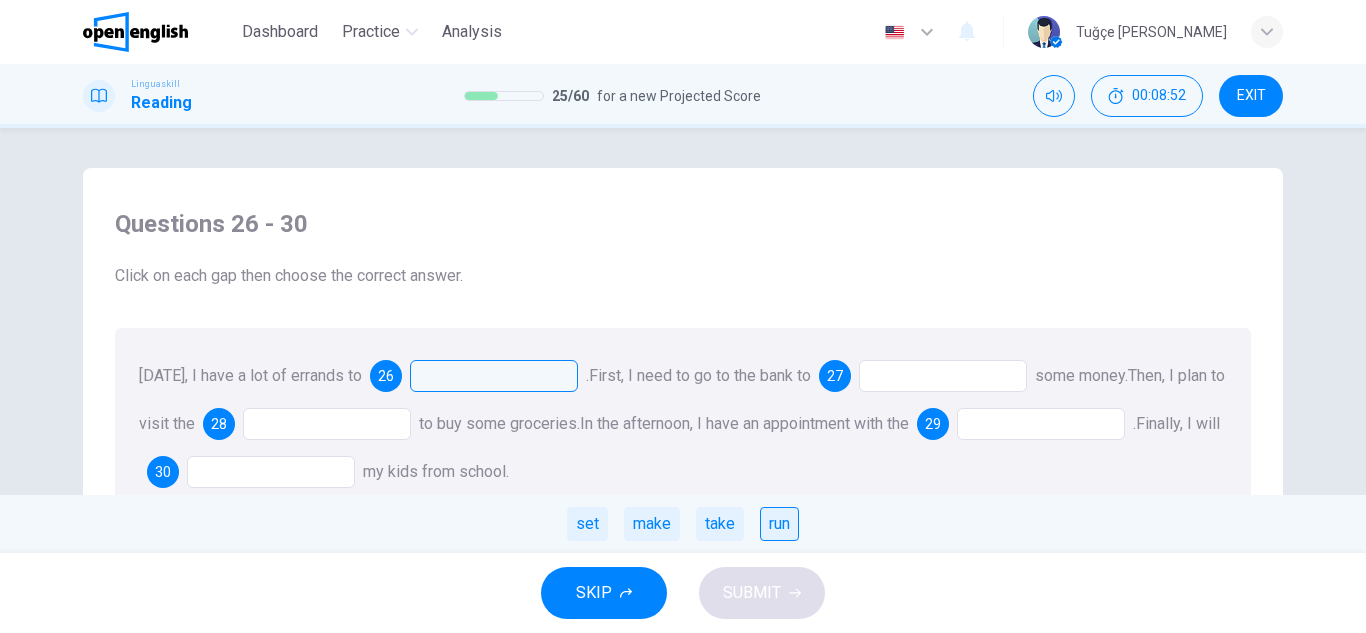 click on "run" at bounding box center (779, 524) 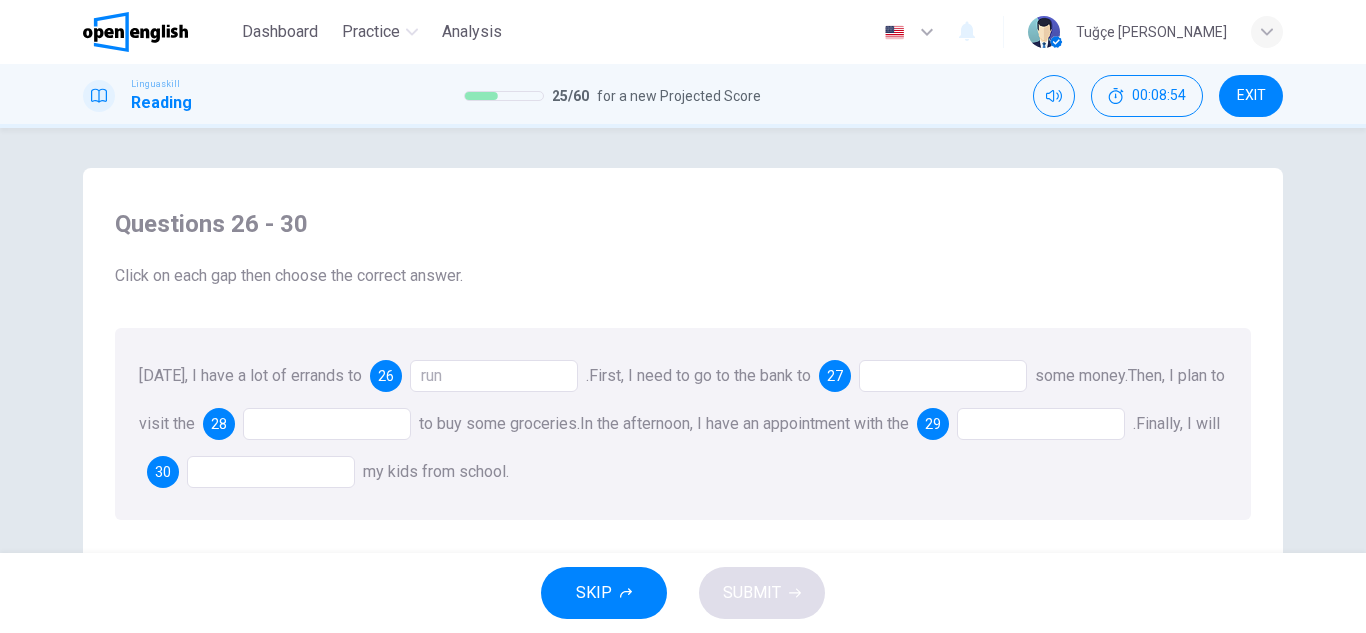 click at bounding box center [943, 376] 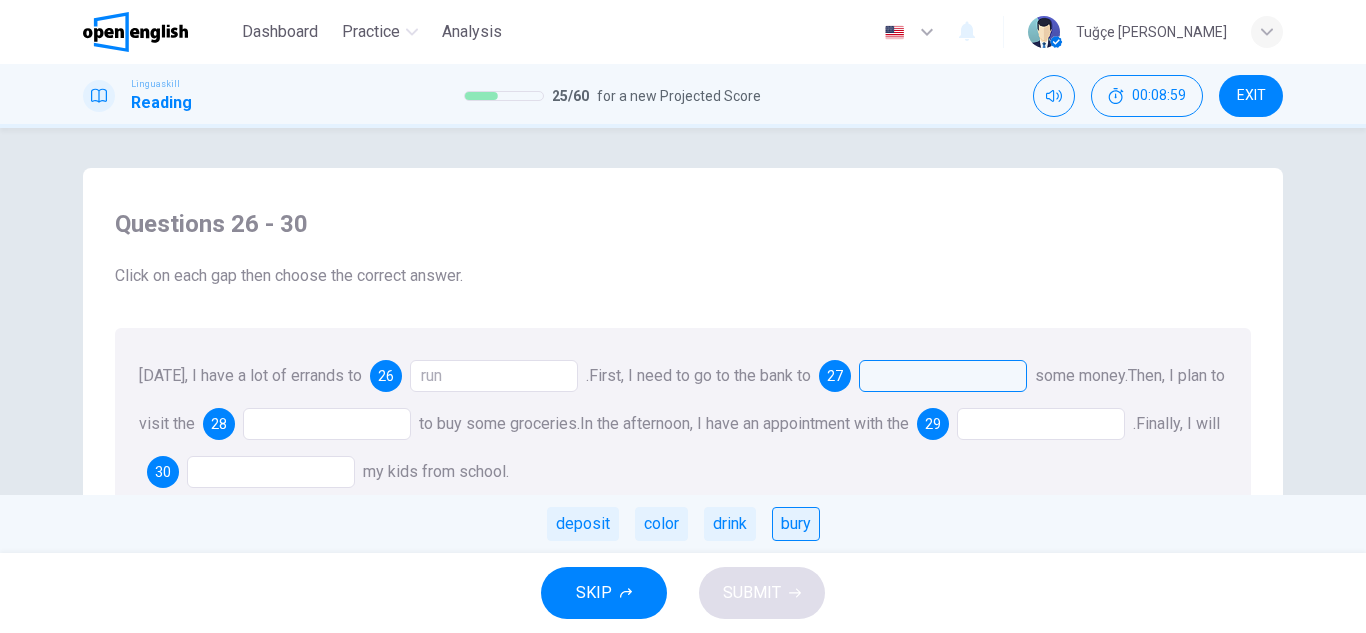click on "bury" at bounding box center (796, 524) 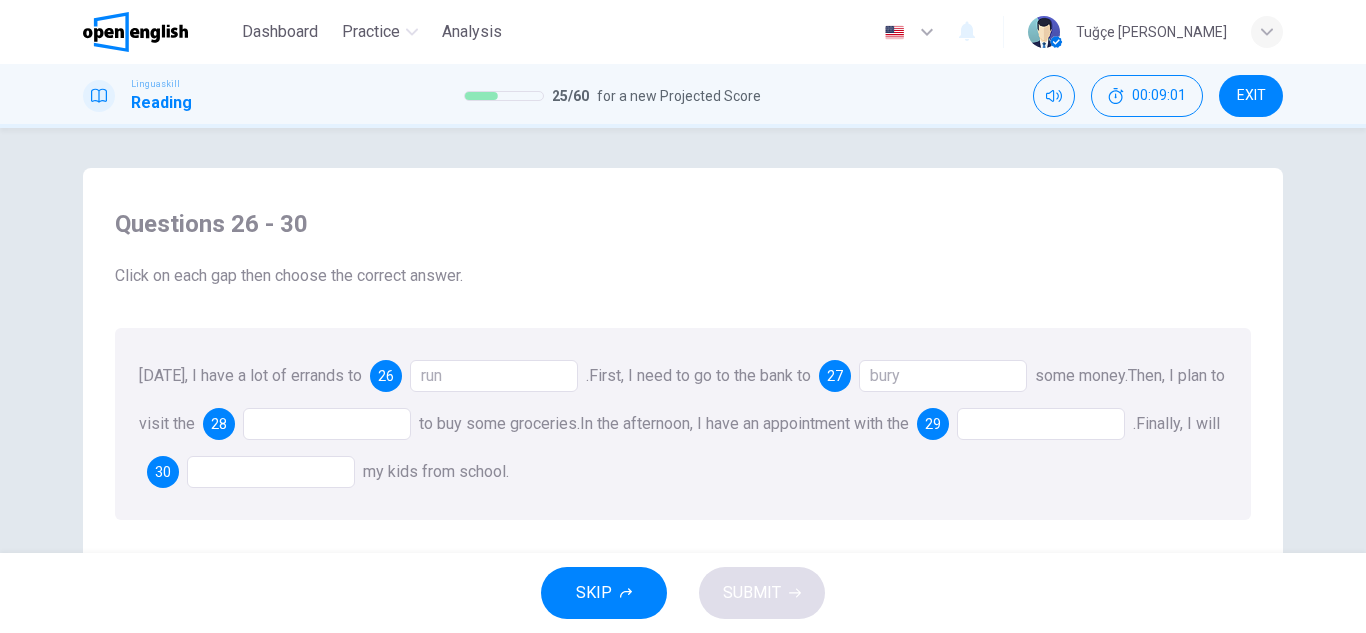click on "bury" at bounding box center [943, 376] 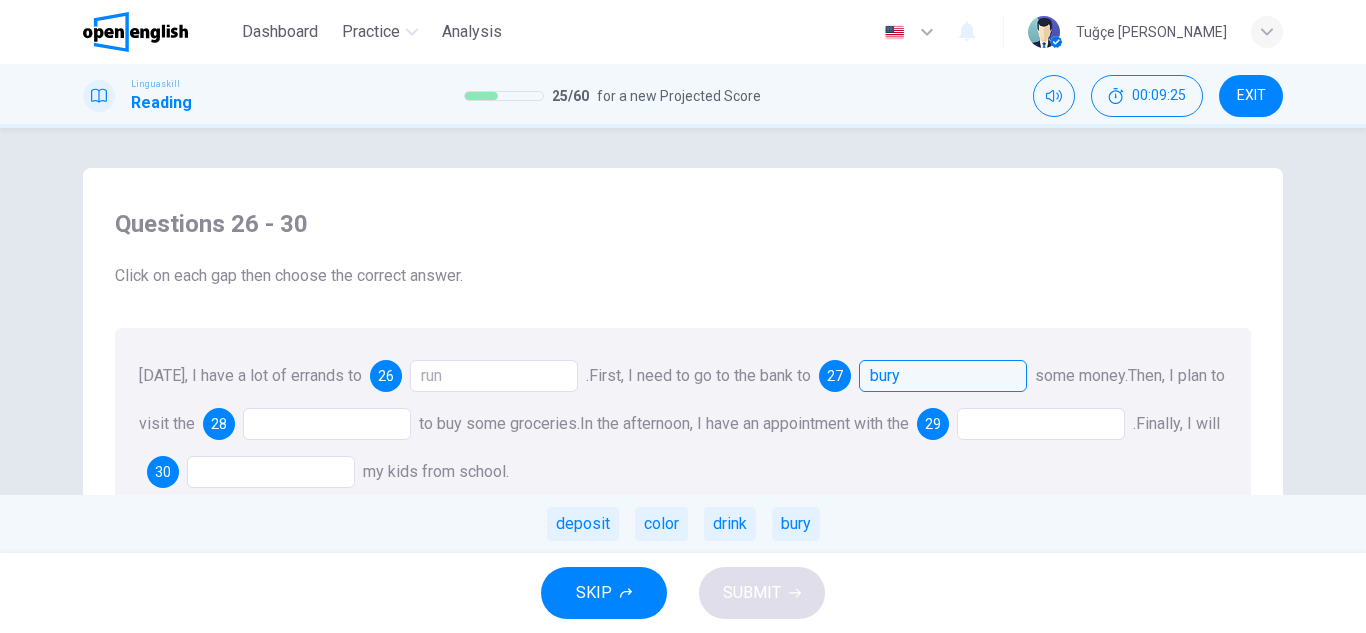 click on "bury" at bounding box center (943, 376) 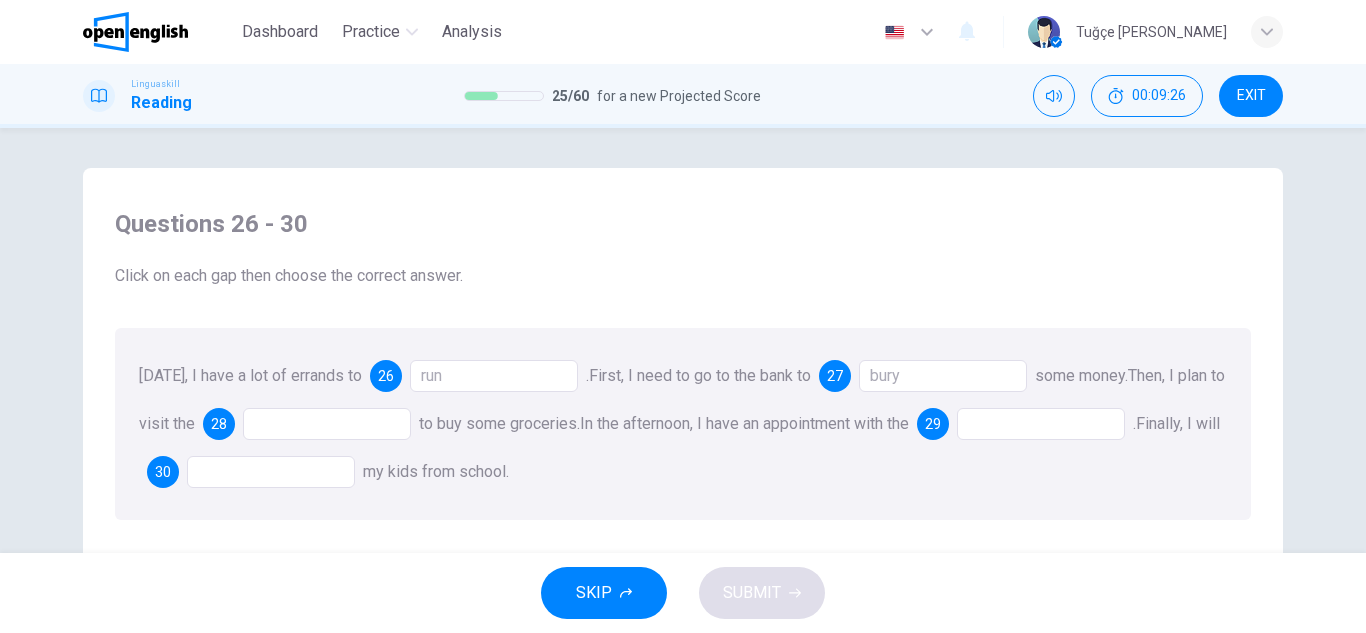 drag, startPoint x: 910, startPoint y: 368, endPoint x: 849, endPoint y: 426, distance: 84.17244 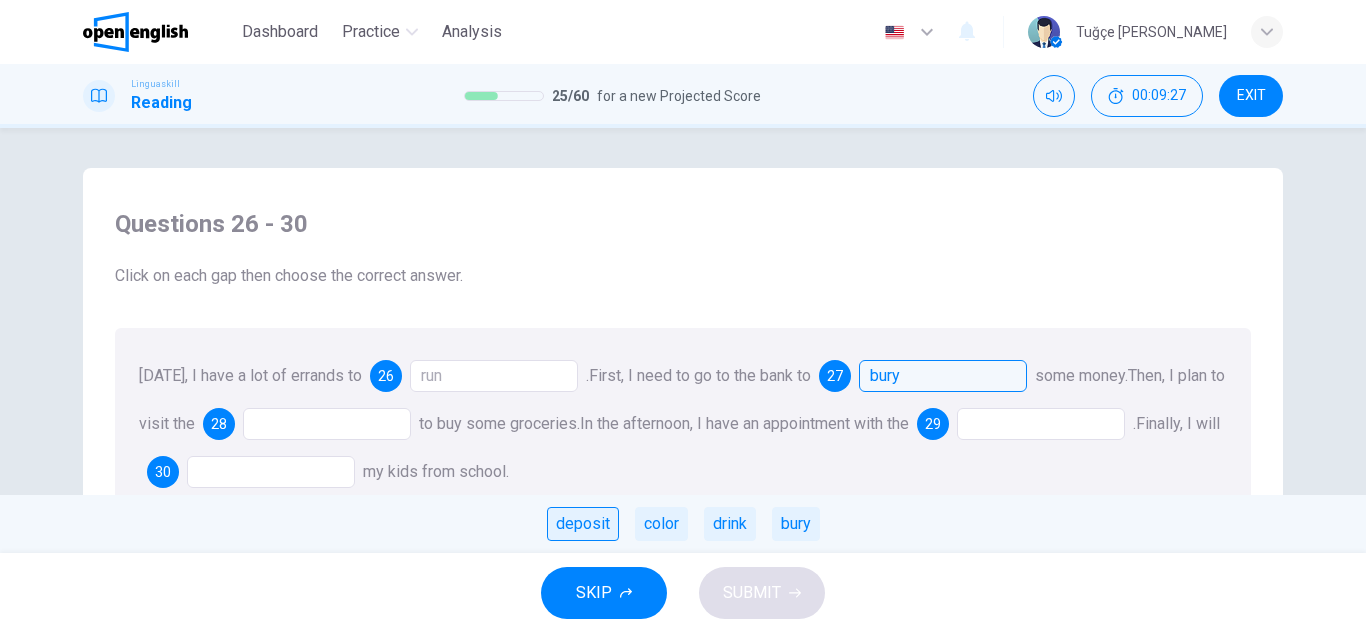 click on "deposit" at bounding box center [583, 524] 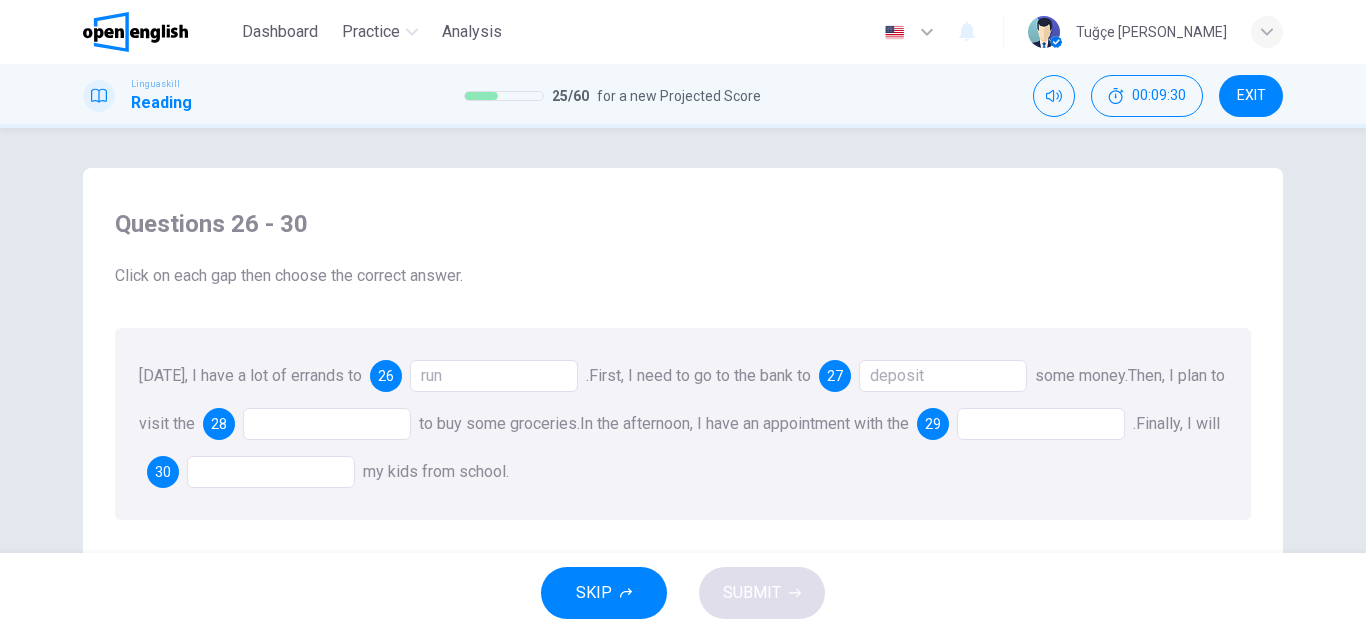 click at bounding box center [327, 424] 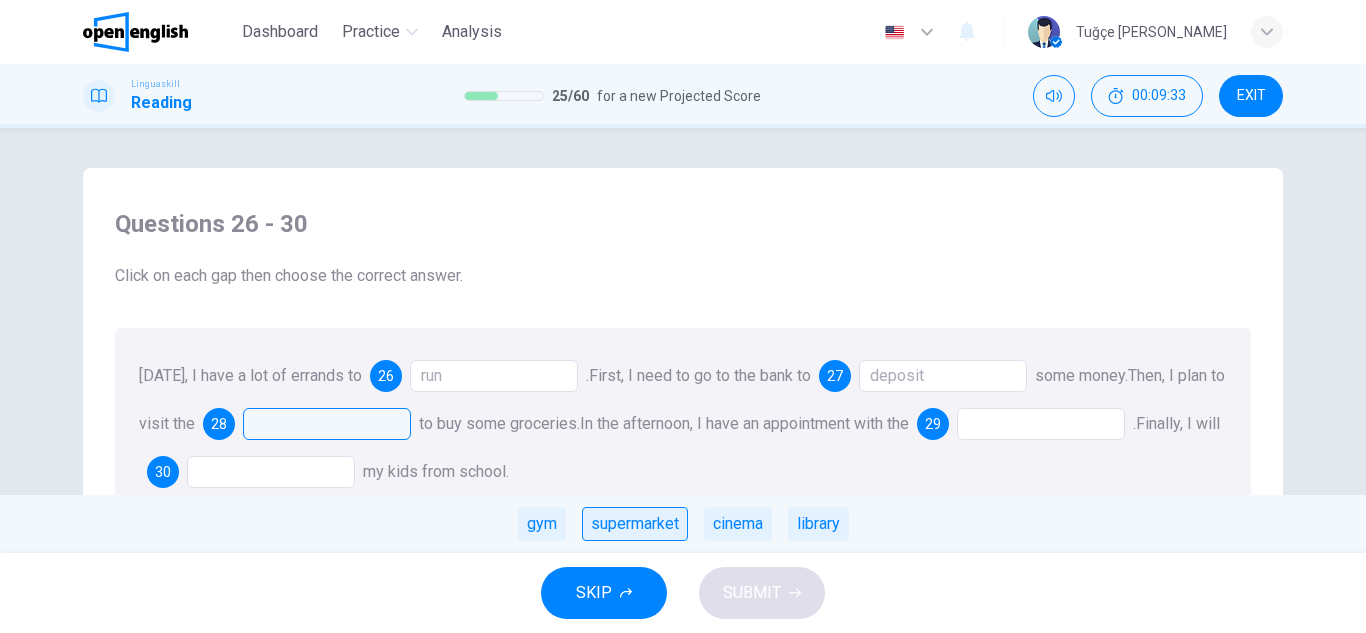 click on "supermarket" at bounding box center [635, 524] 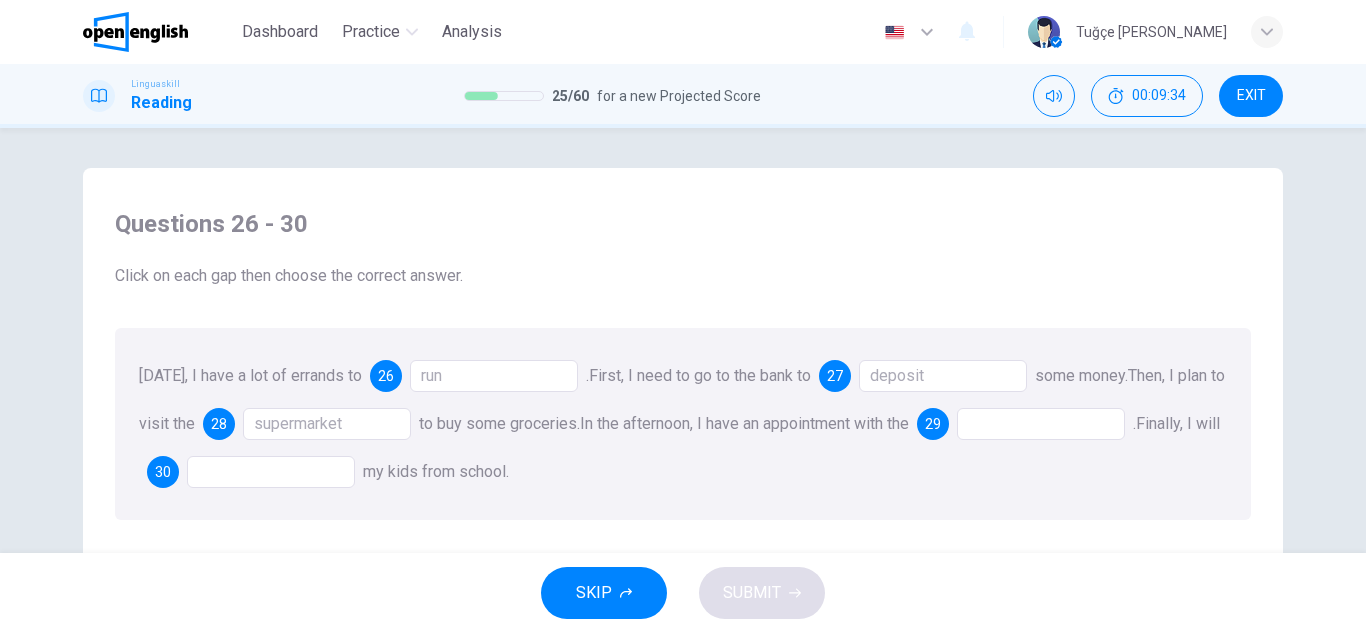 click at bounding box center (1041, 424) 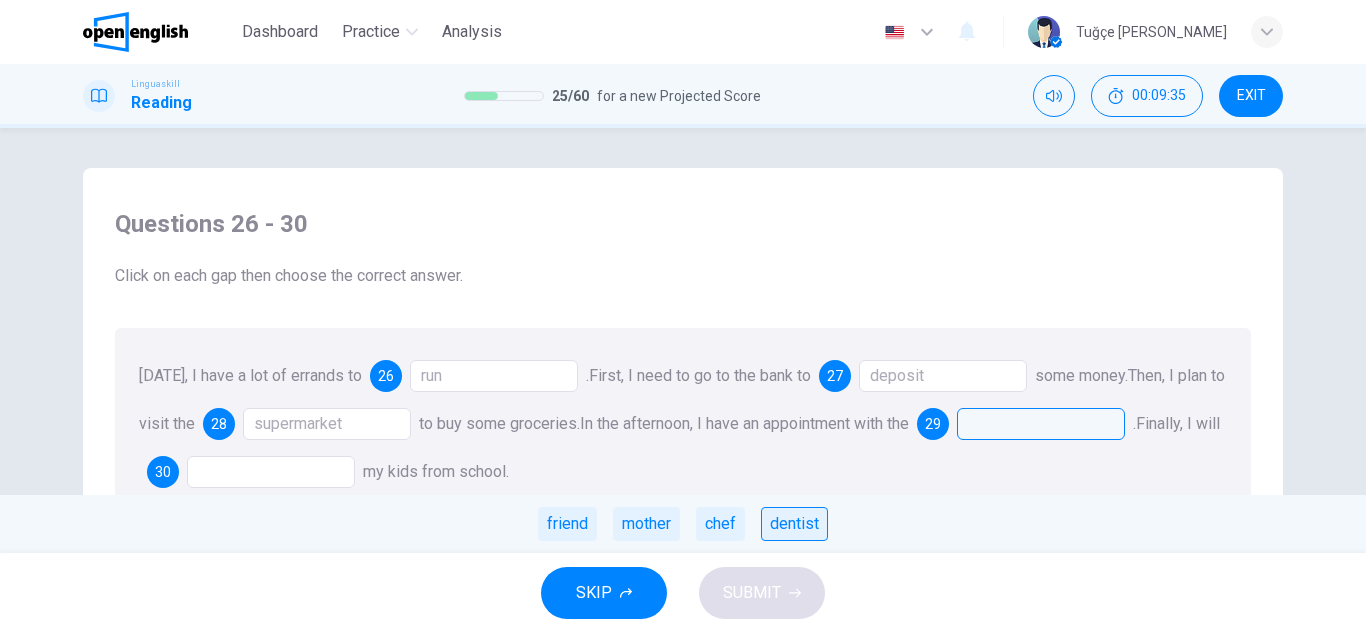 click on "dentist" at bounding box center (794, 524) 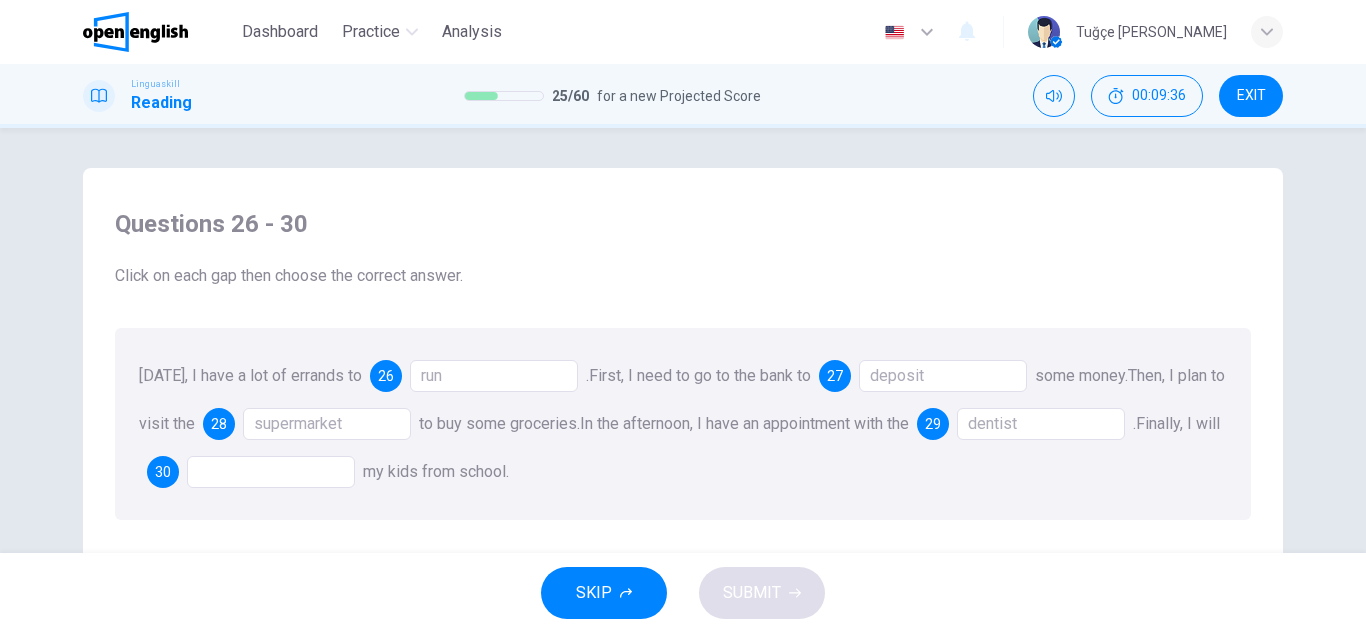 click on "dentist" at bounding box center [1041, 424] 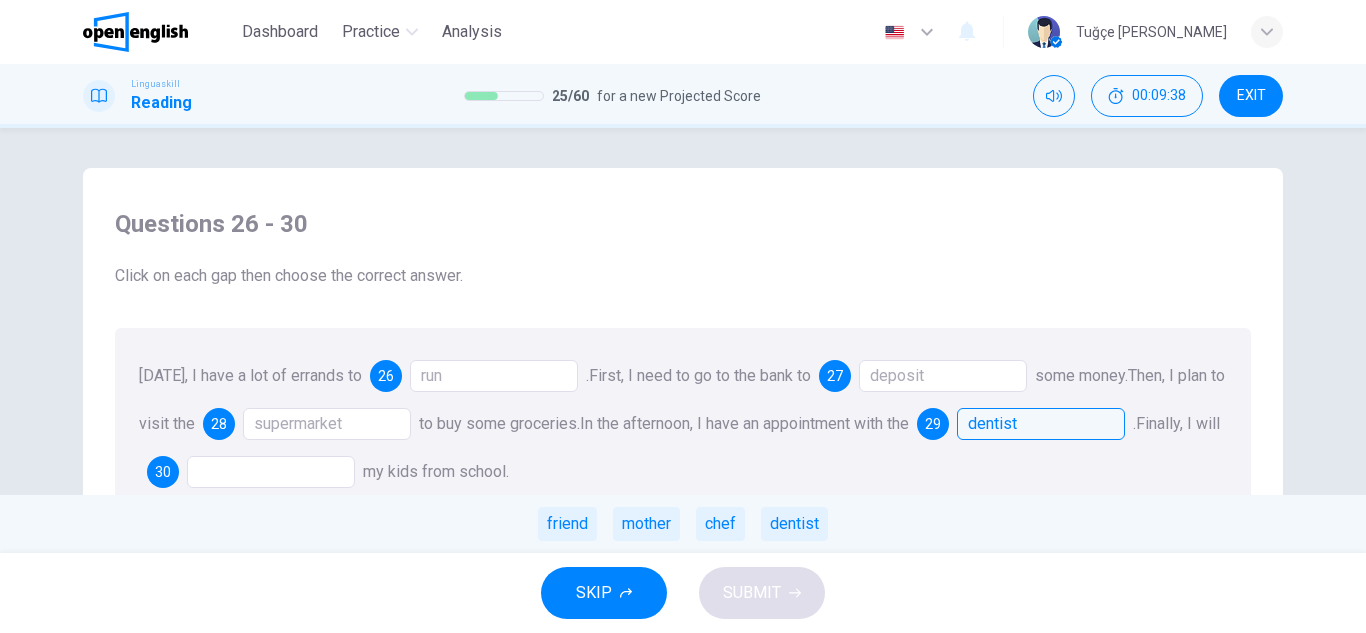 click on "dentist" at bounding box center (1041, 424) 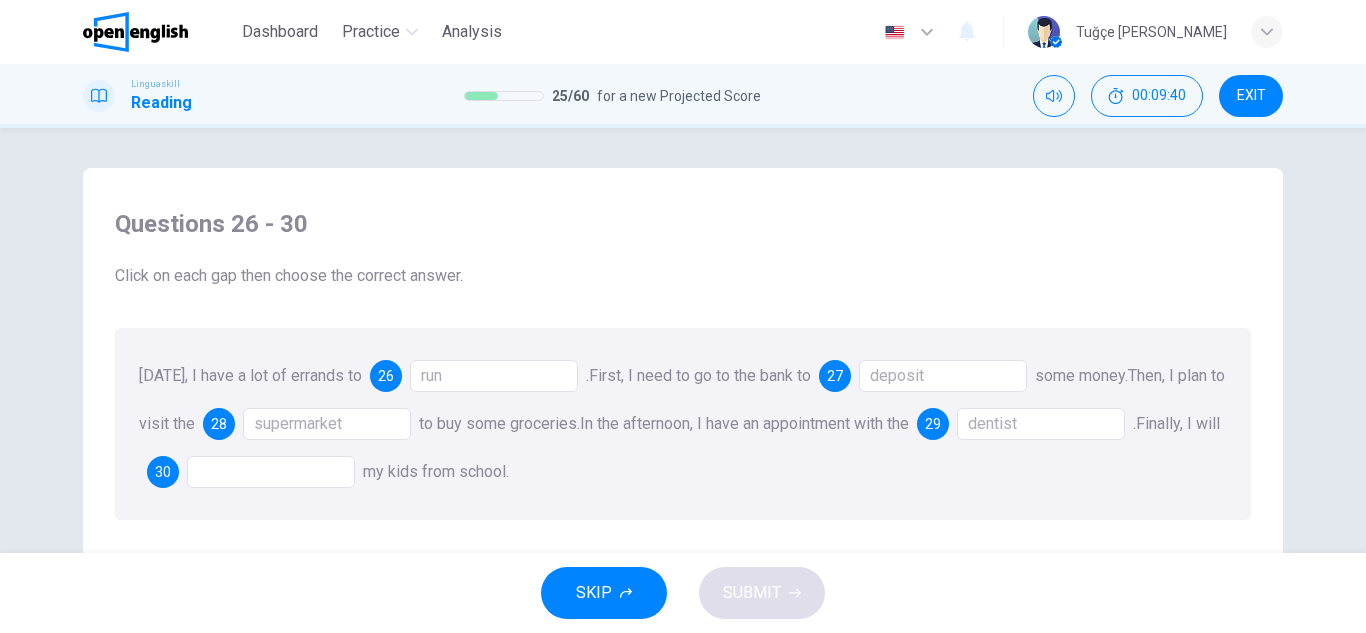 click at bounding box center (271, 472) 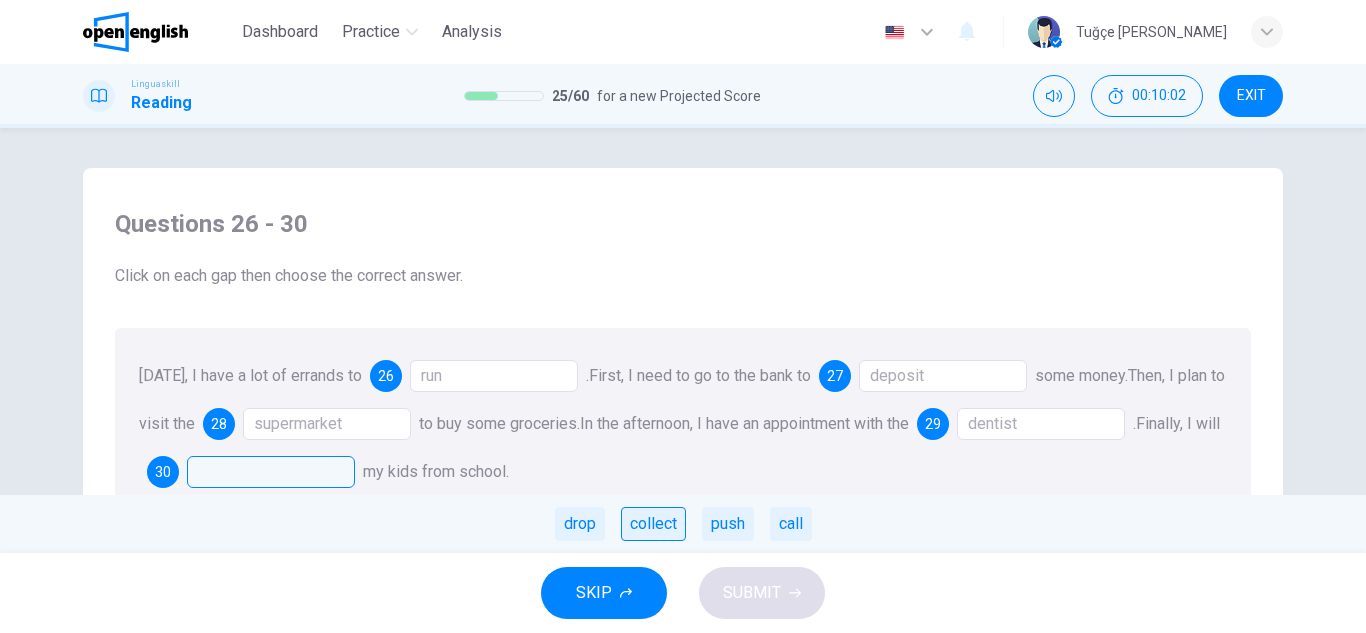 click on "collect" at bounding box center (653, 524) 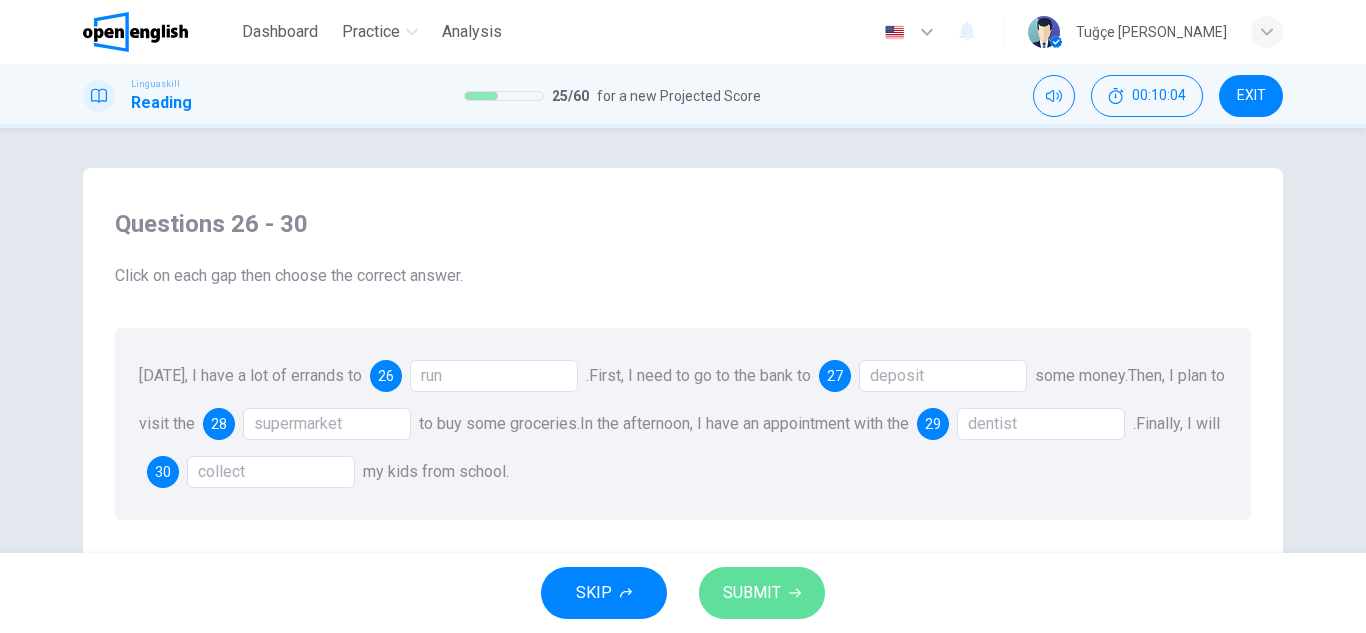 click on "SUBMIT" at bounding box center [752, 593] 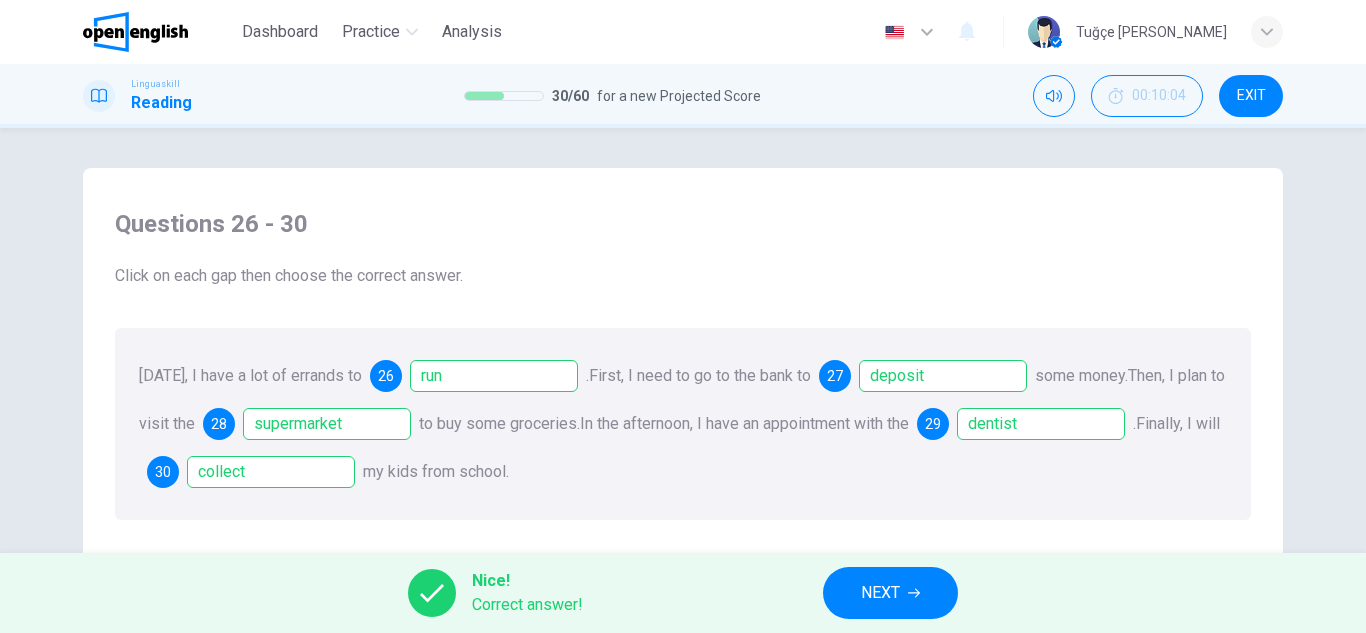 click on "NEXT" at bounding box center (890, 593) 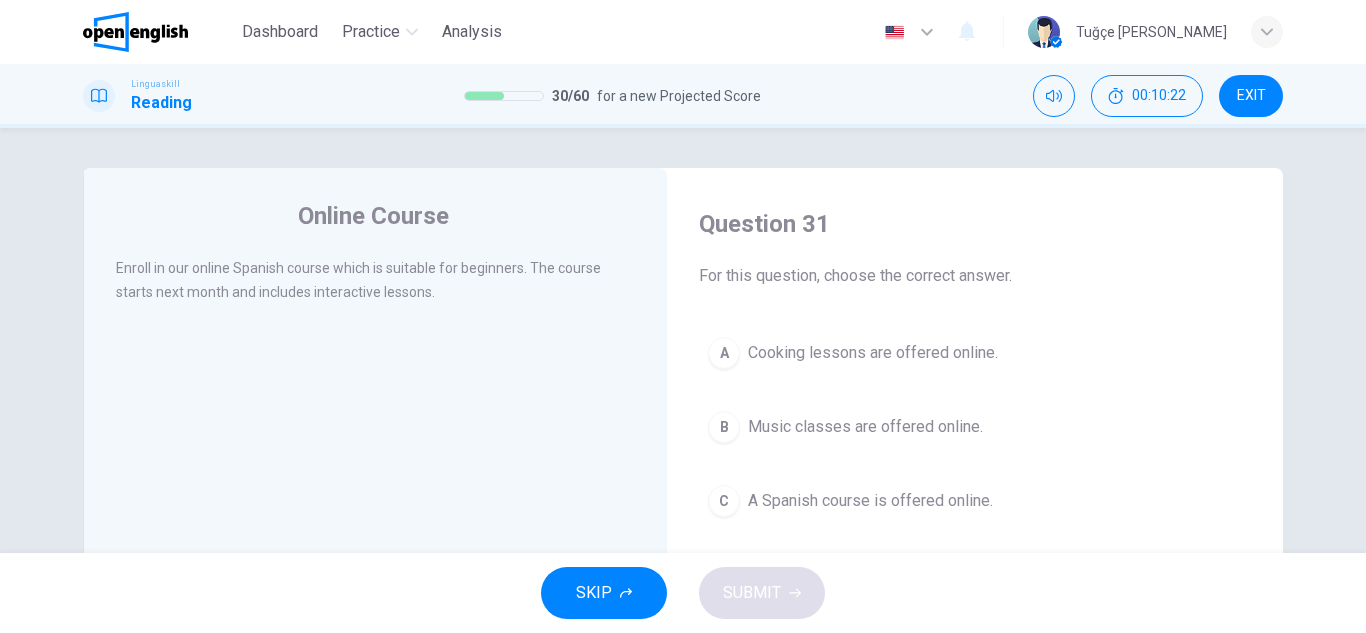 click on "SKIP SUBMIT" at bounding box center (683, 593) 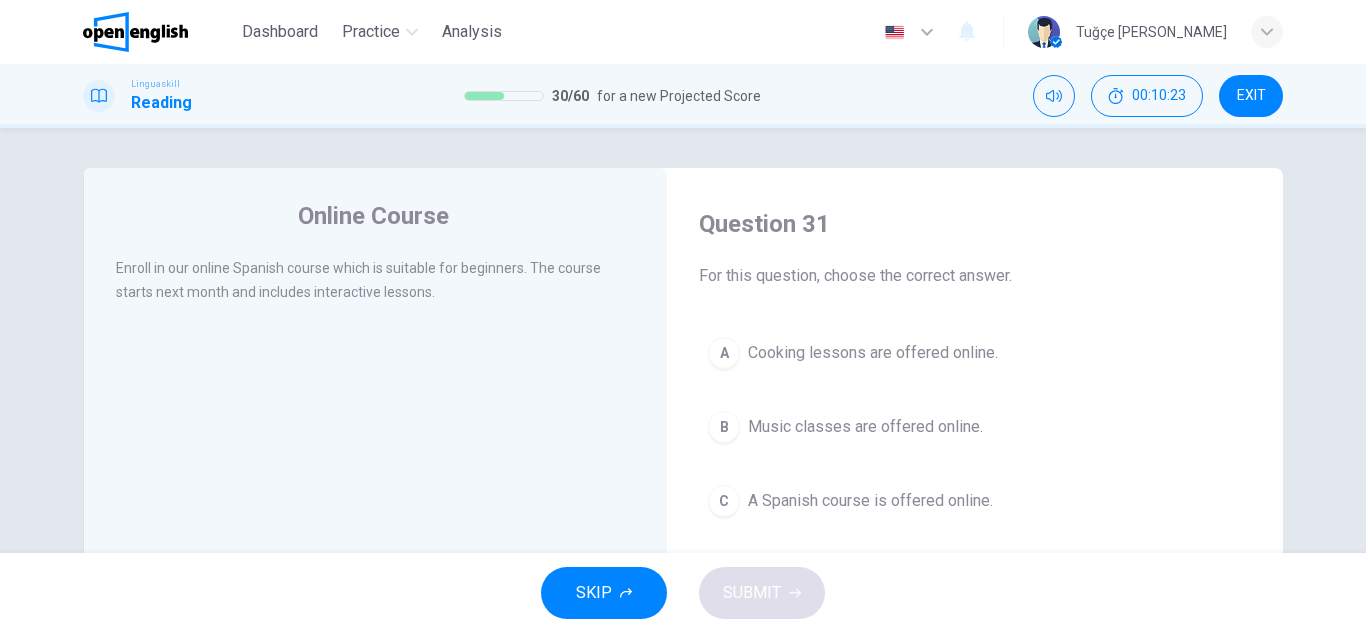 click on "SKIP SUBMIT" at bounding box center [683, 593] 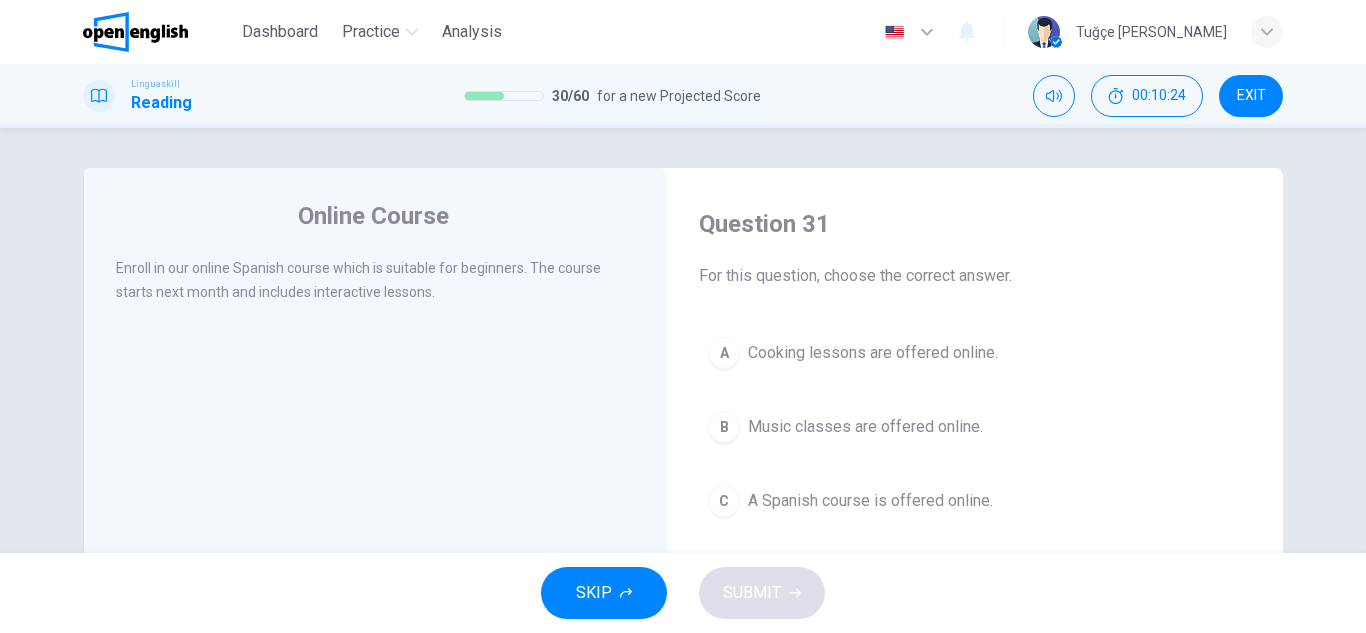 click on "A Spanish course is offered online." at bounding box center (870, 501) 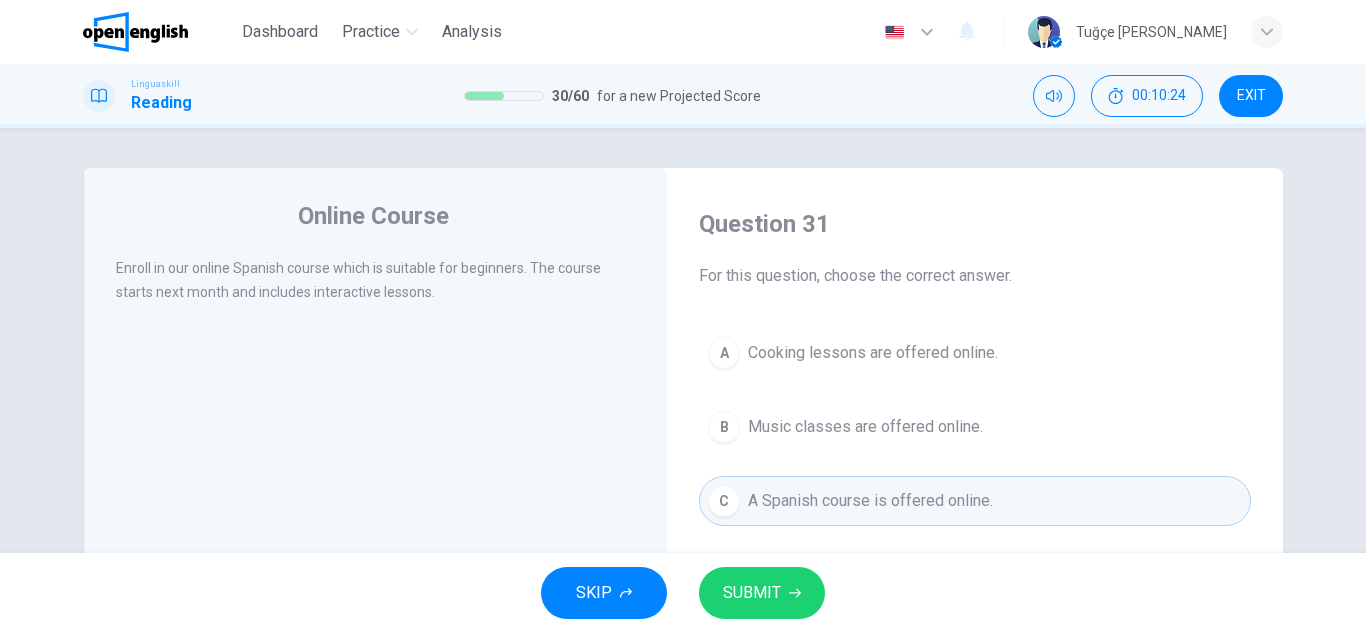click on "SUBMIT" at bounding box center [762, 593] 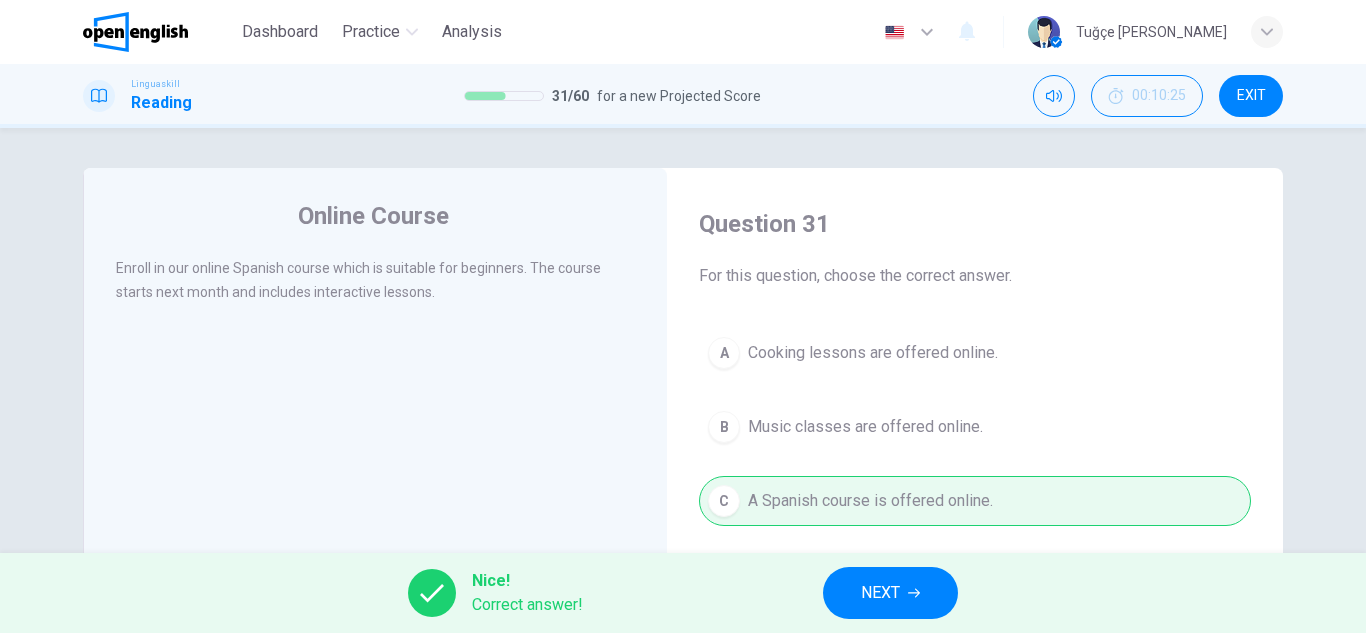click on "NEXT" at bounding box center [890, 593] 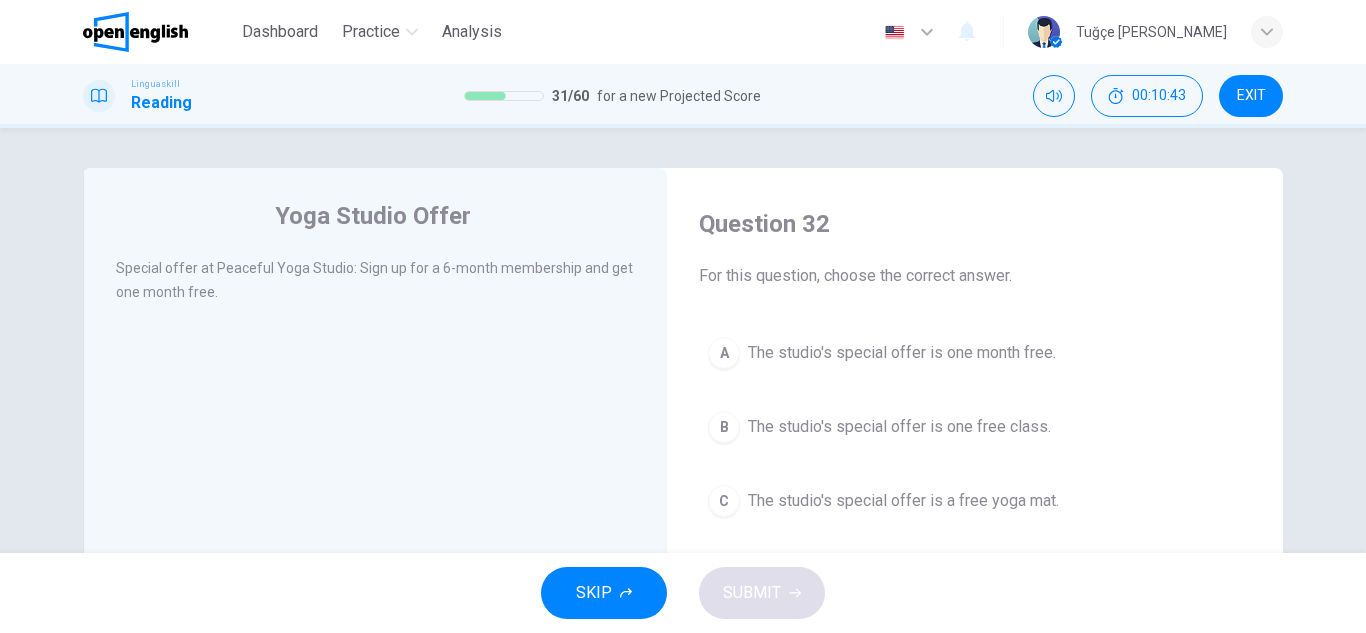 click on "Question 32 For this question, choose the correct answer. A The studio's special offer is one month free. B The studio's special offer is one free class. C The studio's special offer is a free yoga mat." at bounding box center [975, 367] 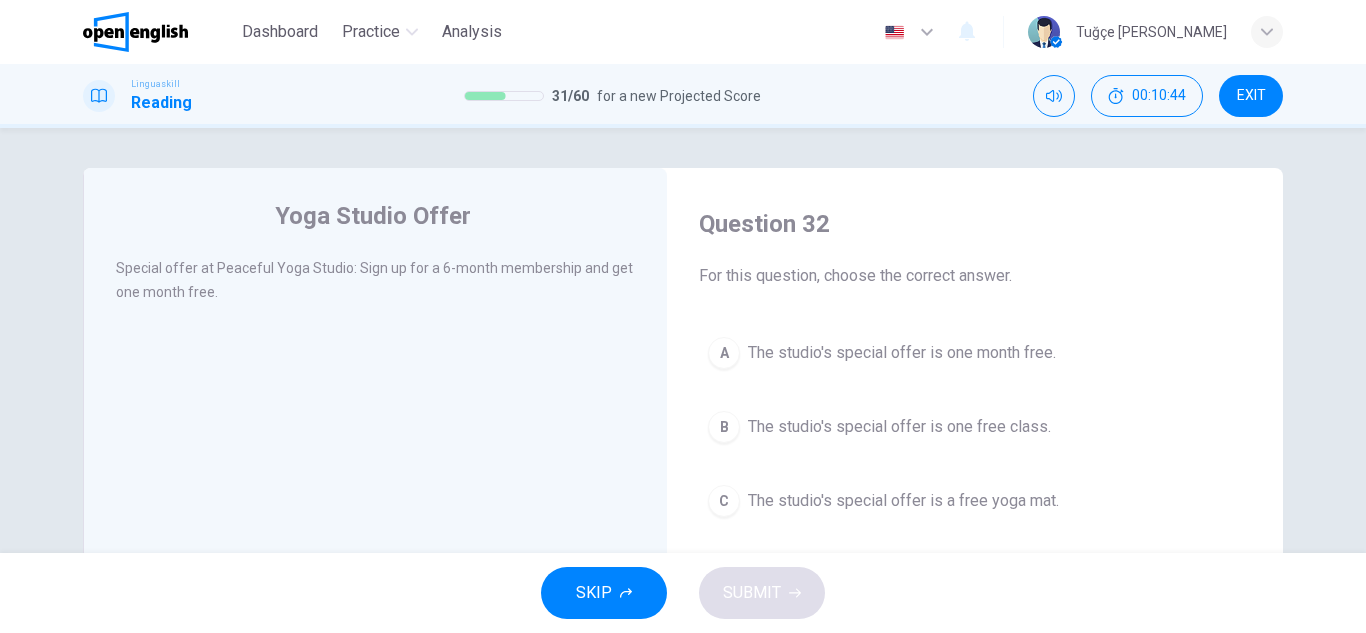 click on "The studio's special offer is one month free." at bounding box center (902, 353) 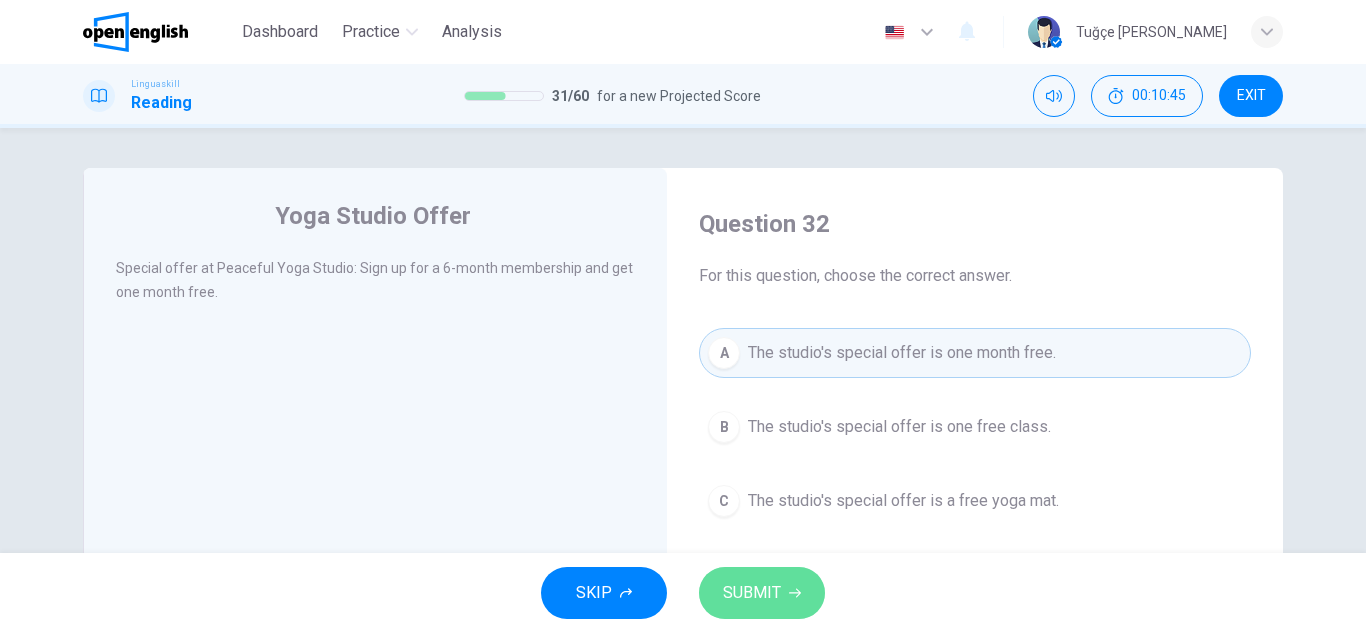 click on "SUBMIT" at bounding box center (752, 593) 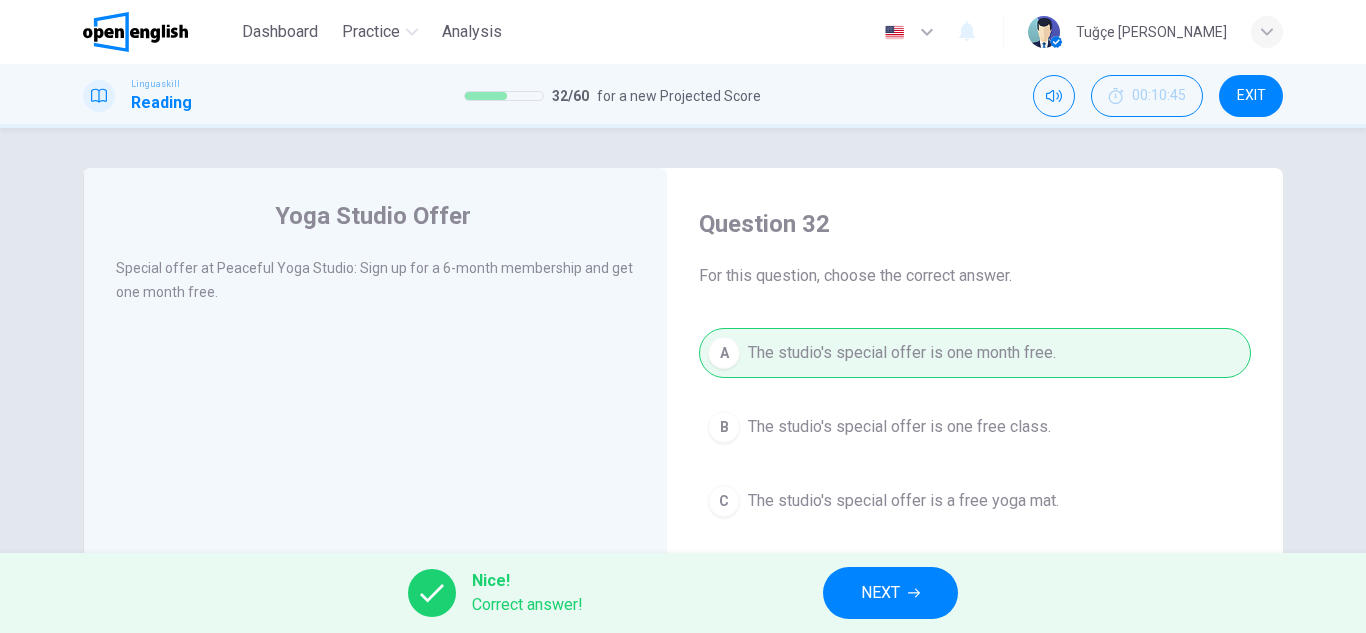 click on "NEXT" at bounding box center (890, 593) 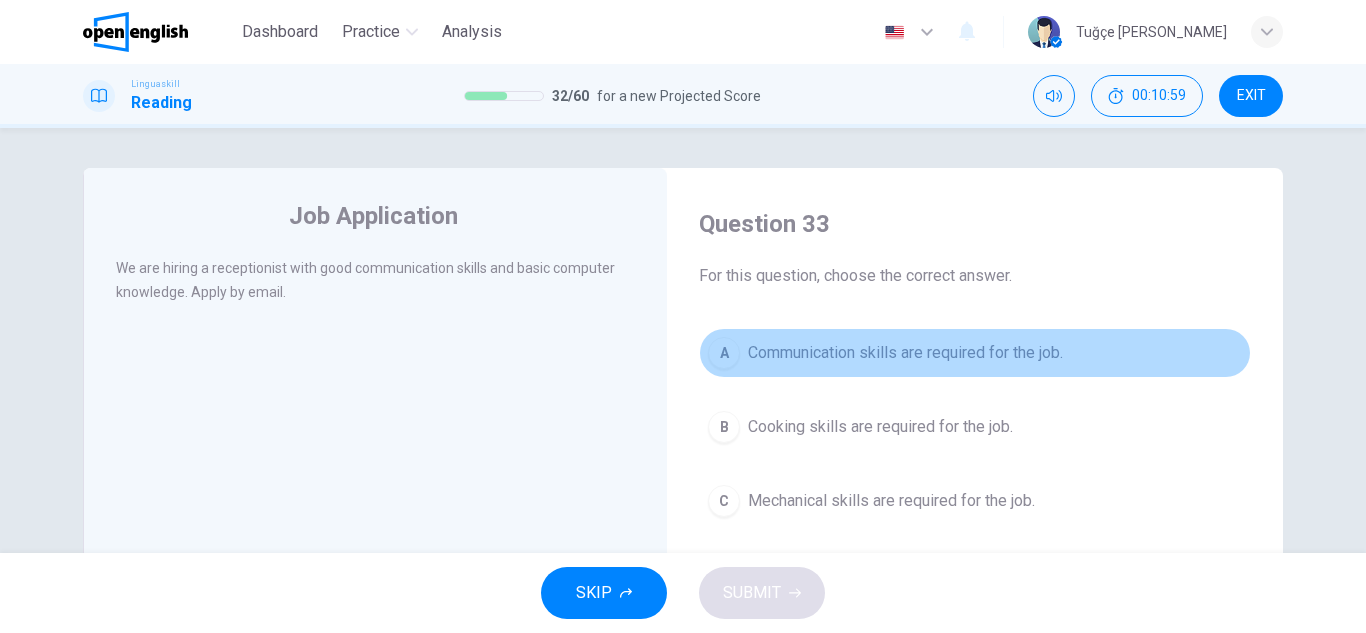 click on "A Communication skills are required for the job." at bounding box center (975, 353) 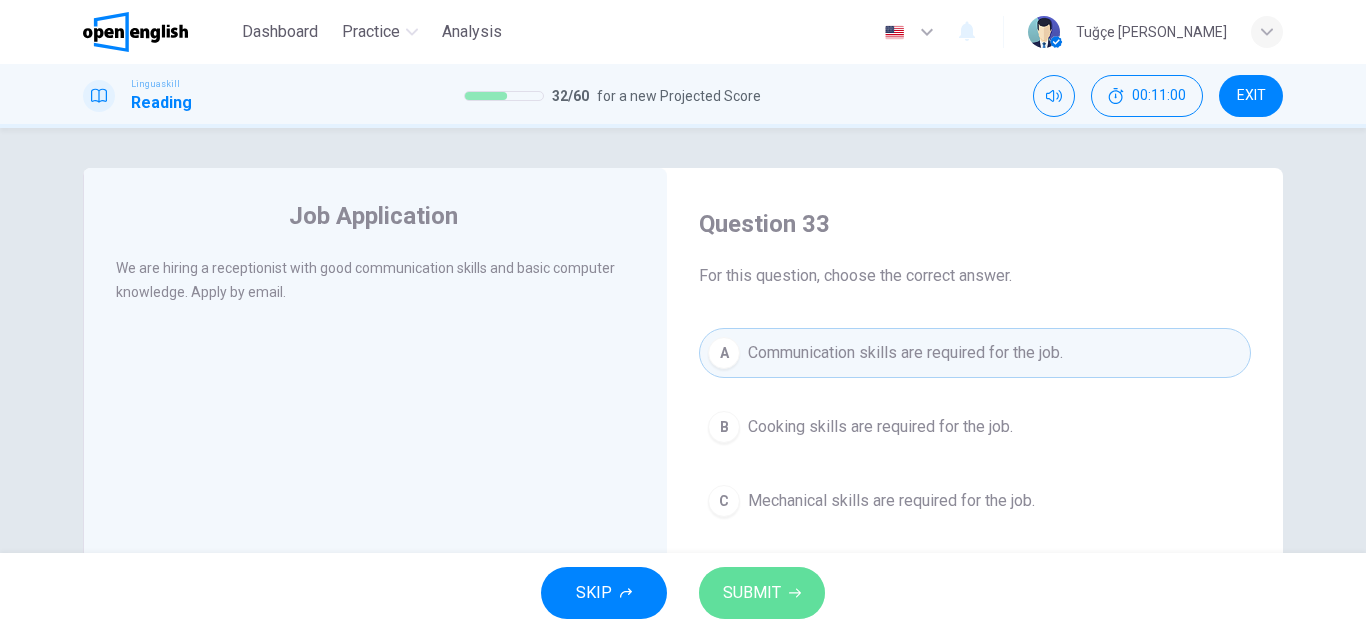 click on "SUBMIT" at bounding box center (752, 593) 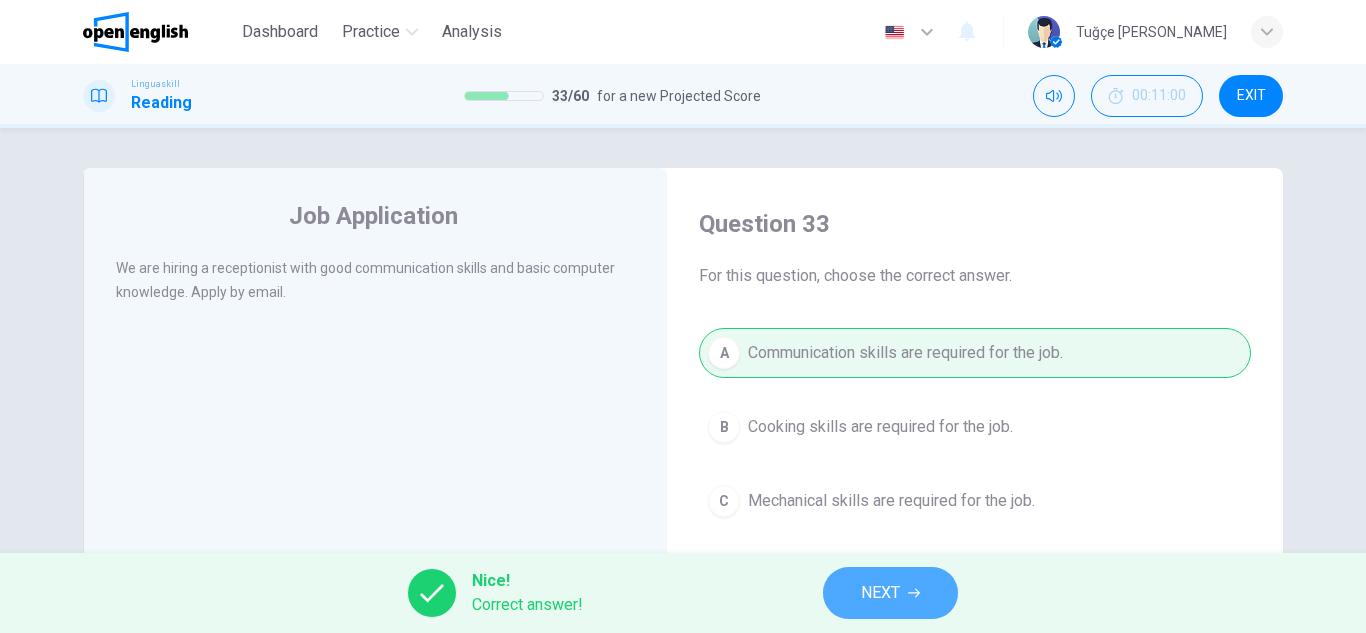 click on "NEXT" at bounding box center [890, 593] 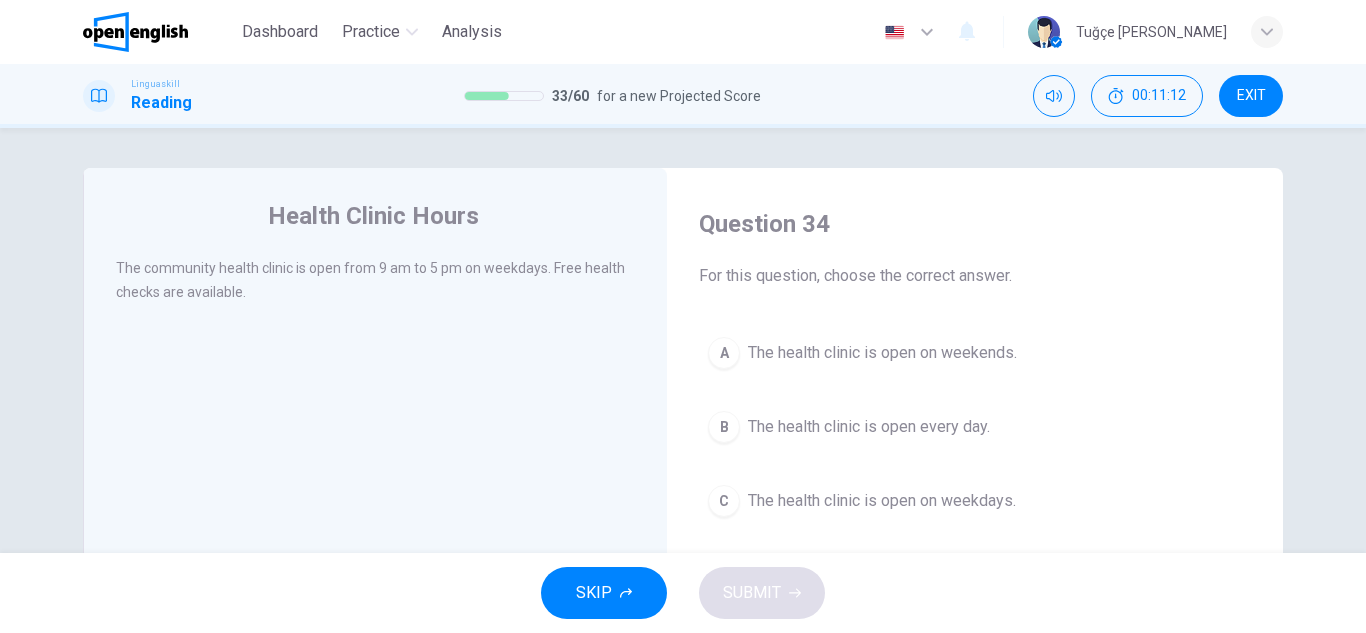 click on "The health clinic is open on weekdays." at bounding box center [882, 501] 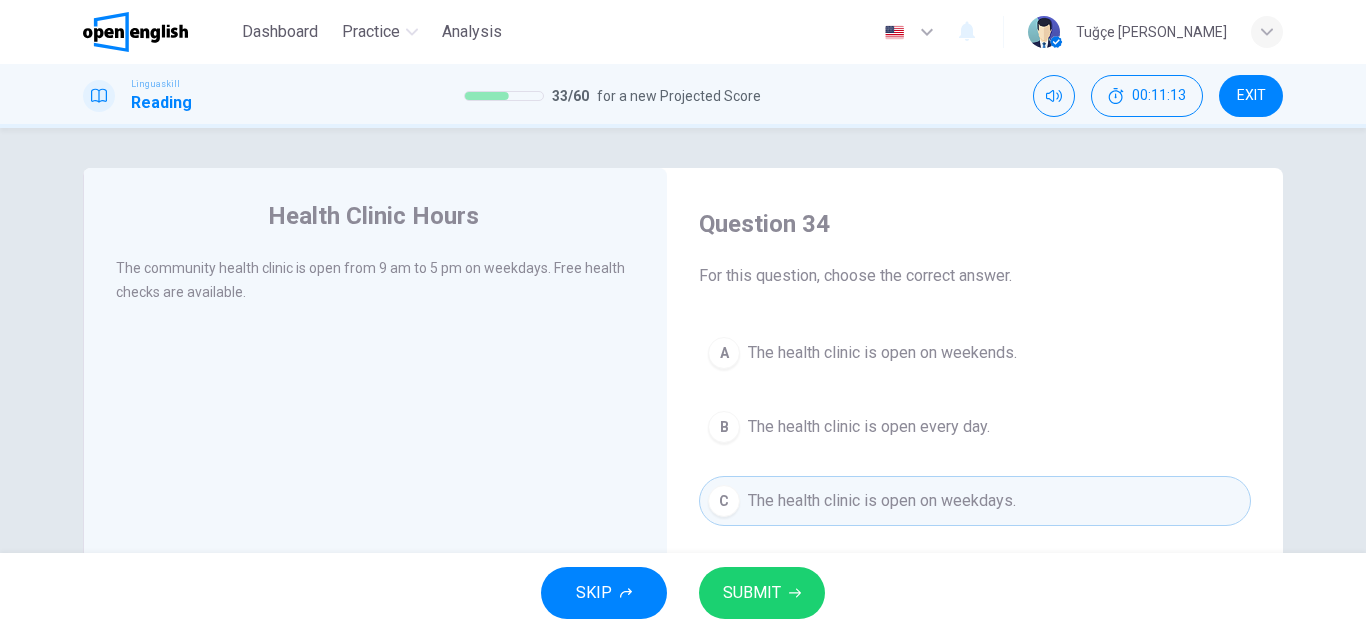 click 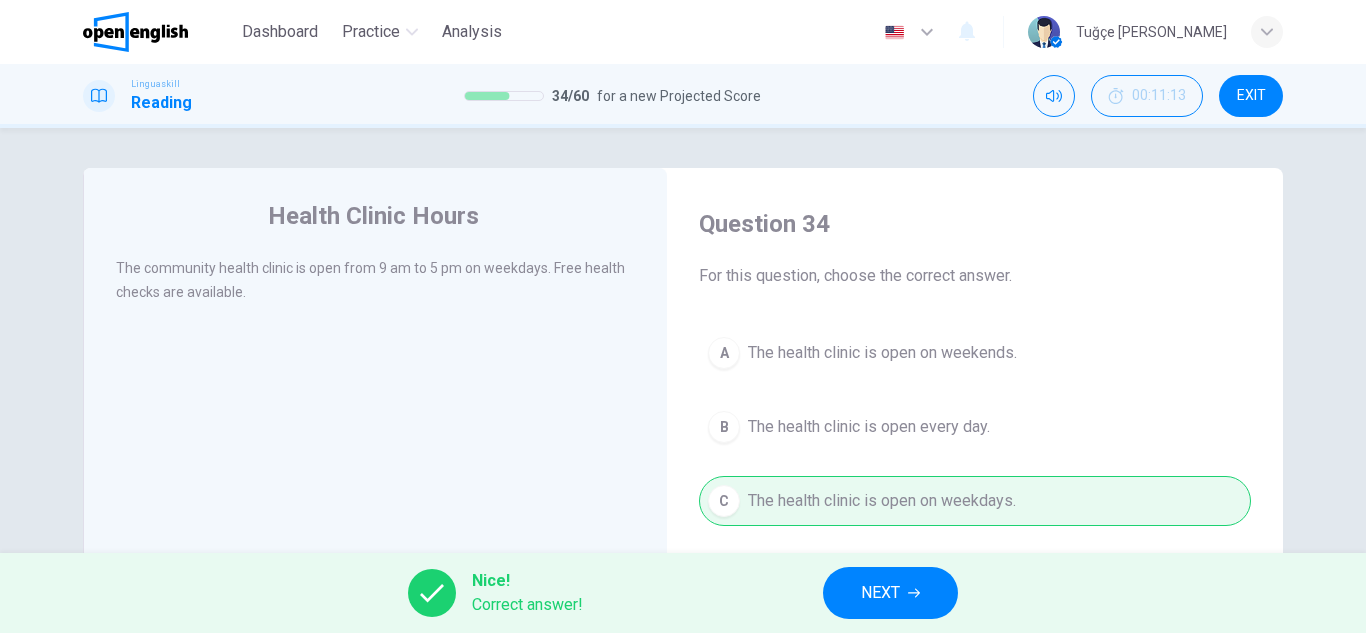 click on "NEXT" at bounding box center (890, 593) 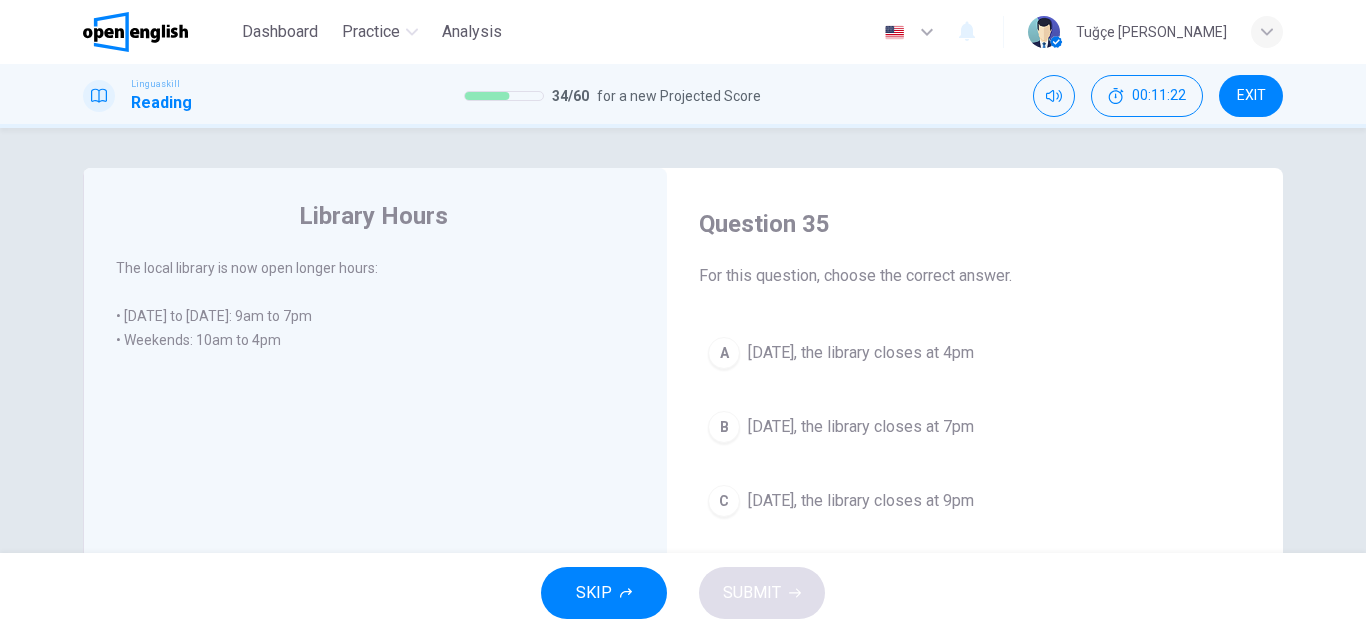 click on "A [DATE], the library closes at 4pm" at bounding box center (975, 353) 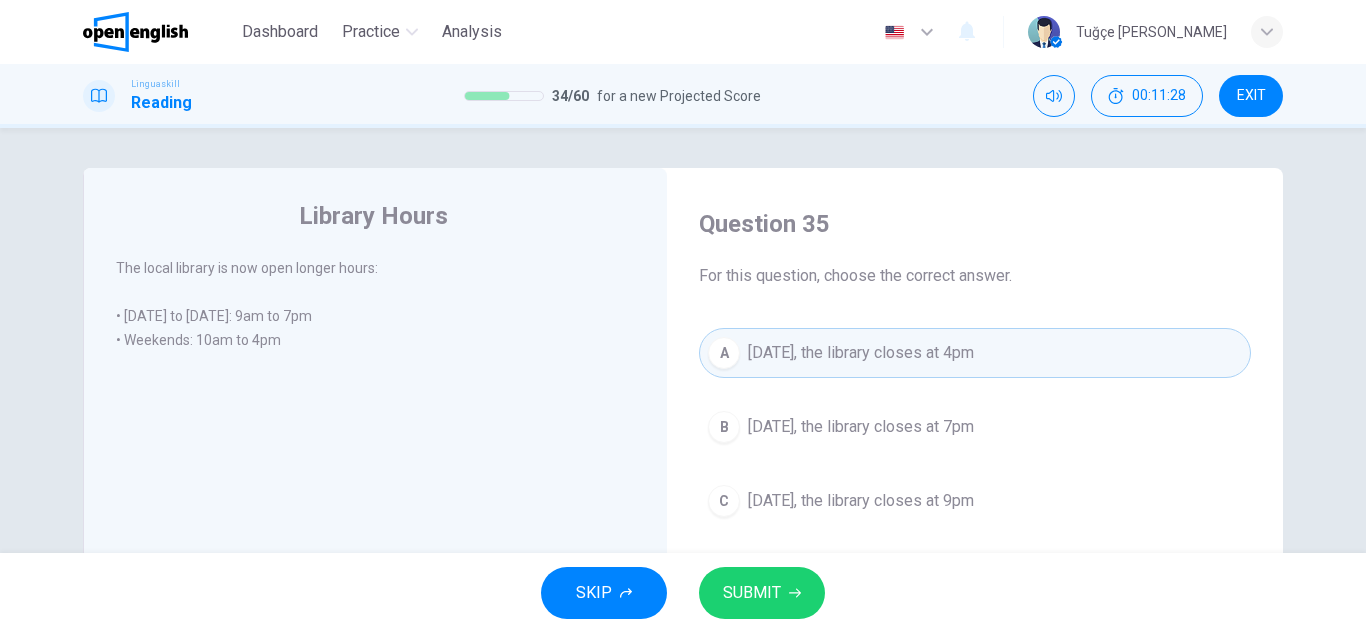 click on "SUBMIT" at bounding box center (762, 593) 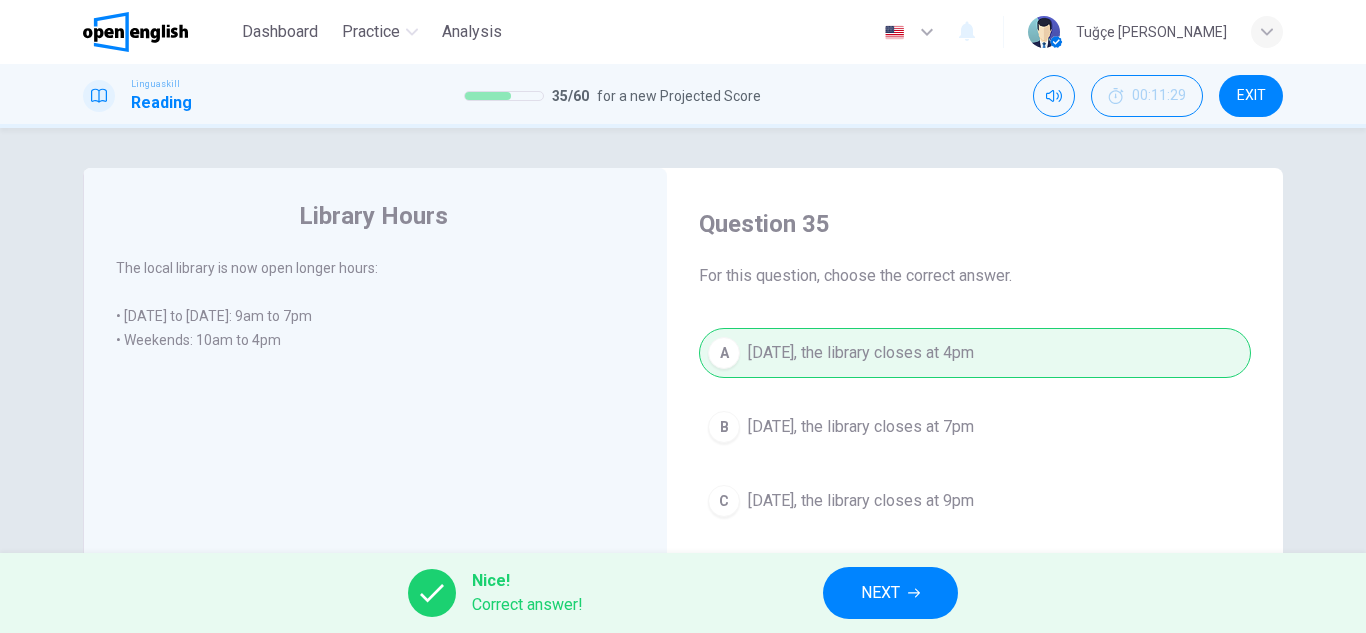 click on "Nice! Correct answer! NEXT" at bounding box center [683, 593] 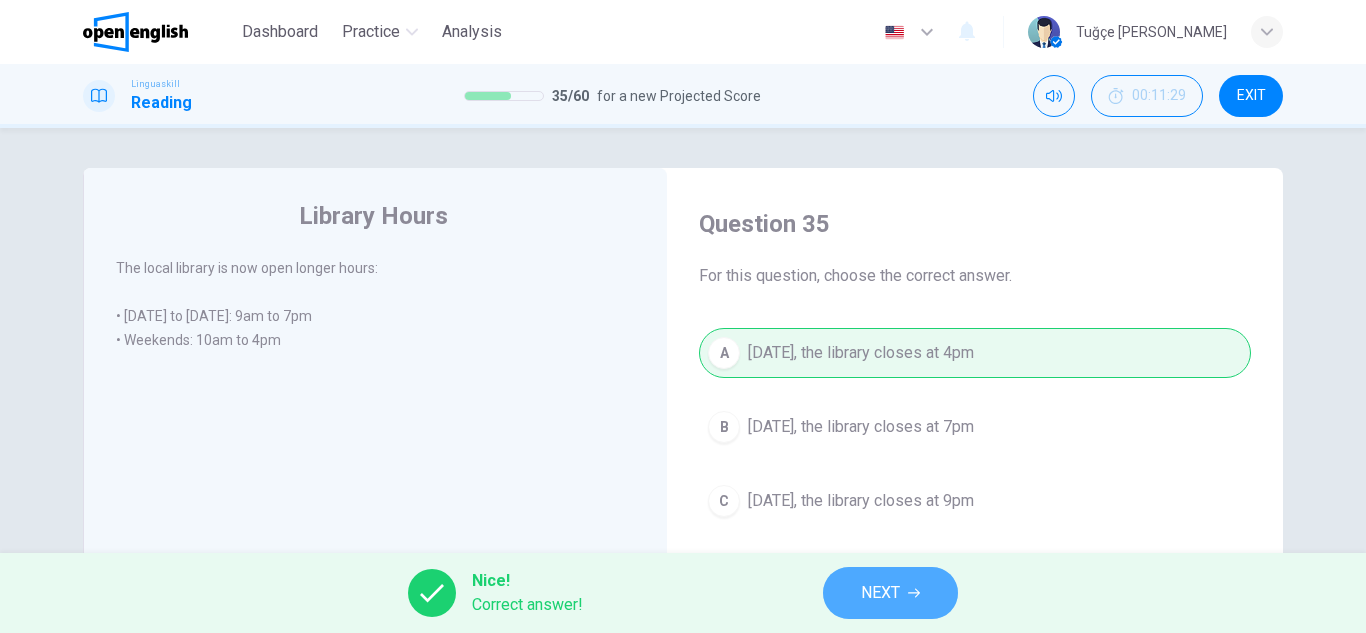 click on "NEXT" at bounding box center [890, 593] 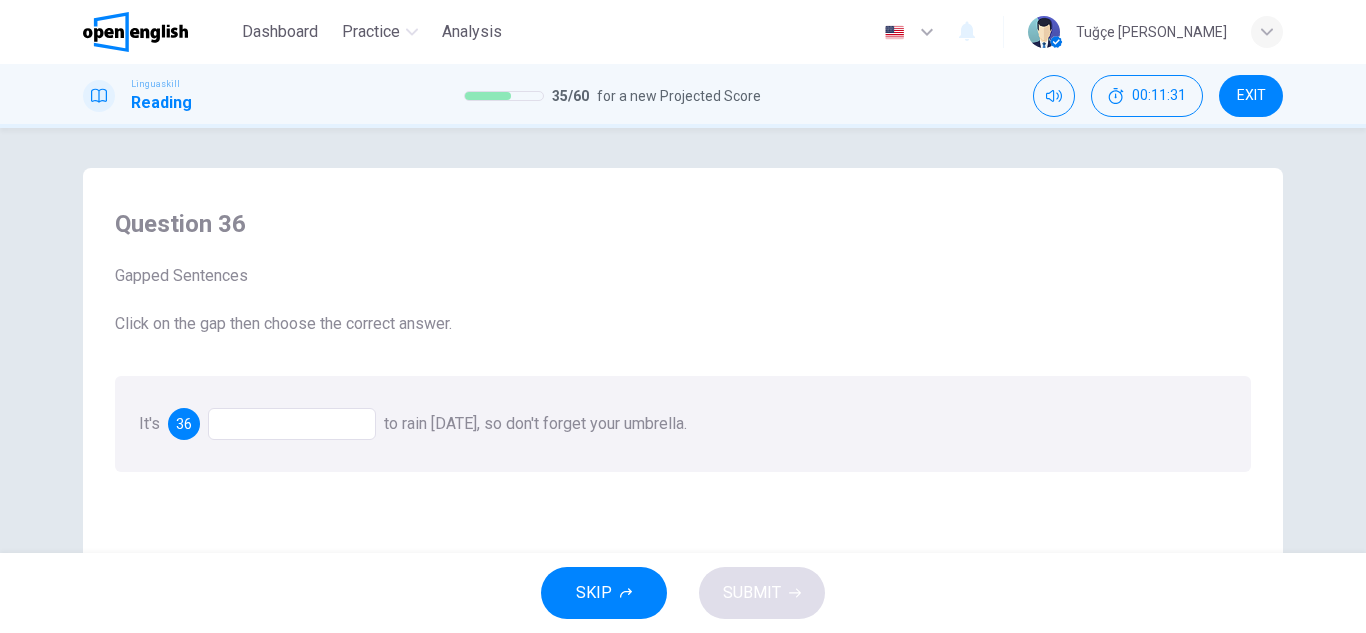 click at bounding box center [292, 424] 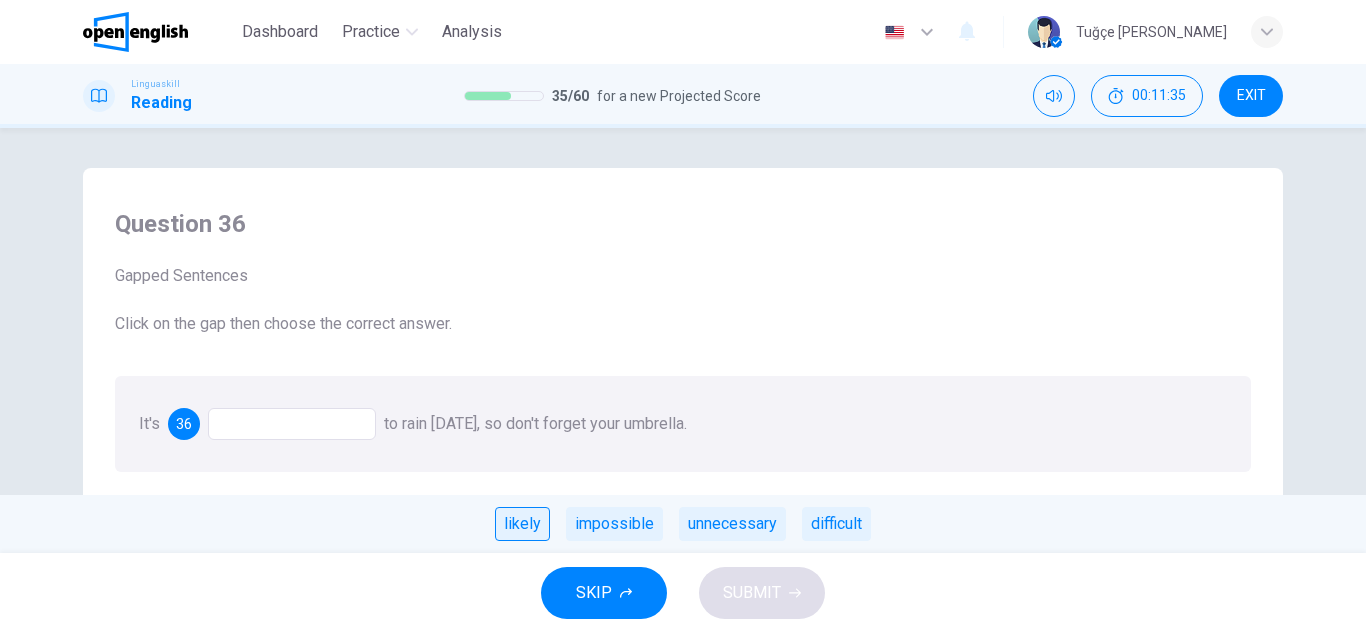 click on "likely" at bounding box center [522, 524] 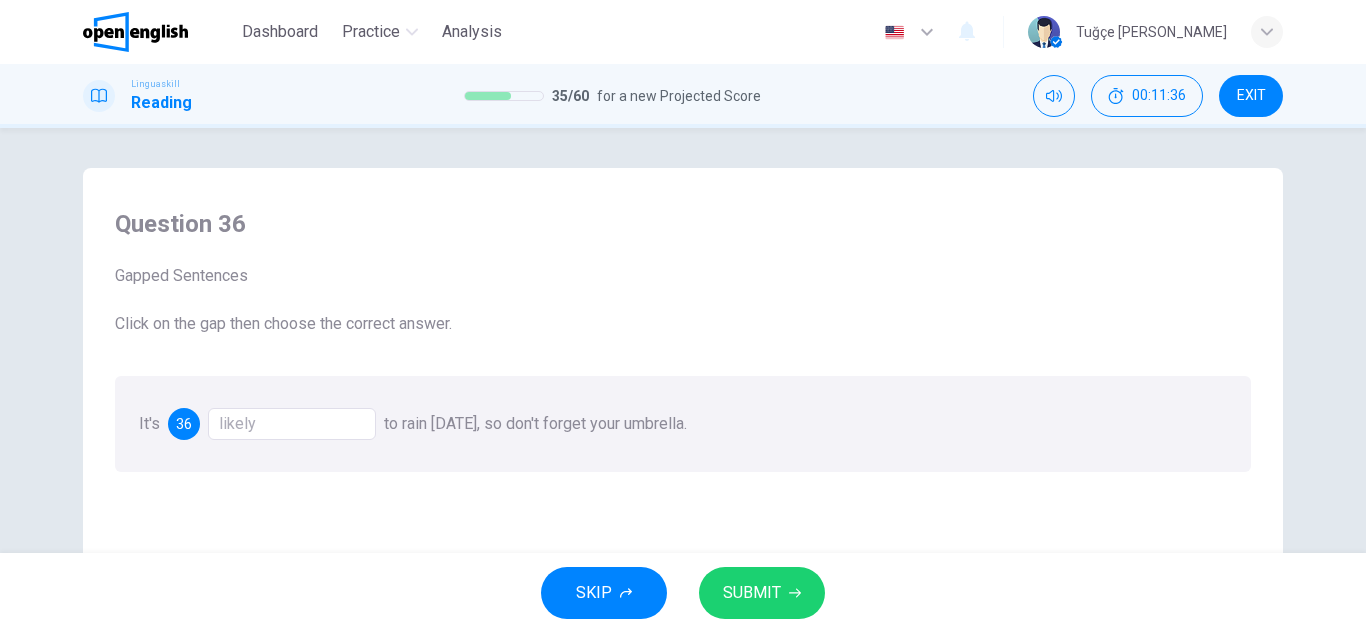 click on "It's  36 likely  to rain [DATE], so don't forget your umbrella." at bounding box center (683, 424) 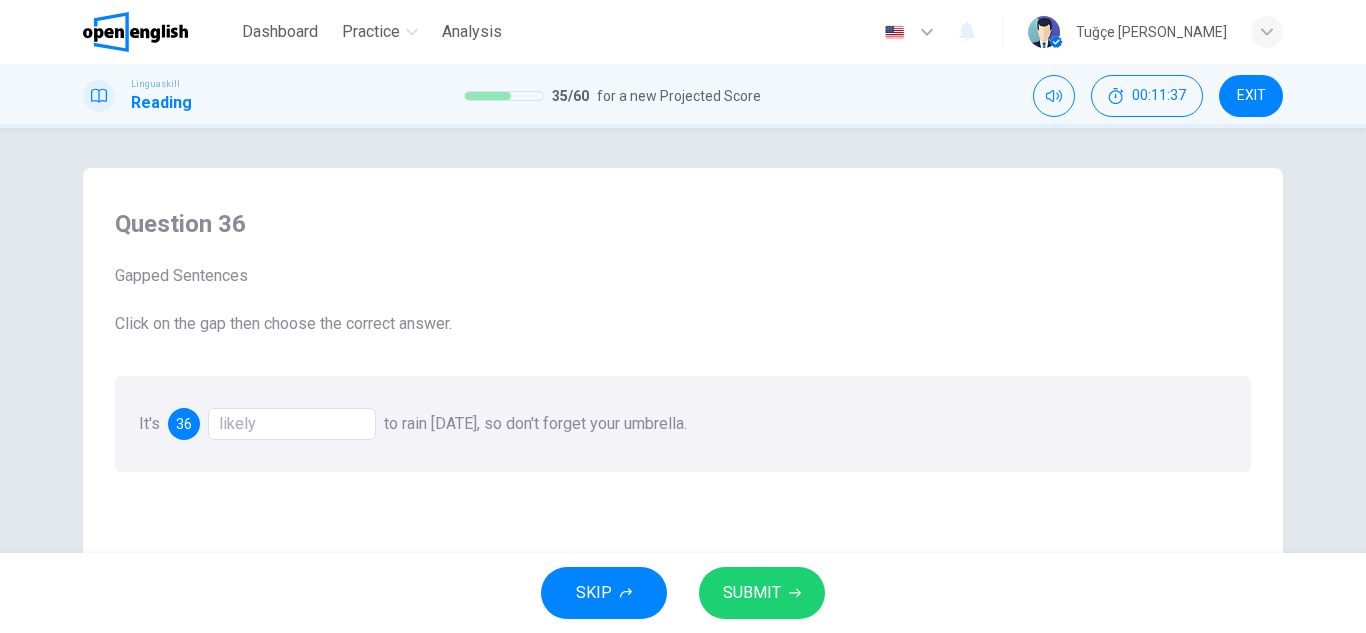 click on "It's  36 likely  to rain [DATE], so don't forget your umbrella." at bounding box center [683, 424] 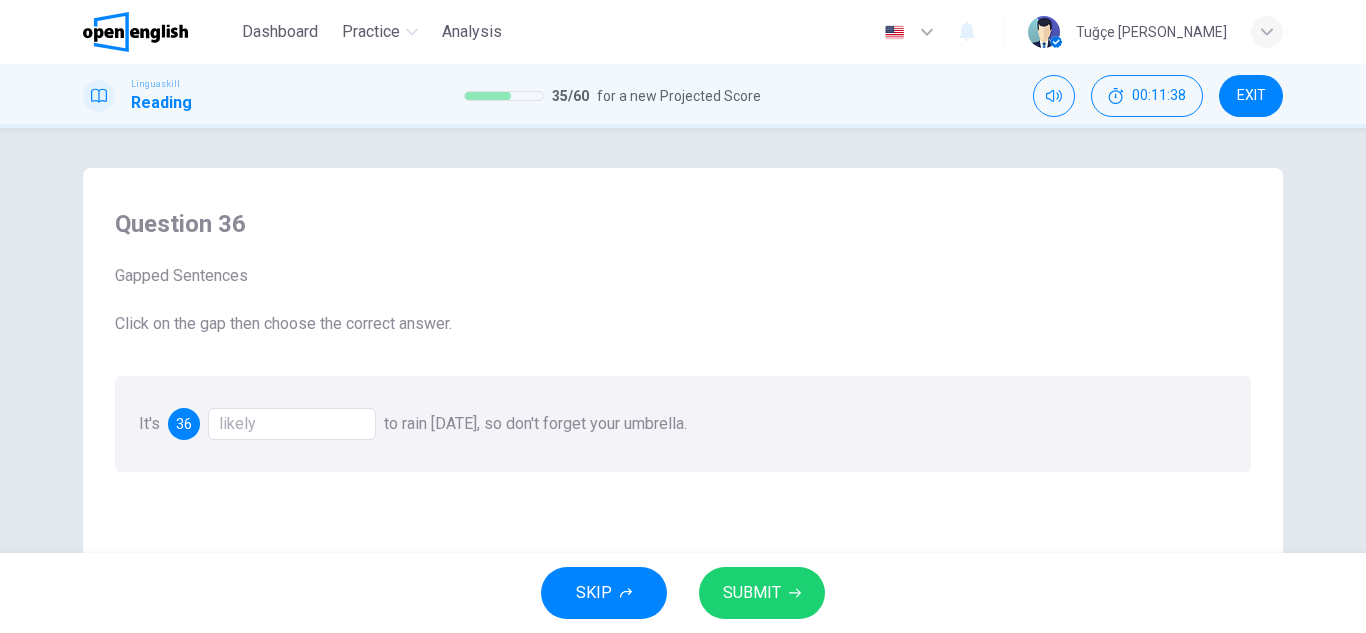click on "likely" at bounding box center [292, 424] 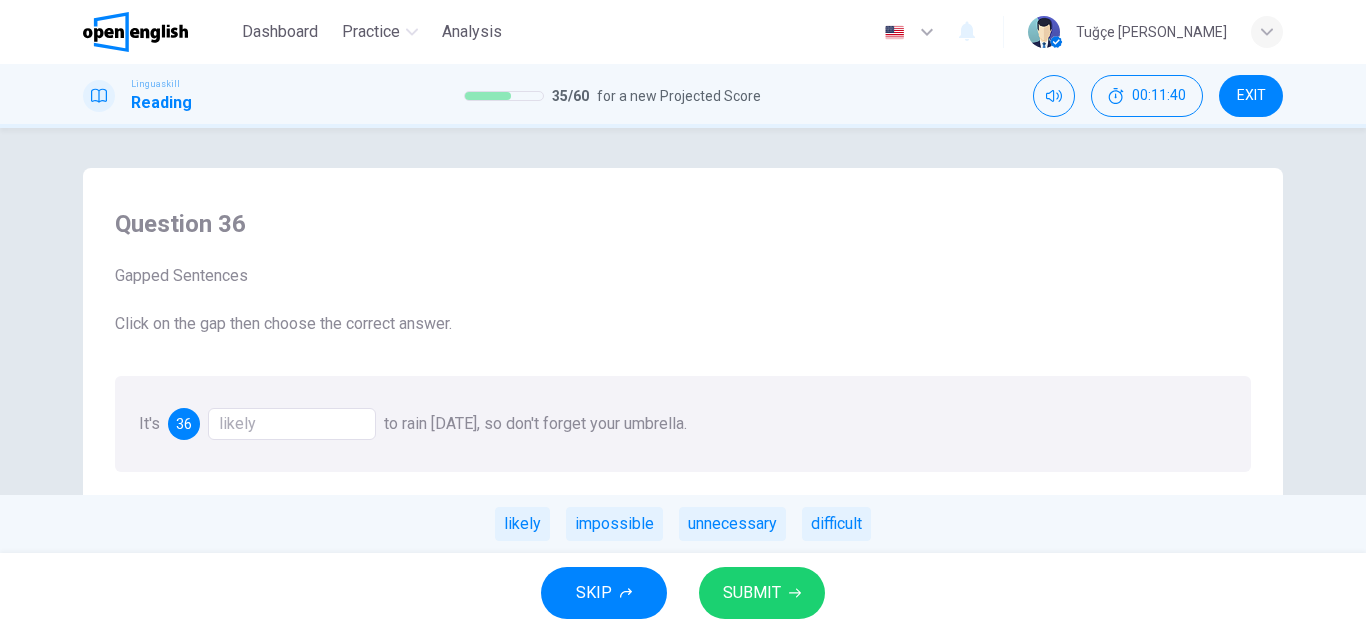 click on "SUBMIT" at bounding box center (762, 593) 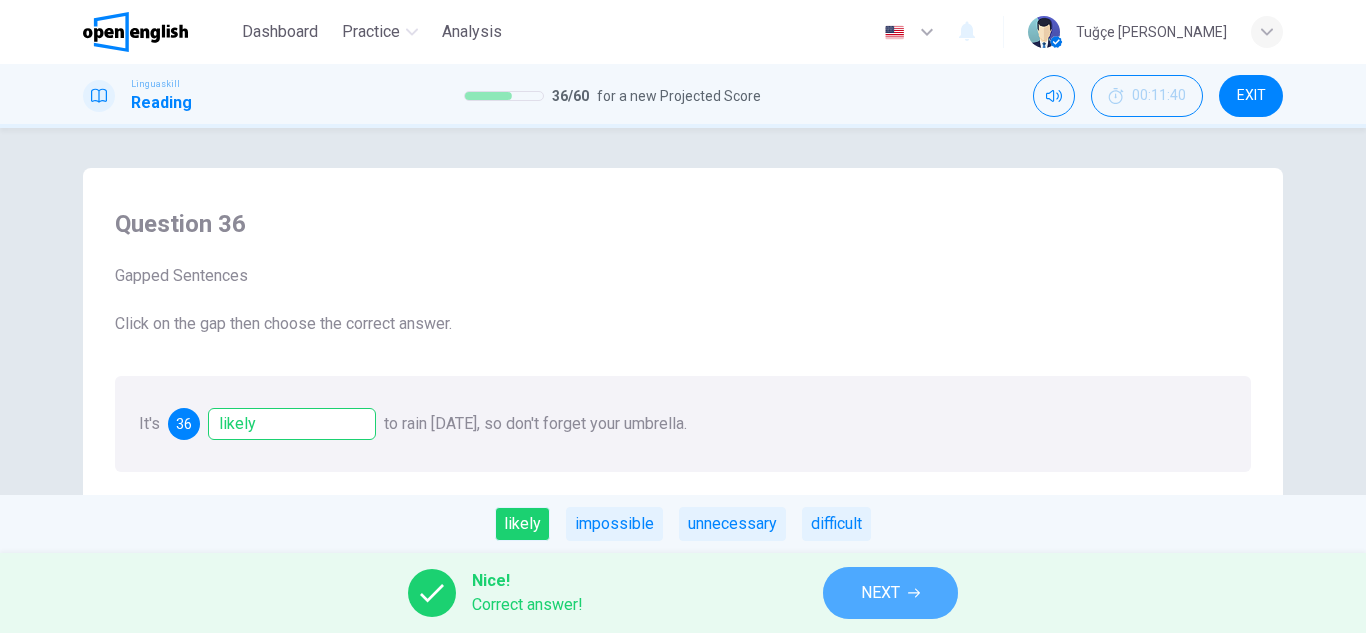 click on "NEXT" at bounding box center [890, 593] 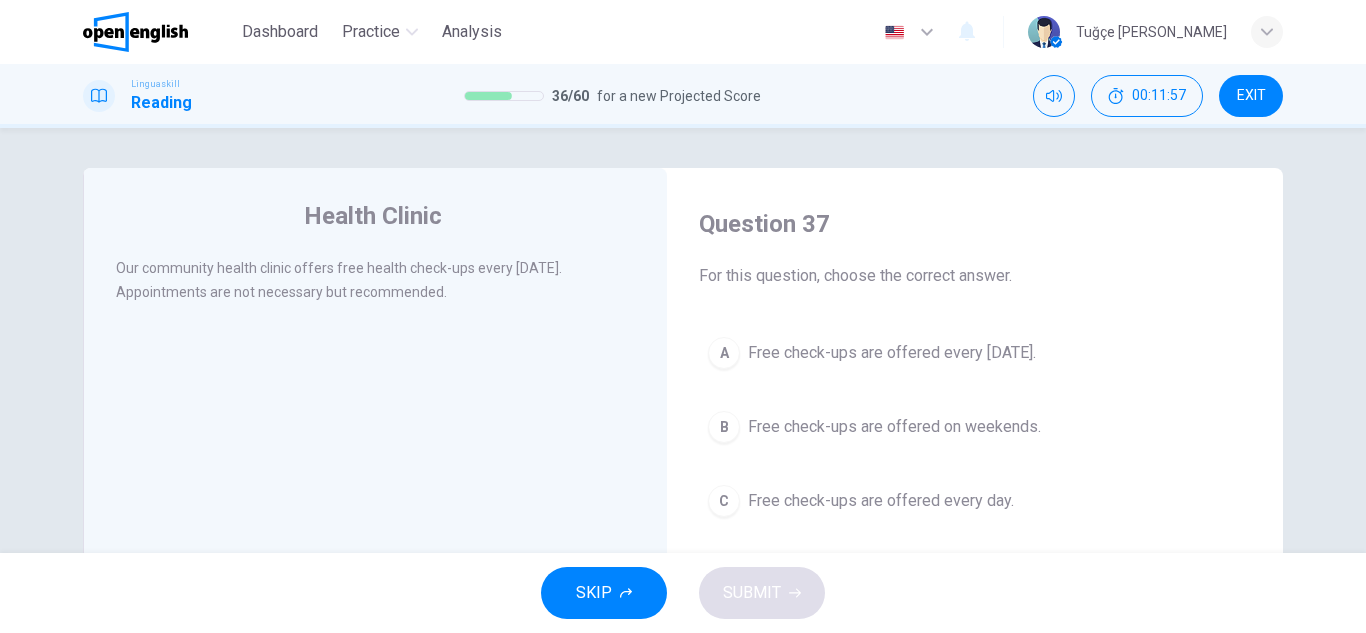 click on "Free check-ups are offered every [DATE]." at bounding box center (892, 353) 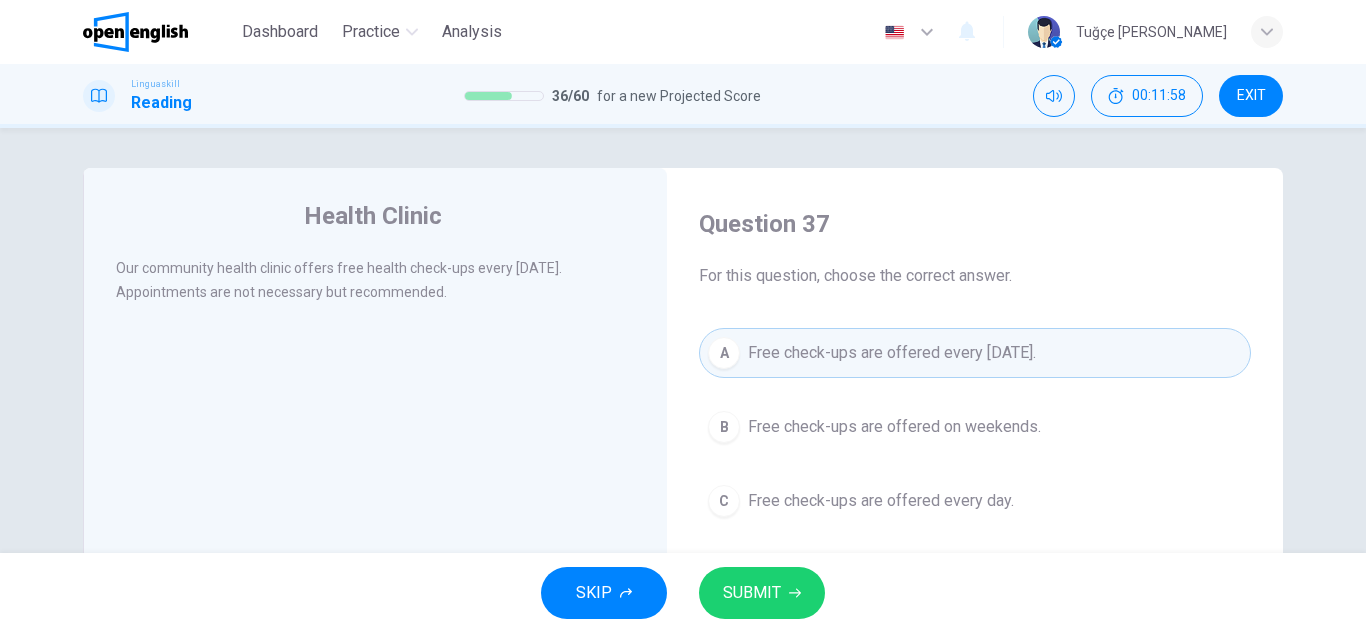 click on "SUBMIT" at bounding box center (762, 593) 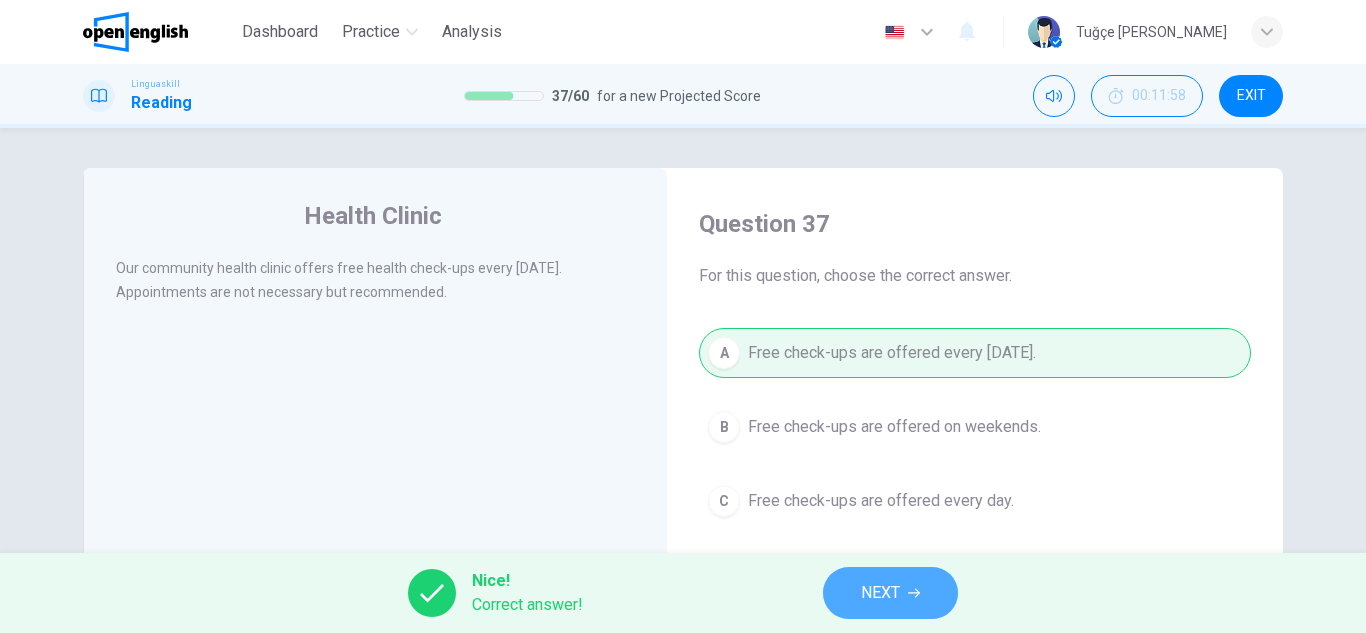 click on "NEXT" at bounding box center (890, 593) 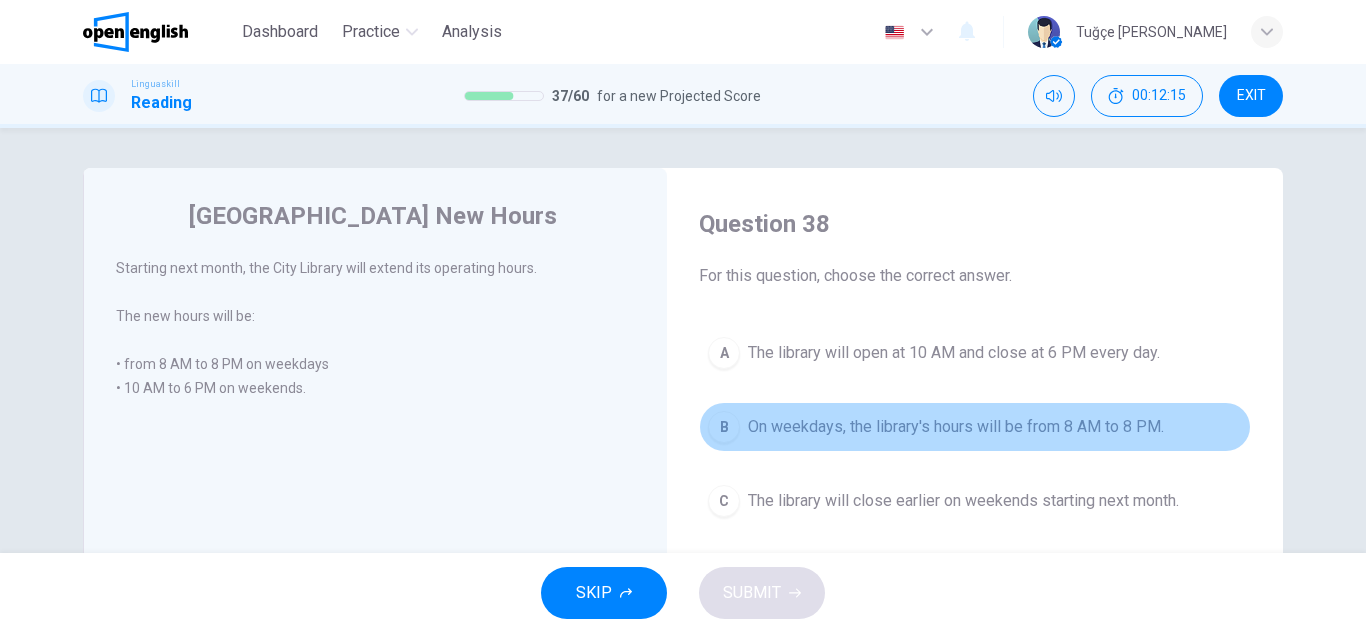 click on "On weekdays, the library's hours will be from 8 AM to 8 PM." at bounding box center (956, 427) 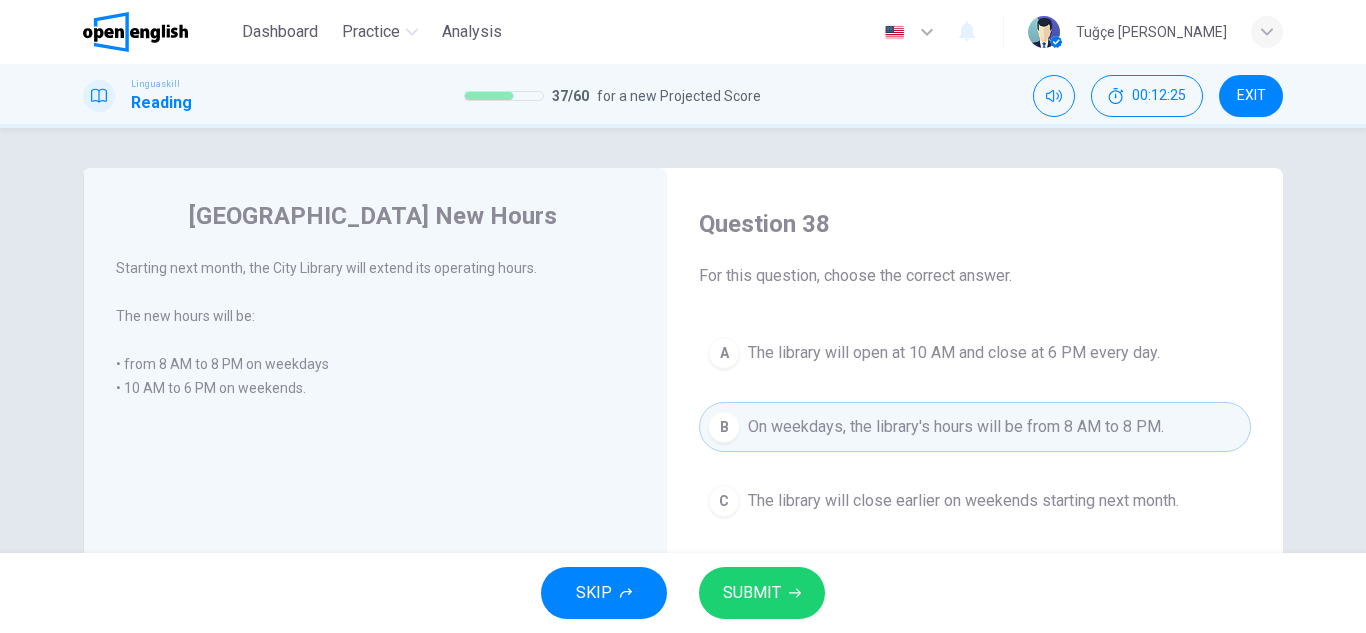 click on "C The library will close earlier on weekends starting next month." at bounding box center (975, 501) 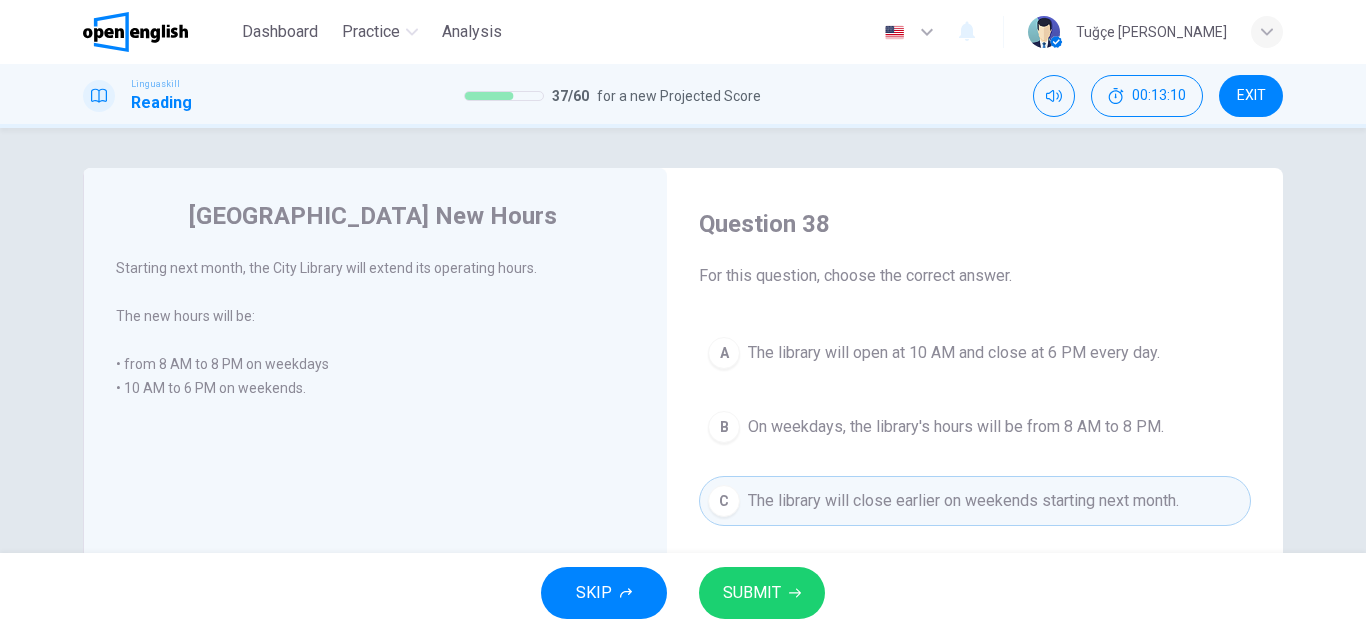 click on "B On weekdays, the library's hours will be from 8 AM to 8 PM." at bounding box center [975, 427] 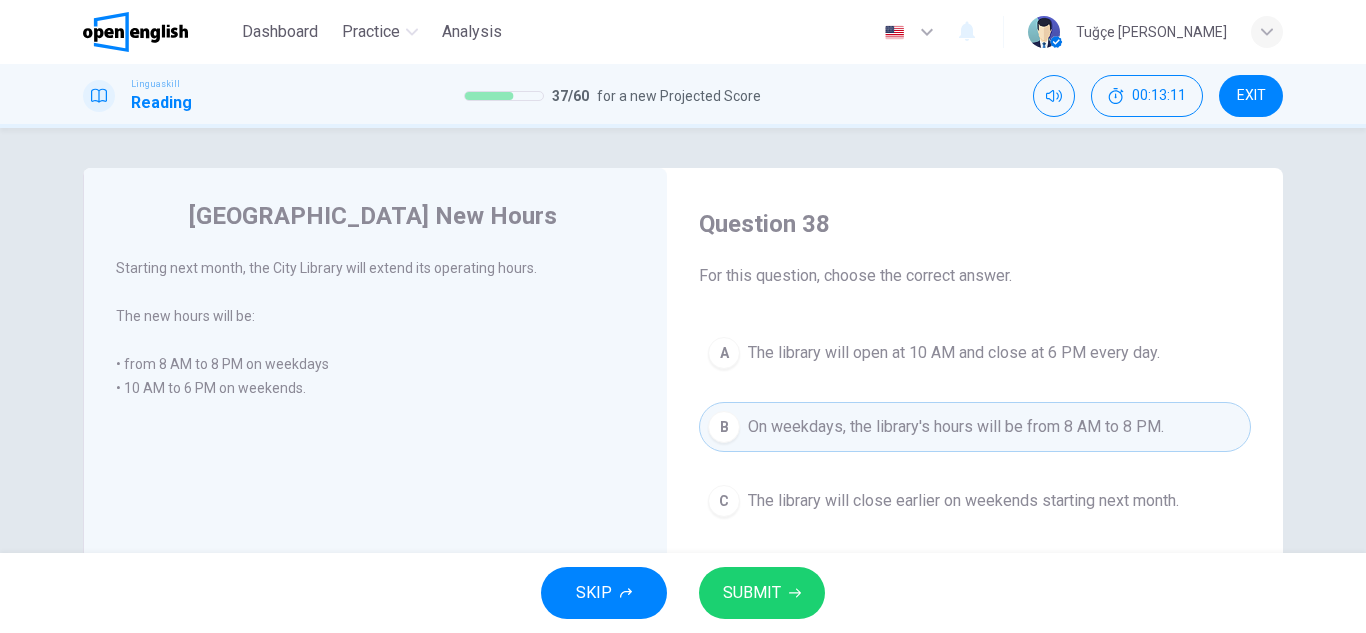 click on "SUBMIT" at bounding box center (762, 593) 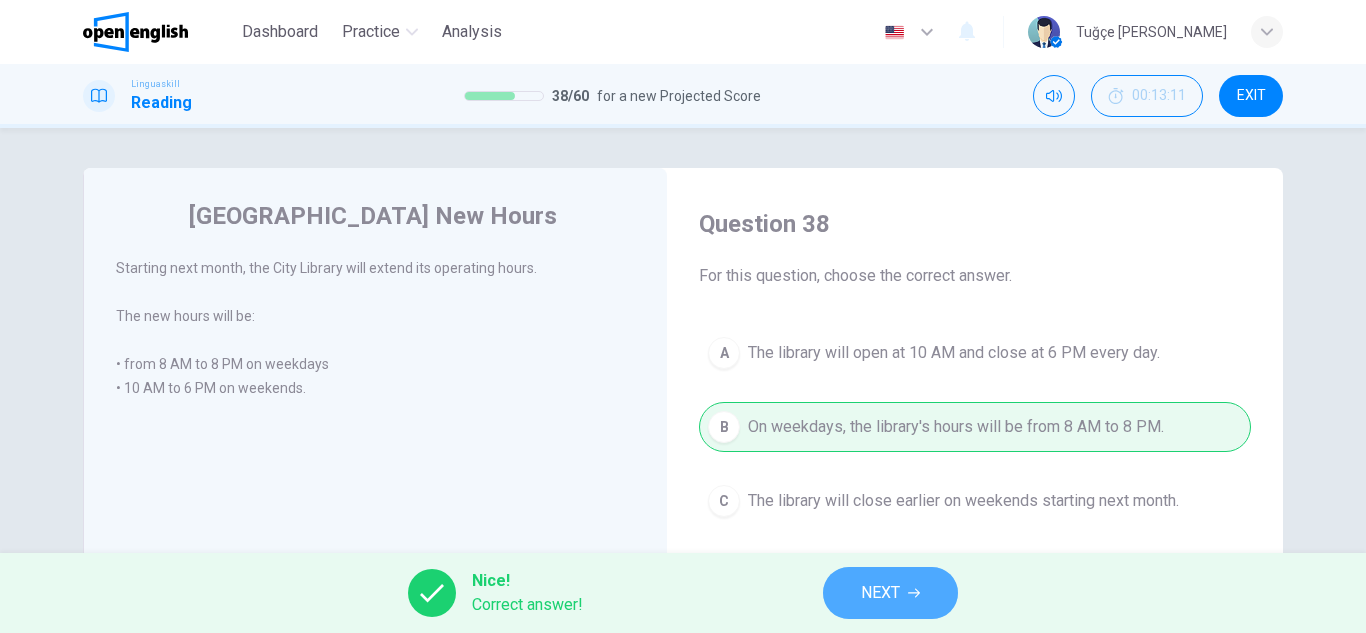 click 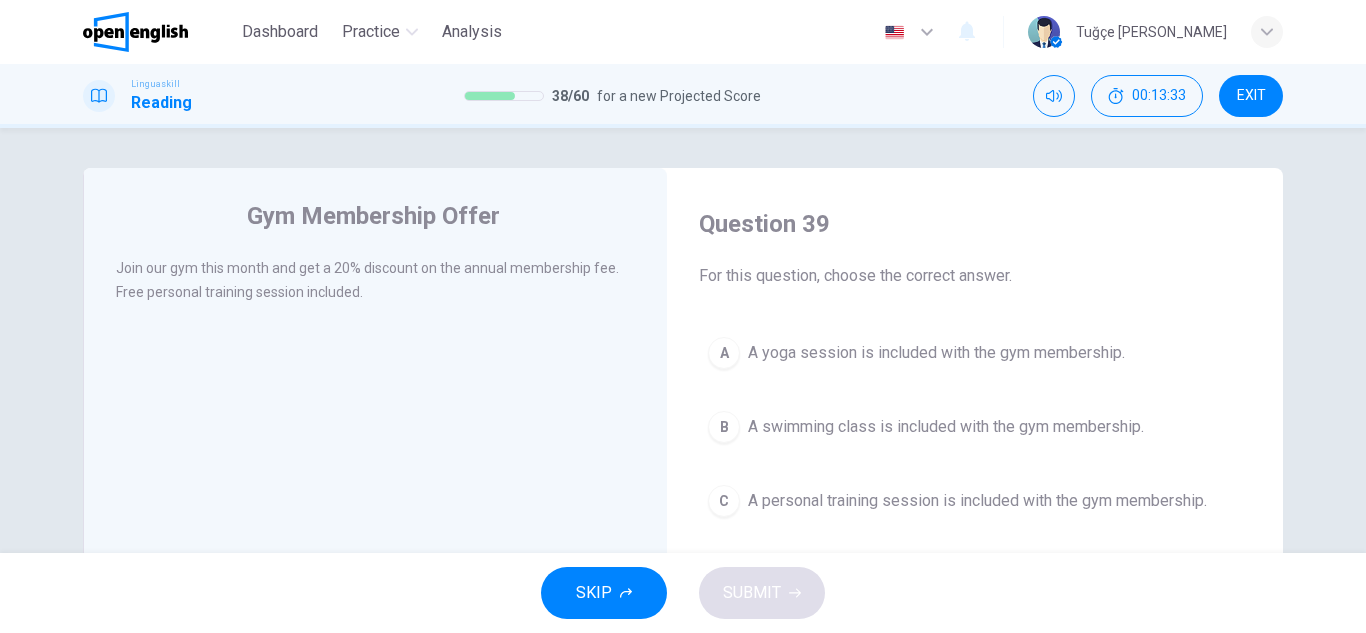 click on "A personal training session is included with the gym membership." at bounding box center [977, 501] 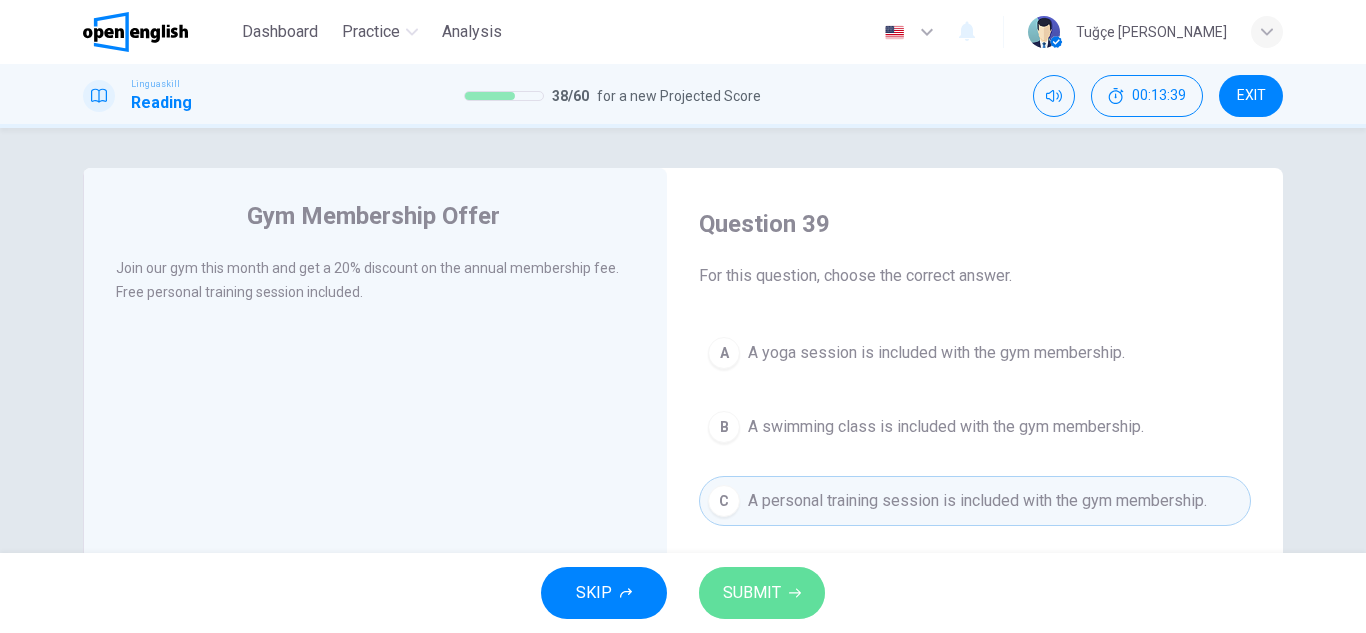 click on "SUBMIT" at bounding box center (752, 593) 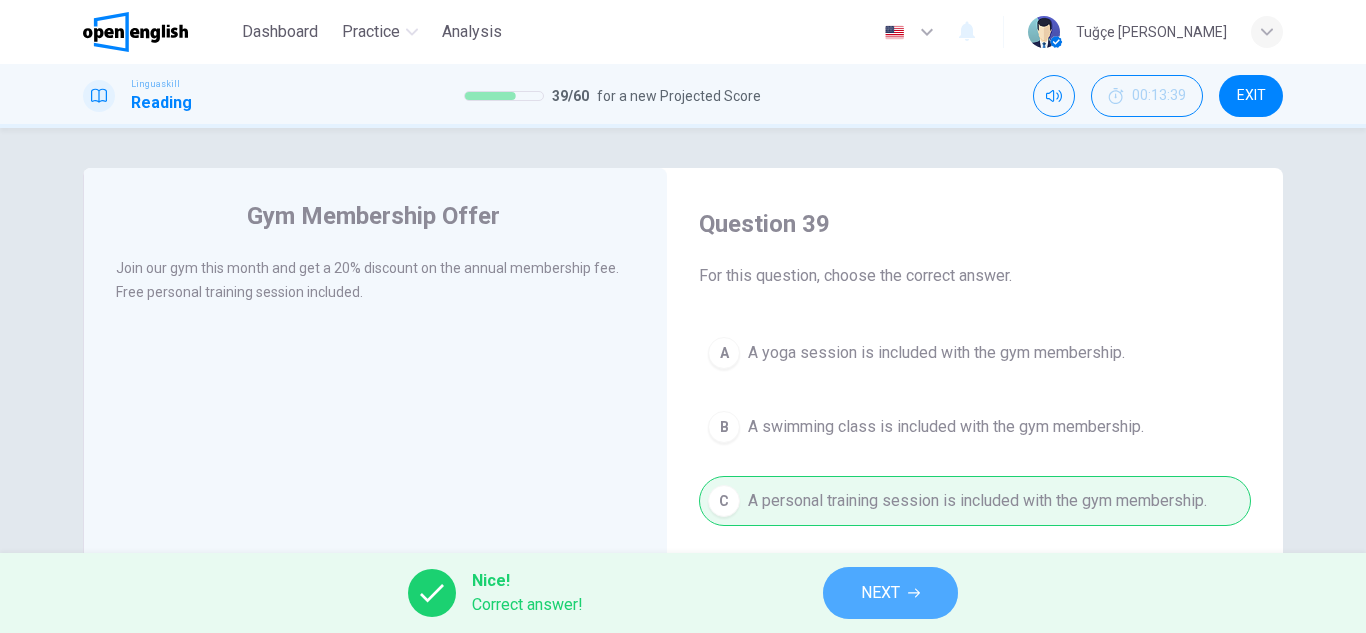 click 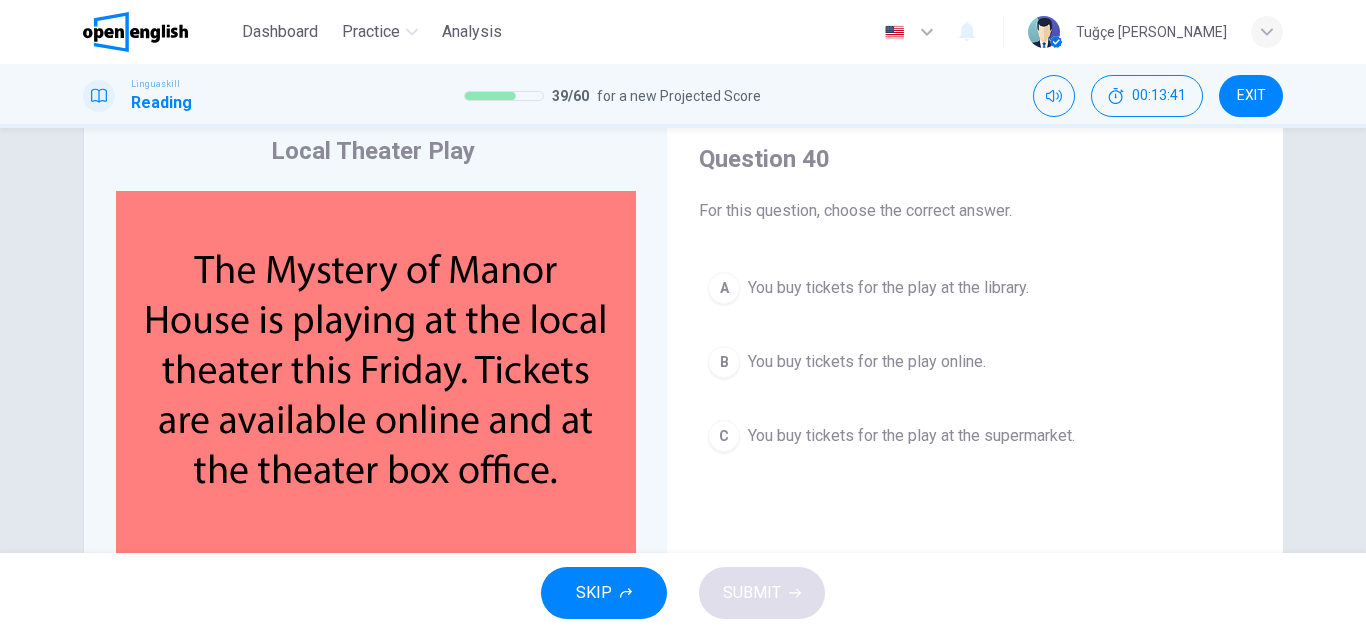 scroll, scrollTop: 100, scrollLeft: 0, axis: vertical 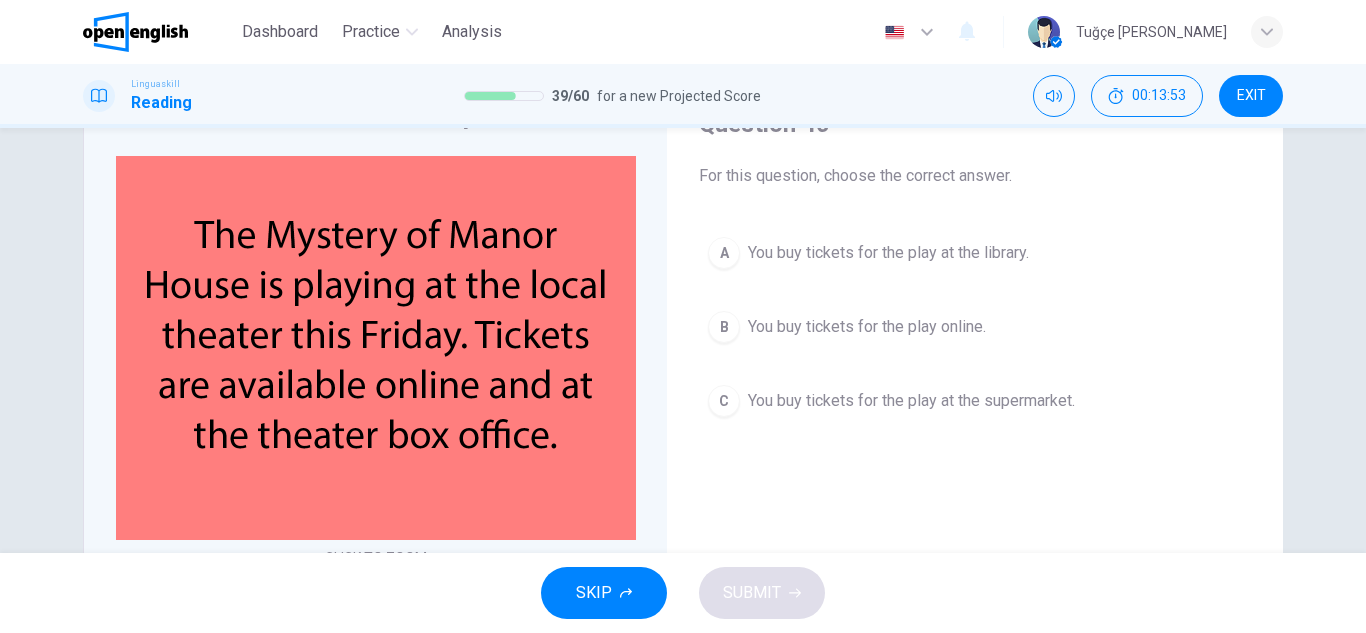 click on "You buy tickets for the play online." at bounding box center [867, 327] 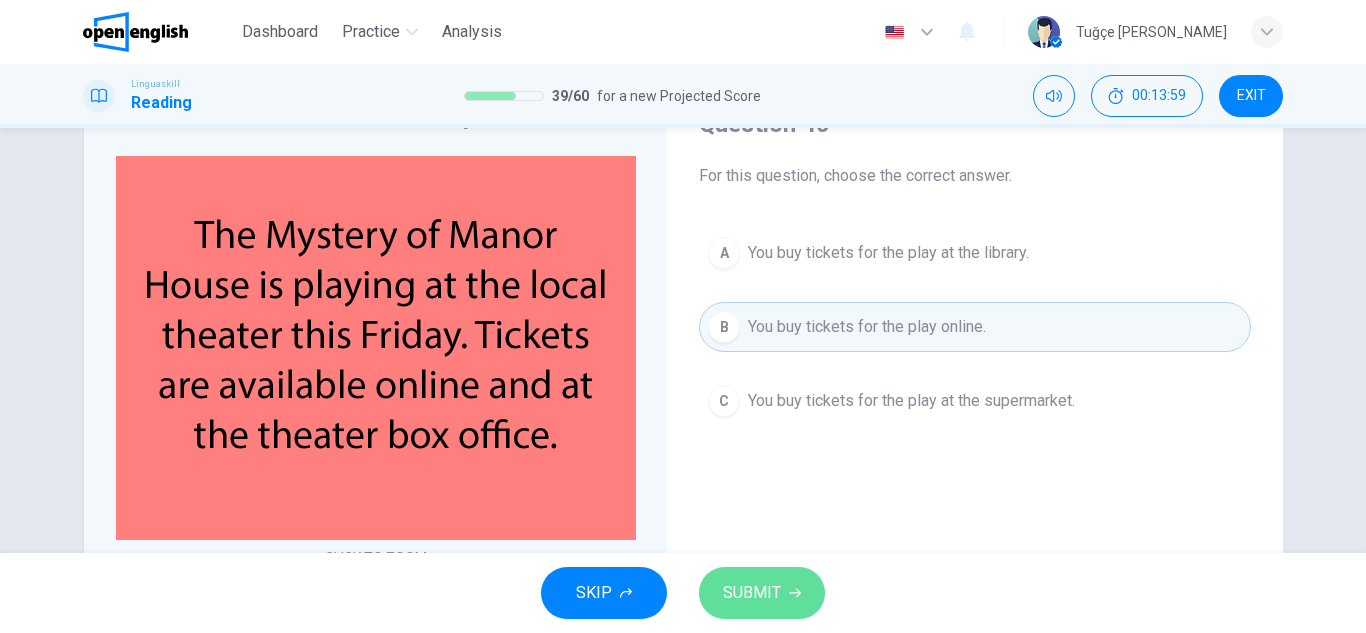click on "SUBMIT" at bounding box center (762, 593) 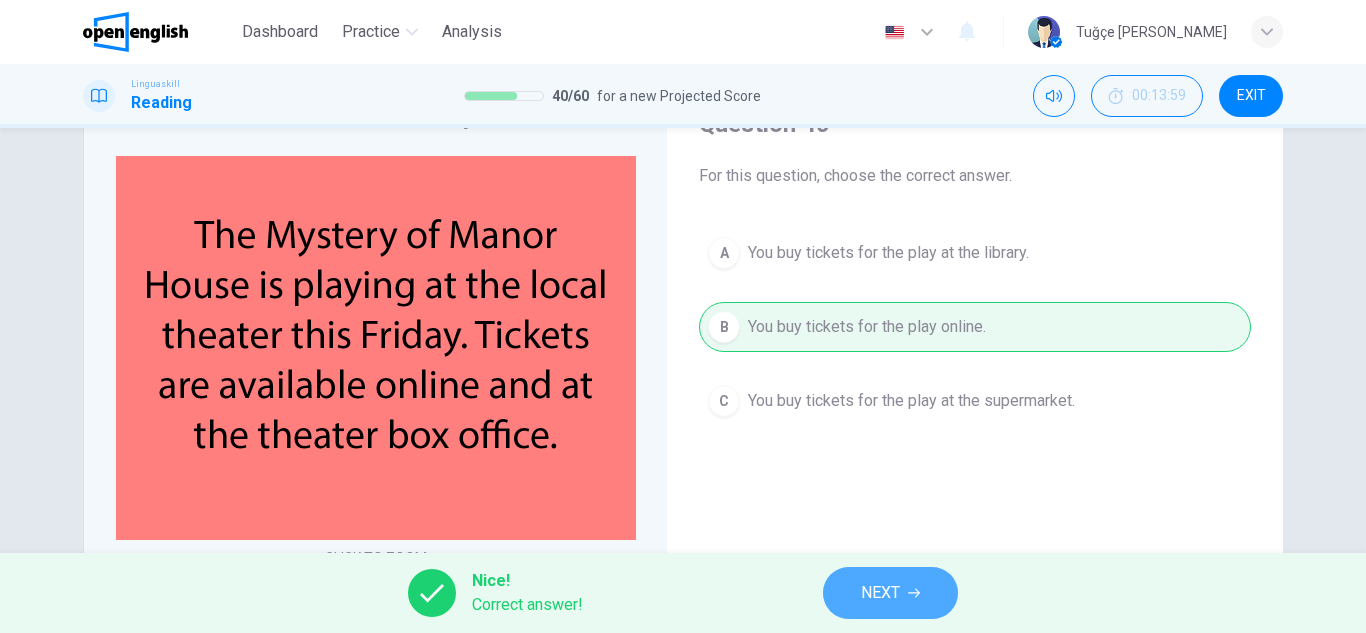 click on "NEXT" at bounding box center (880, 593) 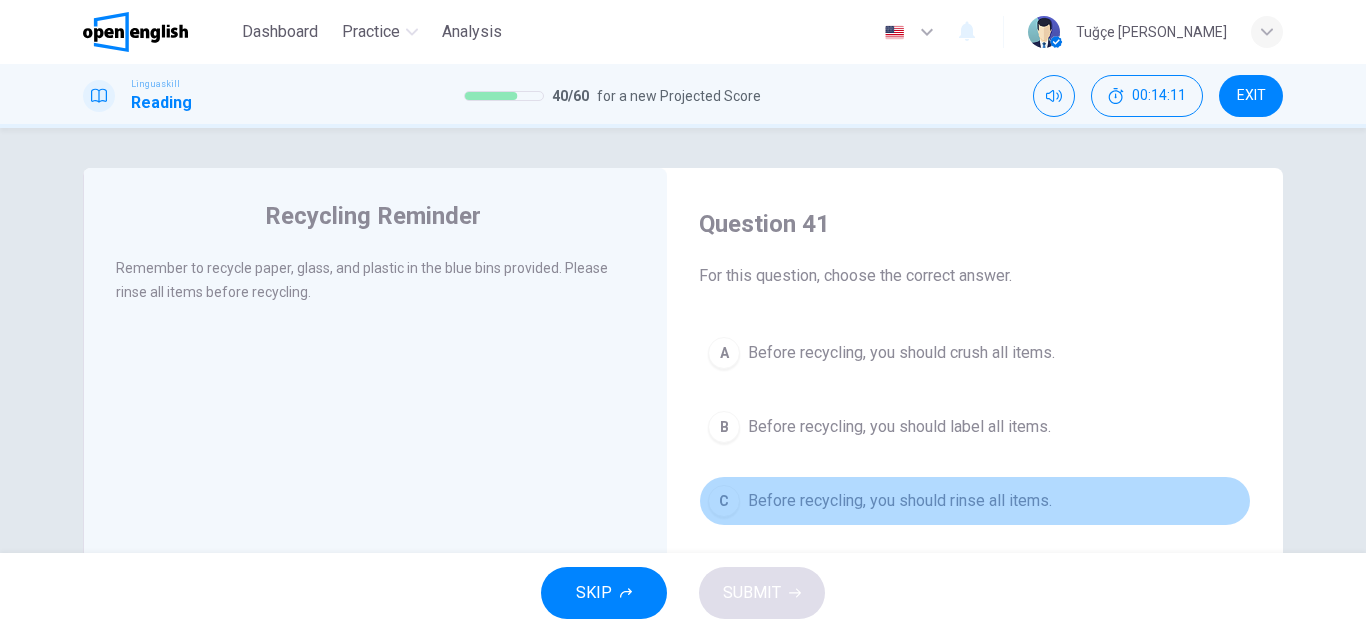 click on "Before recycling, you should rinse all items." at bounding box center [900, 501] 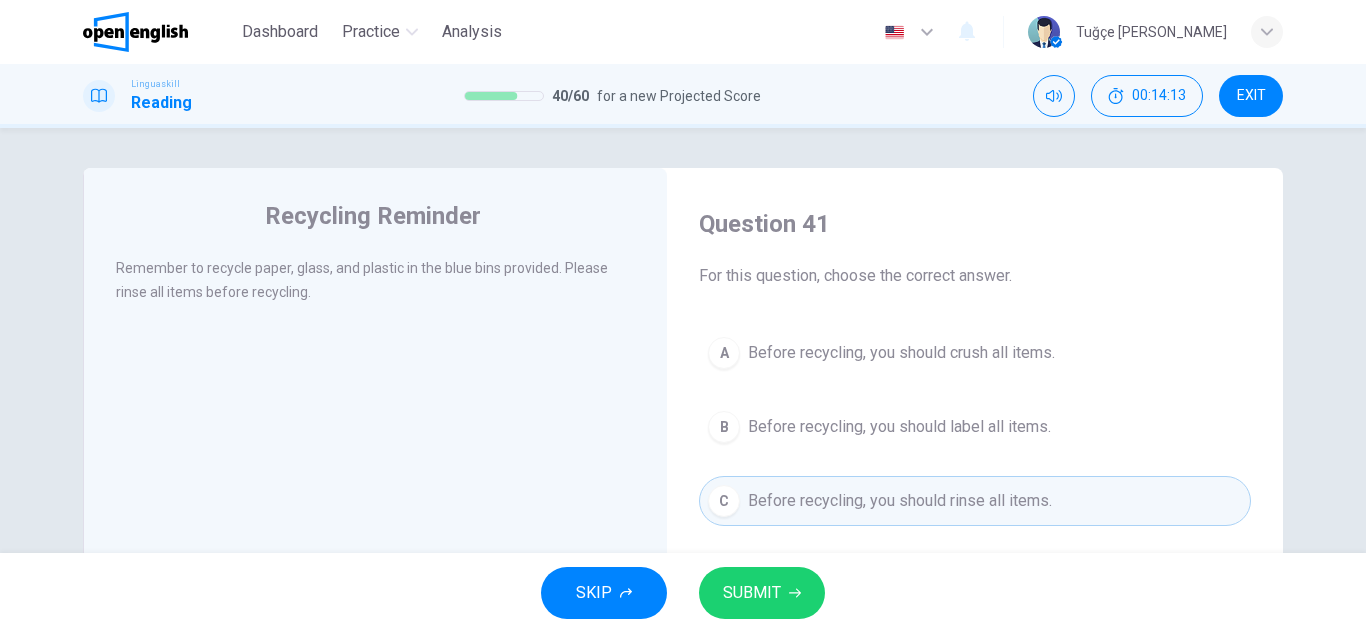 click on "SUBMIT" at bounding box center (752, 593) 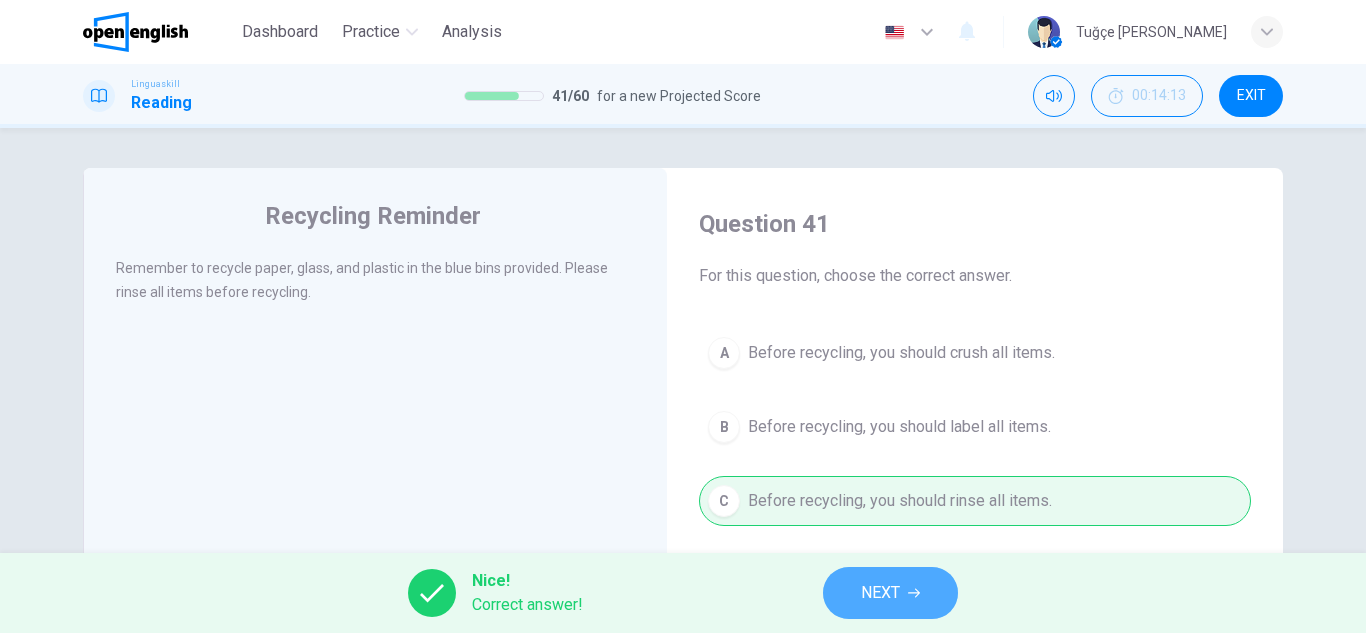 click on "NEXT" at bounding box center [890, 593] 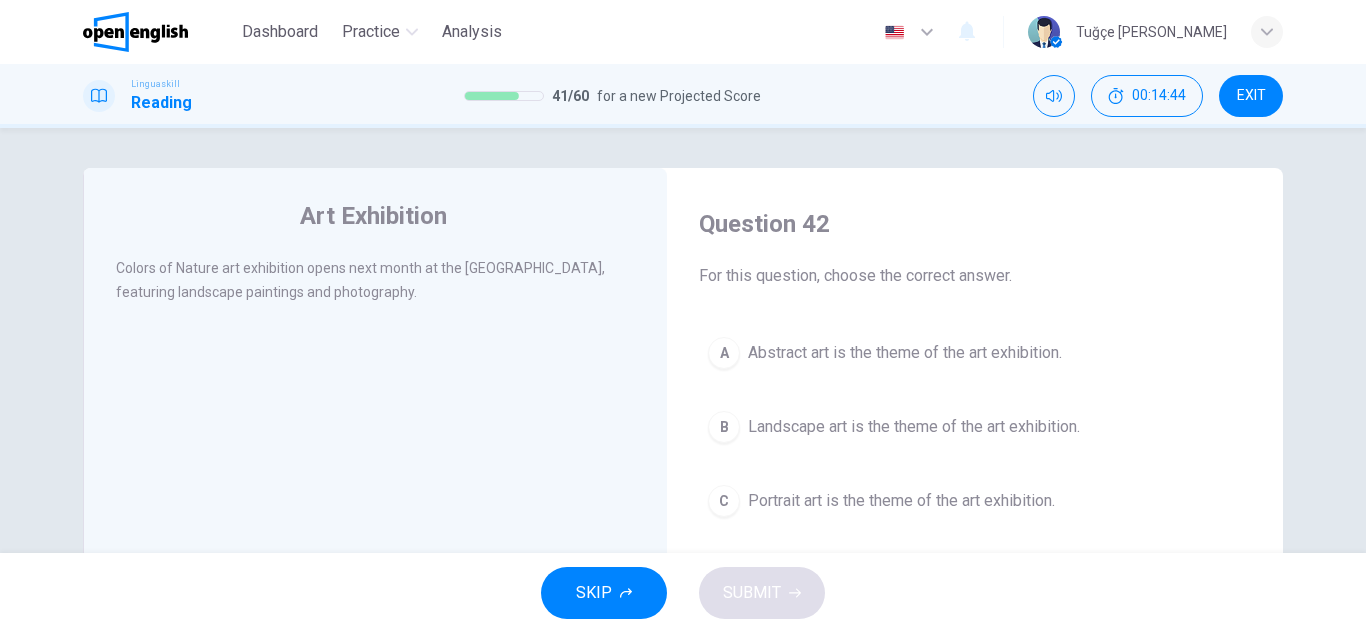 click on "Landscape art is the theme of the art exhibition." at bounding box center (914, 427) 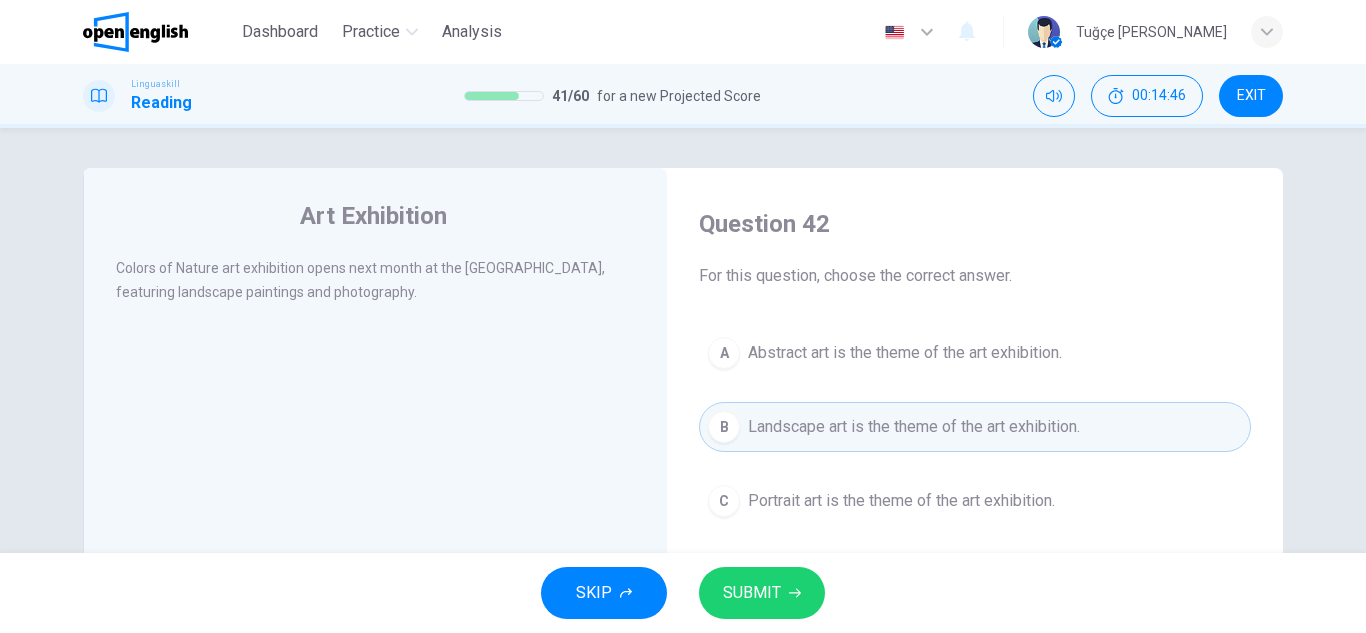 click on "SUBMIT" at bounding box center (762, 593) 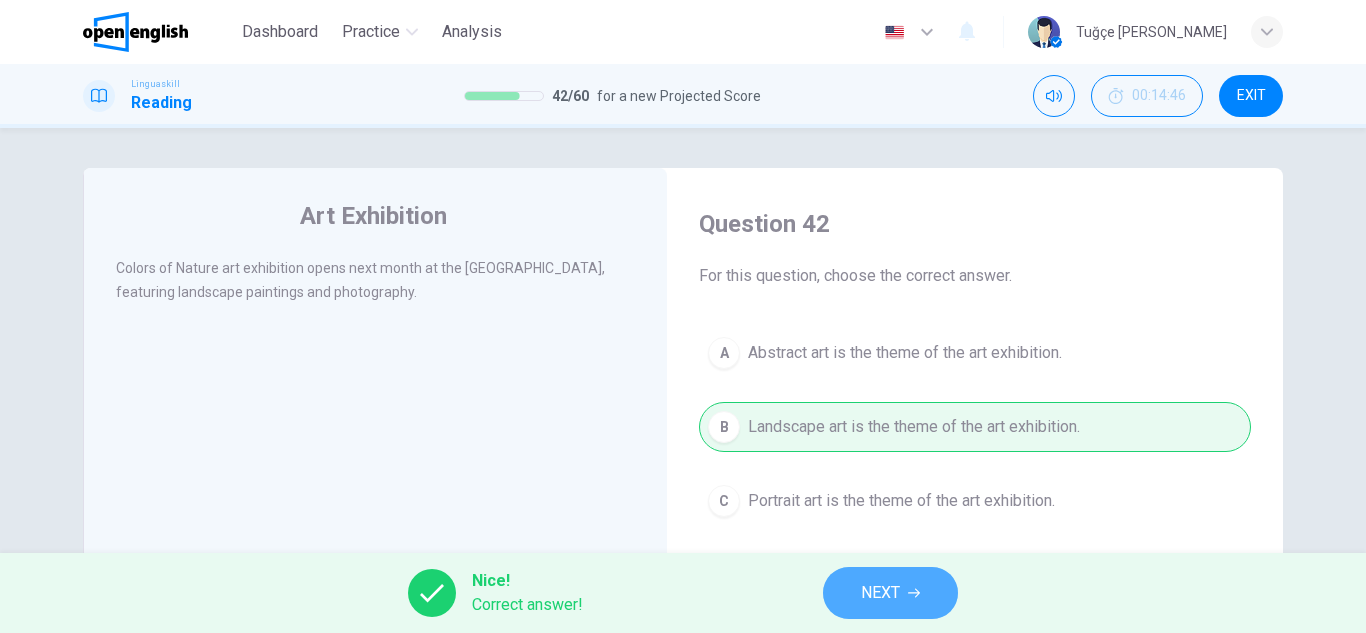 click on "NEXT" at bounding box center (890, 593) 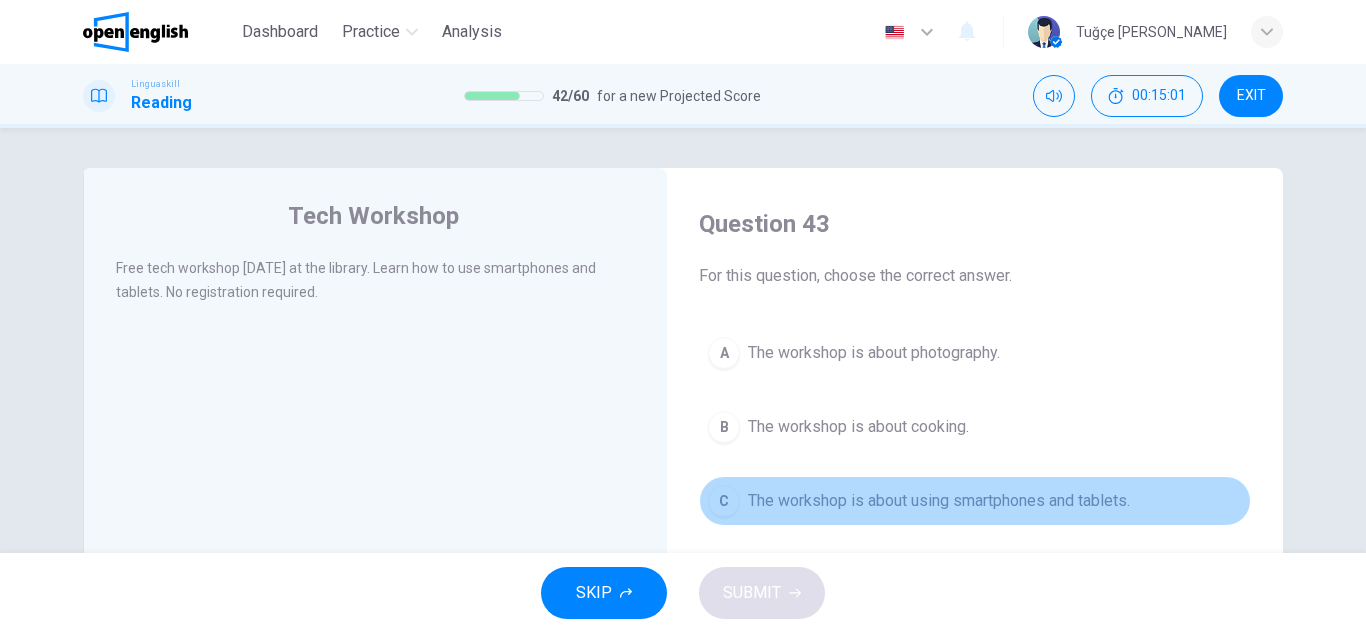 click on "The workshop is about using smartphones and tablets." at bounding box center (939, 501) 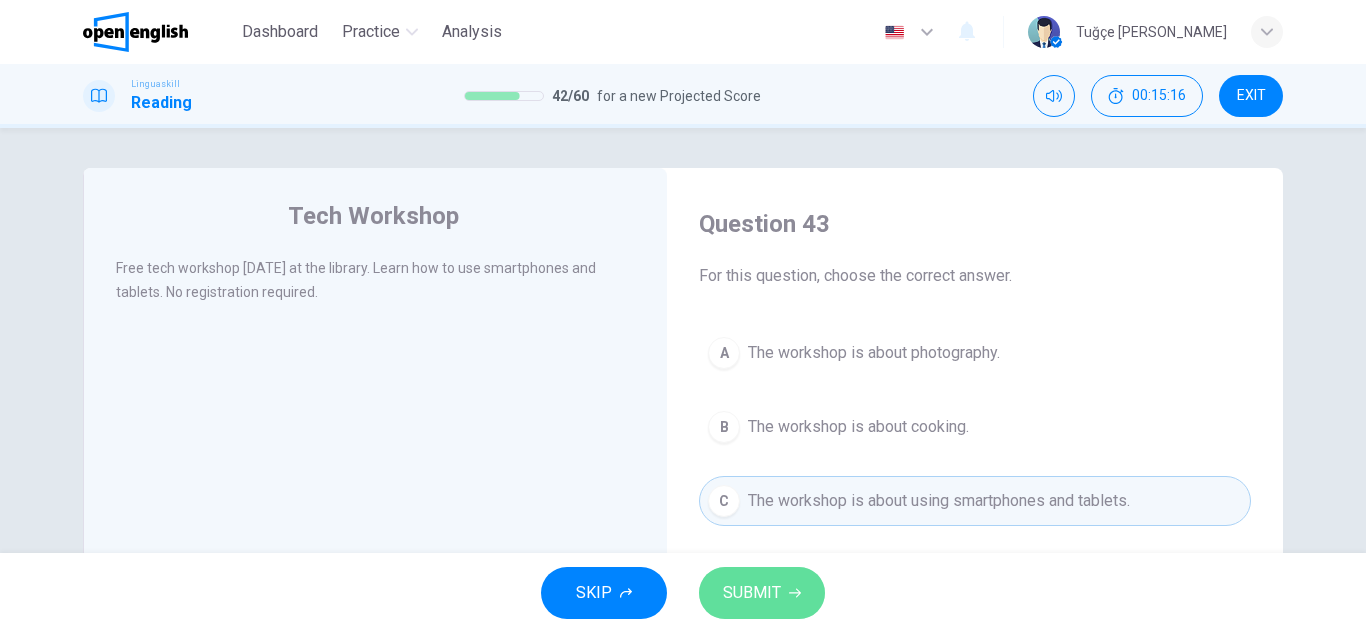 click on "SUBMIT" at bounding box center [752, 593] 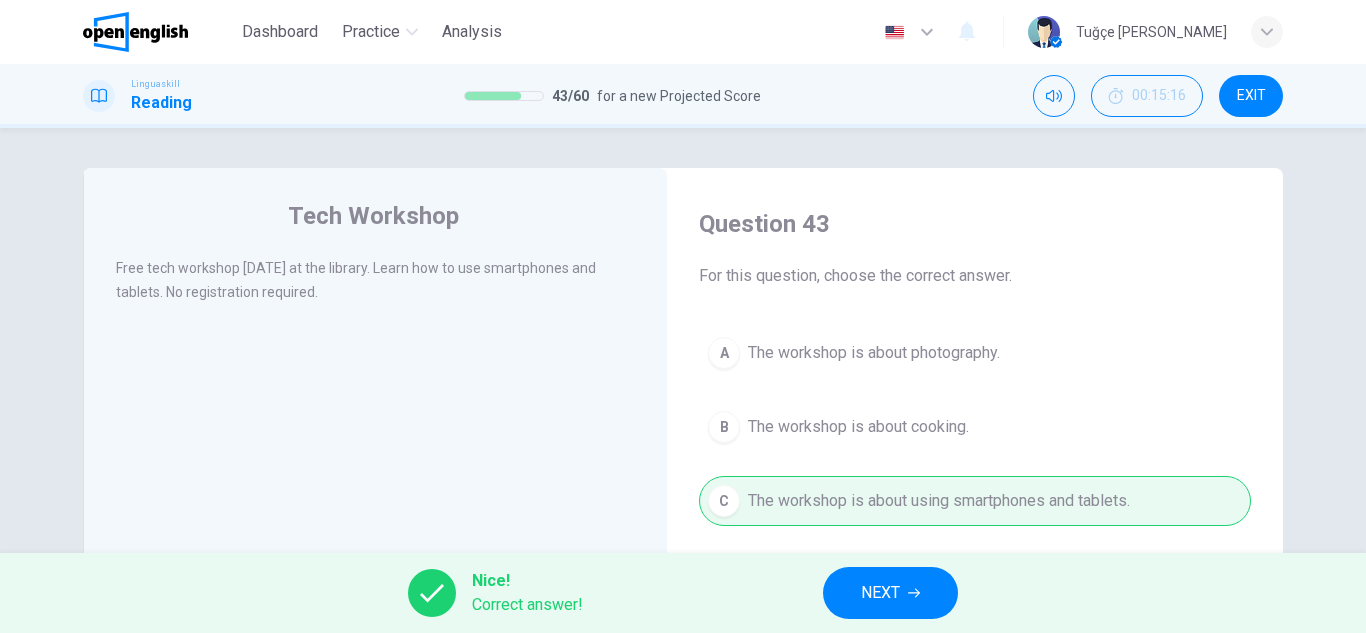 click on "NEXT" at bounding box center (890, 593) 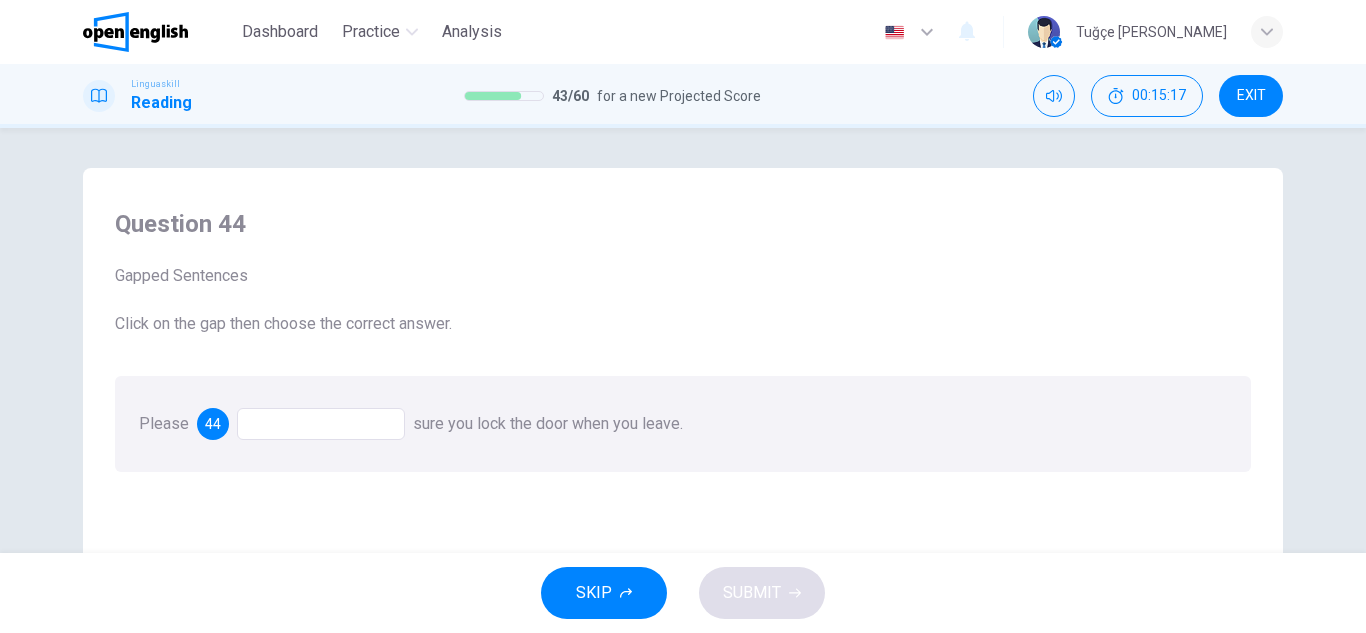 click at bounding box center [321, 424] 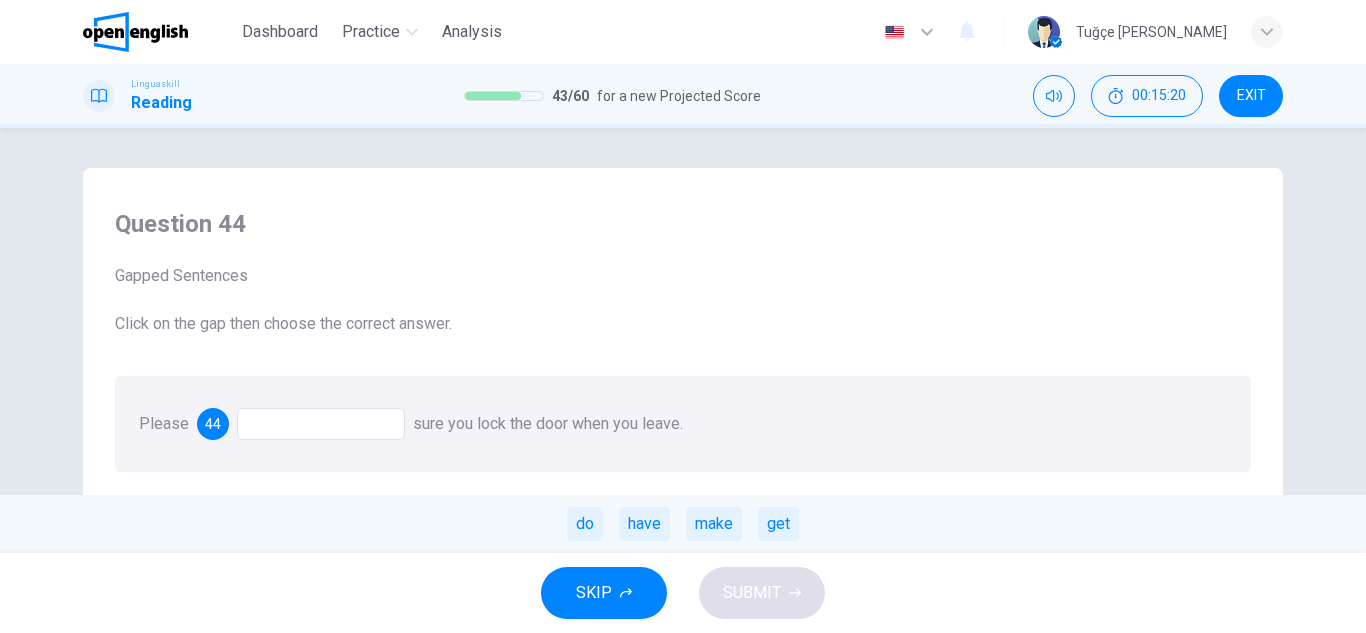 drag, startPoint x: 728, startPoint y: 518, endPoint x: 795, endPoint y: 544, distance: 71.867935 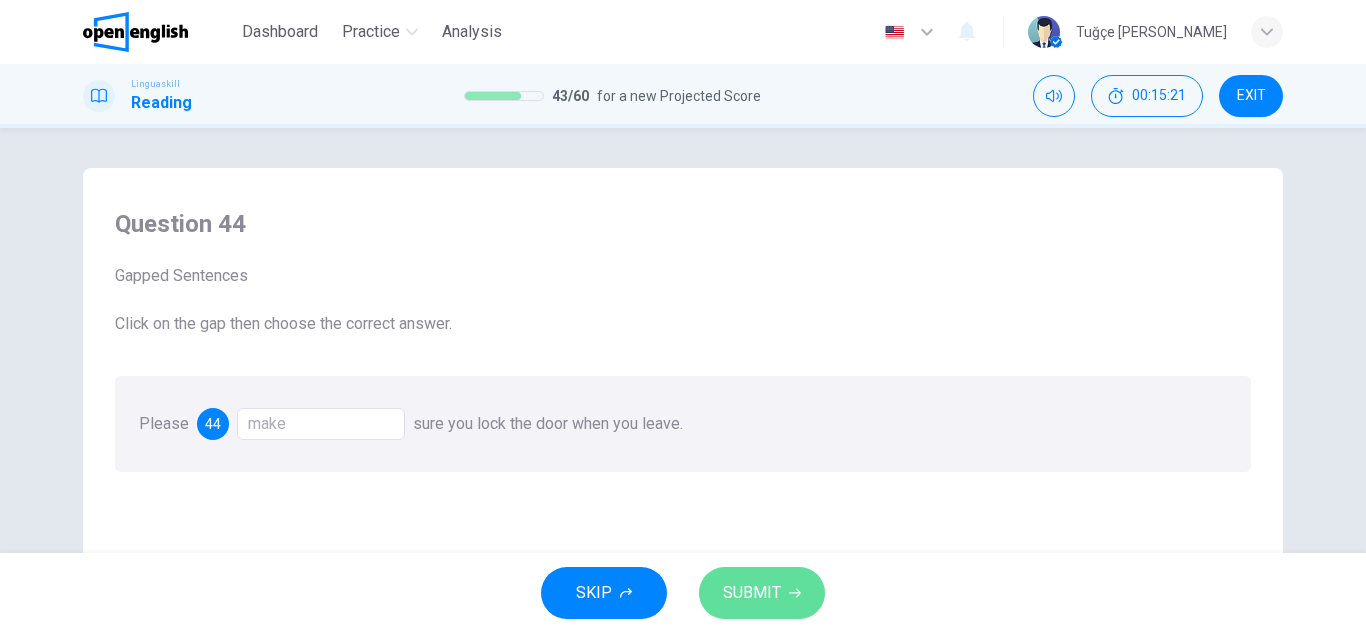 click on "SUBMIT" at bounding box center [752, 593] 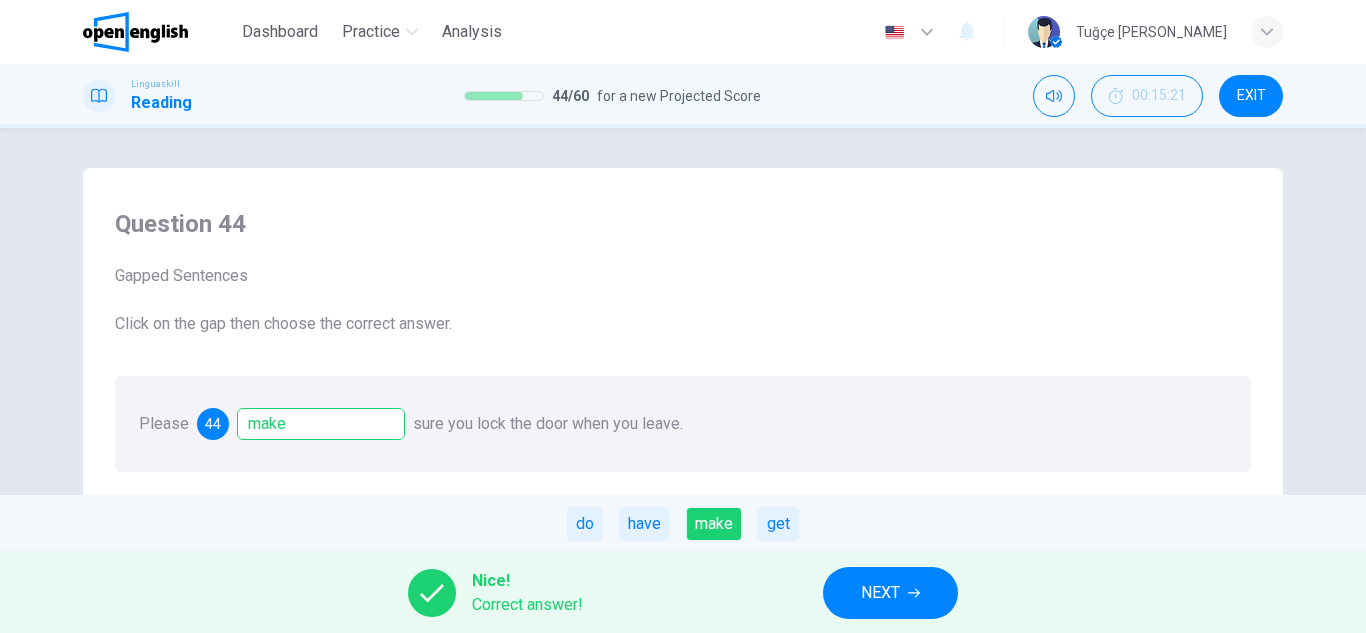 click on "NEXT" at bounding box center (890, 593) 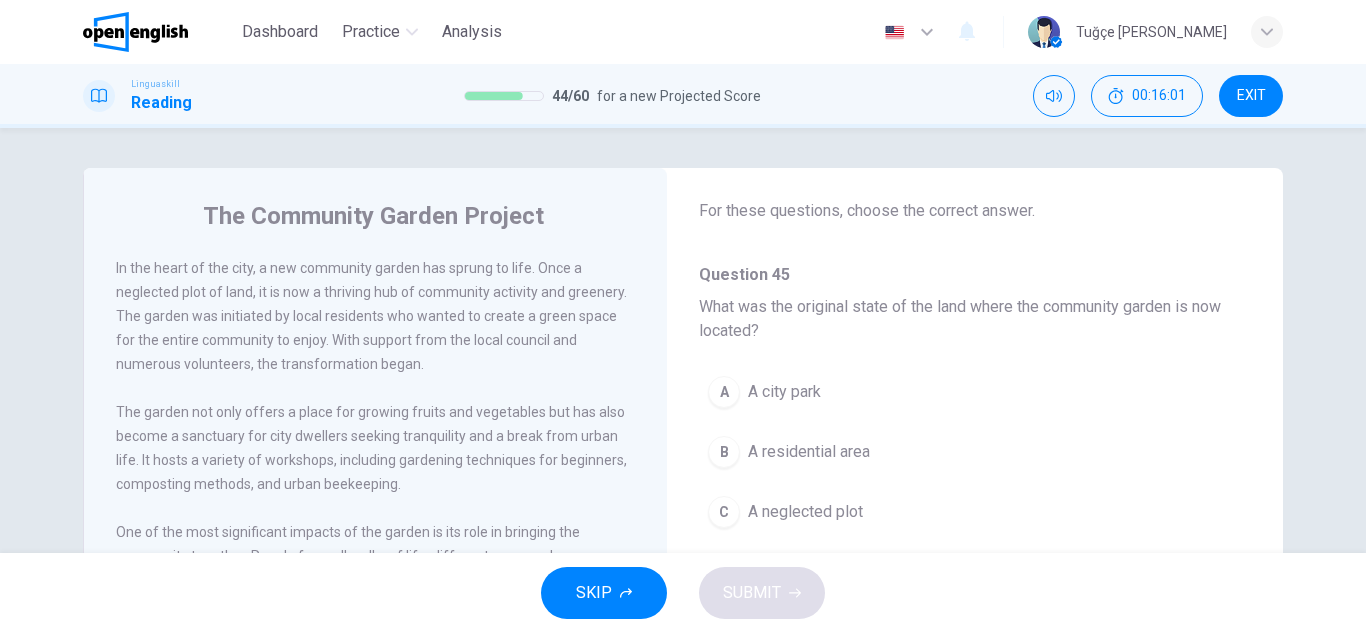 scroll, scrollTop: 100, scrollLeft: 0, axis: vertical 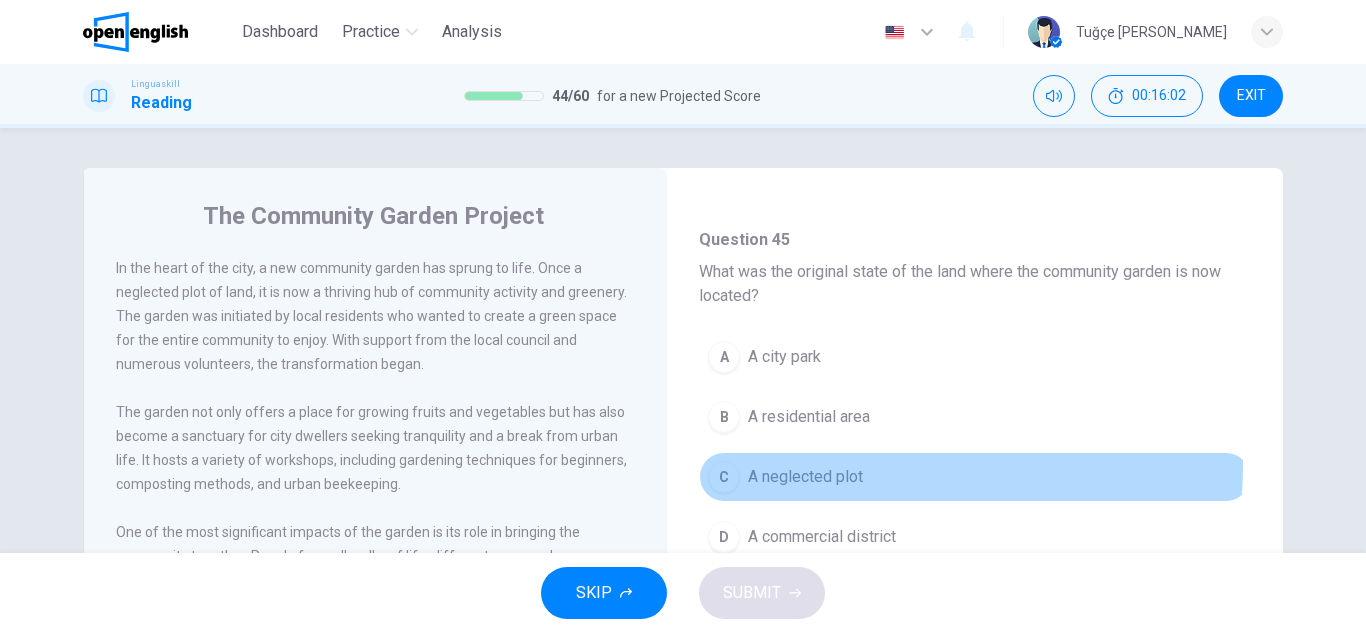 click on "C A neglected plot" at bounding box center (975, 477) 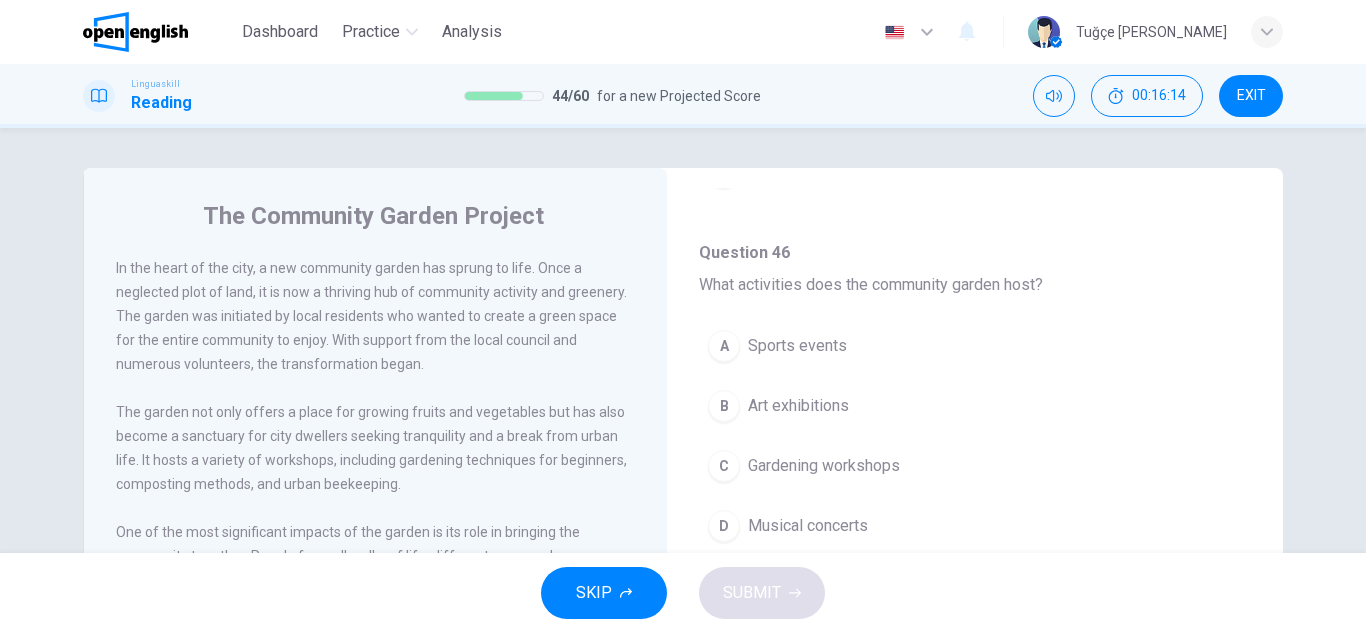 scroll, scrollTop: 500, scrollLeft: 0, axis: vertical 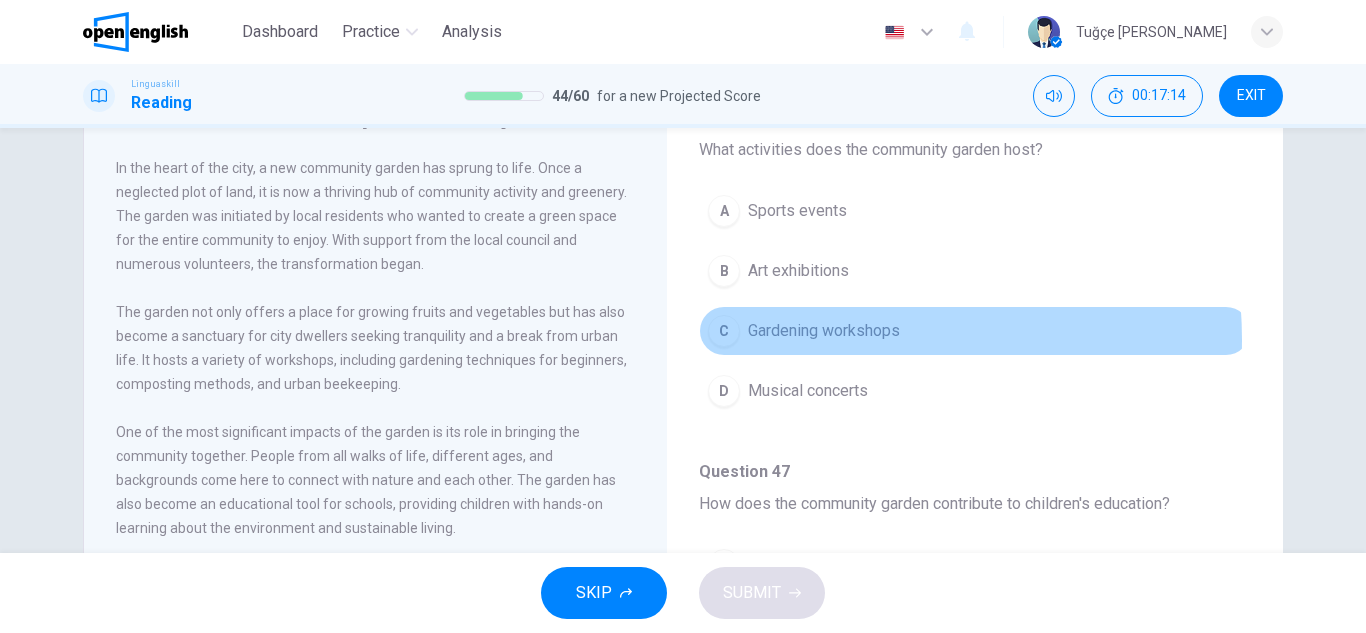 click on "Gardening workshops" at bounding box center [824, 331] 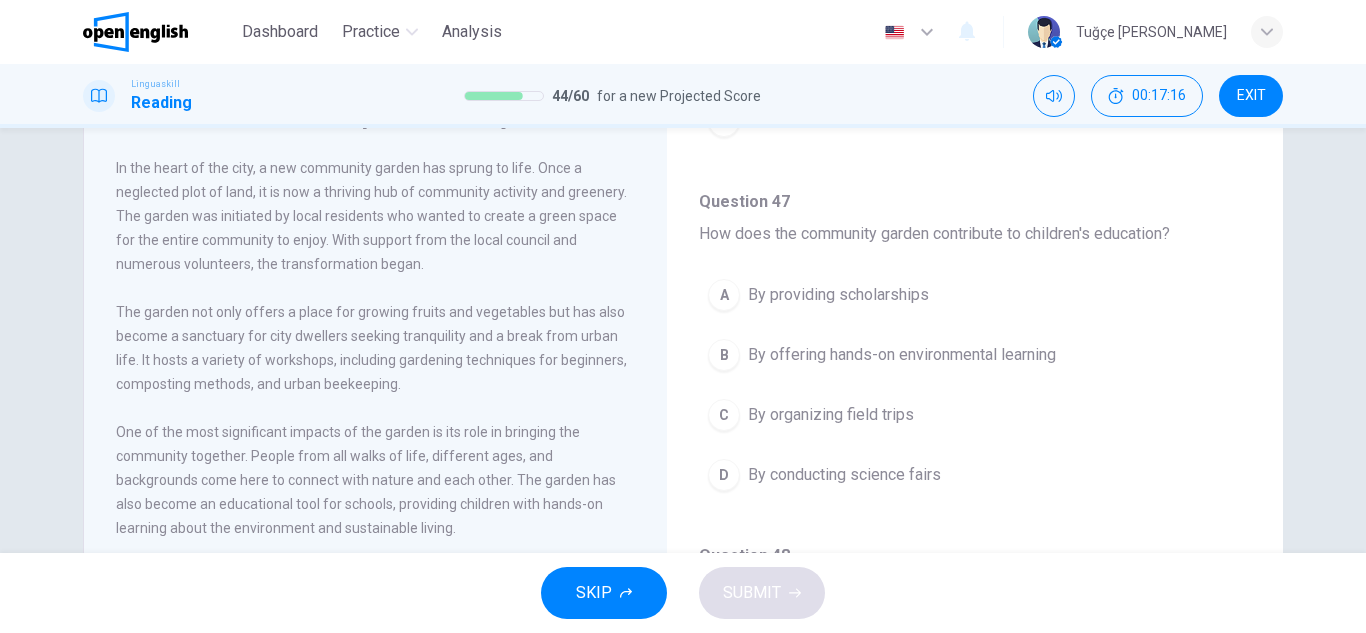 scroll, scrollTop: 800, scrollLeft: 0, axis: vertical 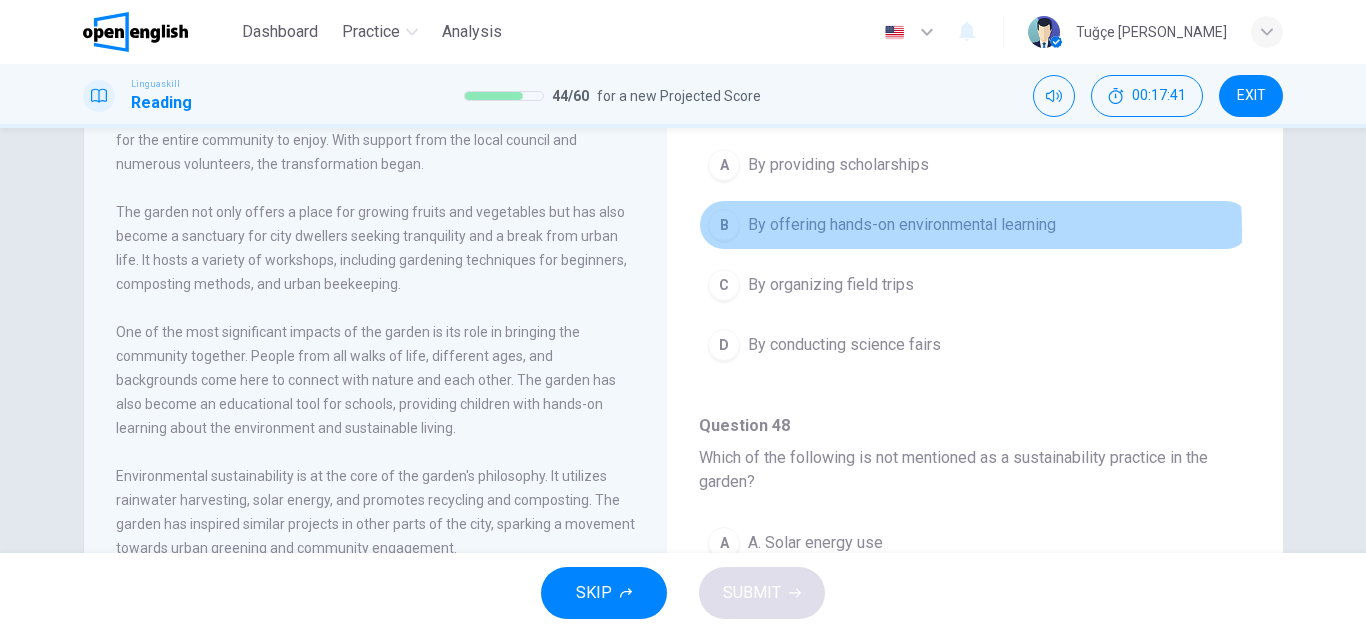 click on "By offering hands-on environmental learning" at bounding box center [902, 225] 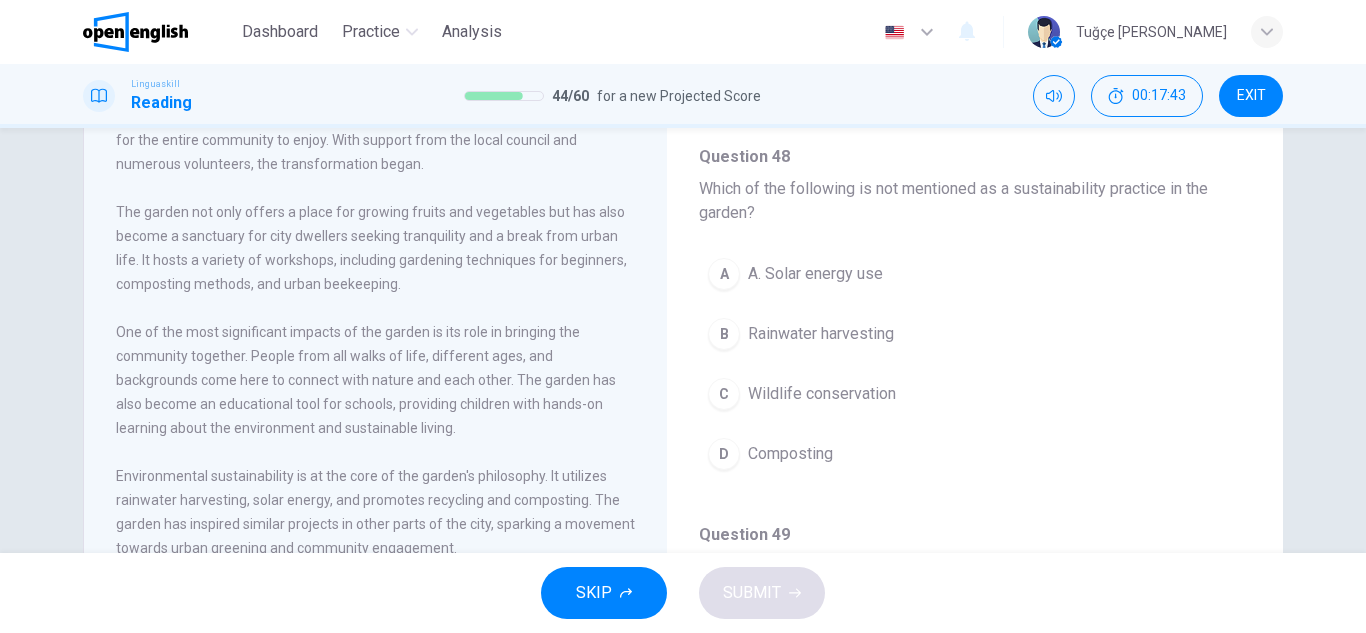 scroll, scrollTop: 1100, scrollLeft: 0, axis: vertical 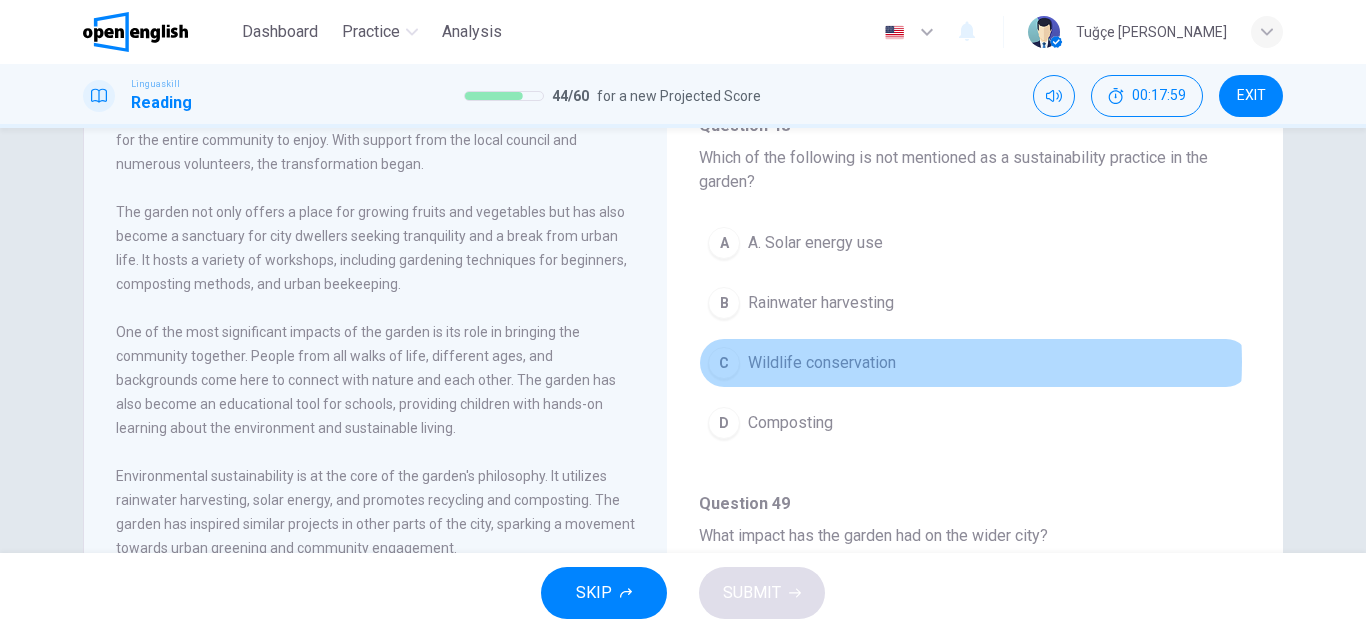 click on "C Wildlife conservation" at bounding box center (975, 363) 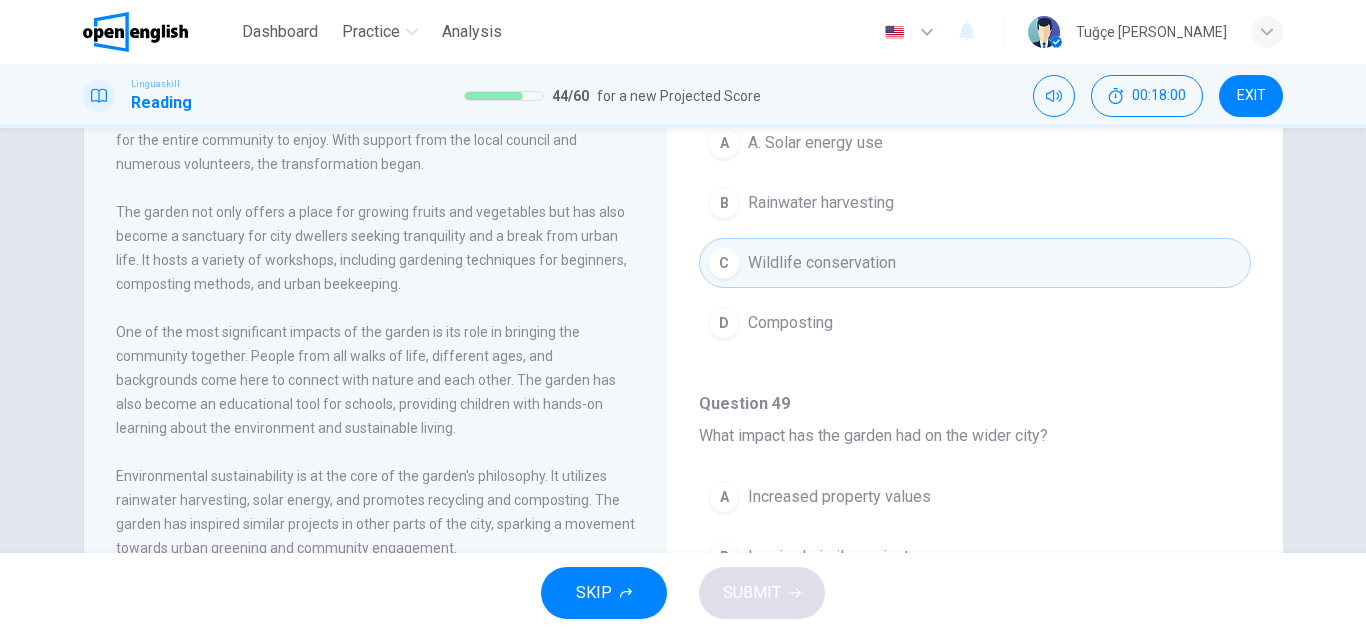 scroll, scrollTop: 1299, scrollLeft: 0, axis: vertical 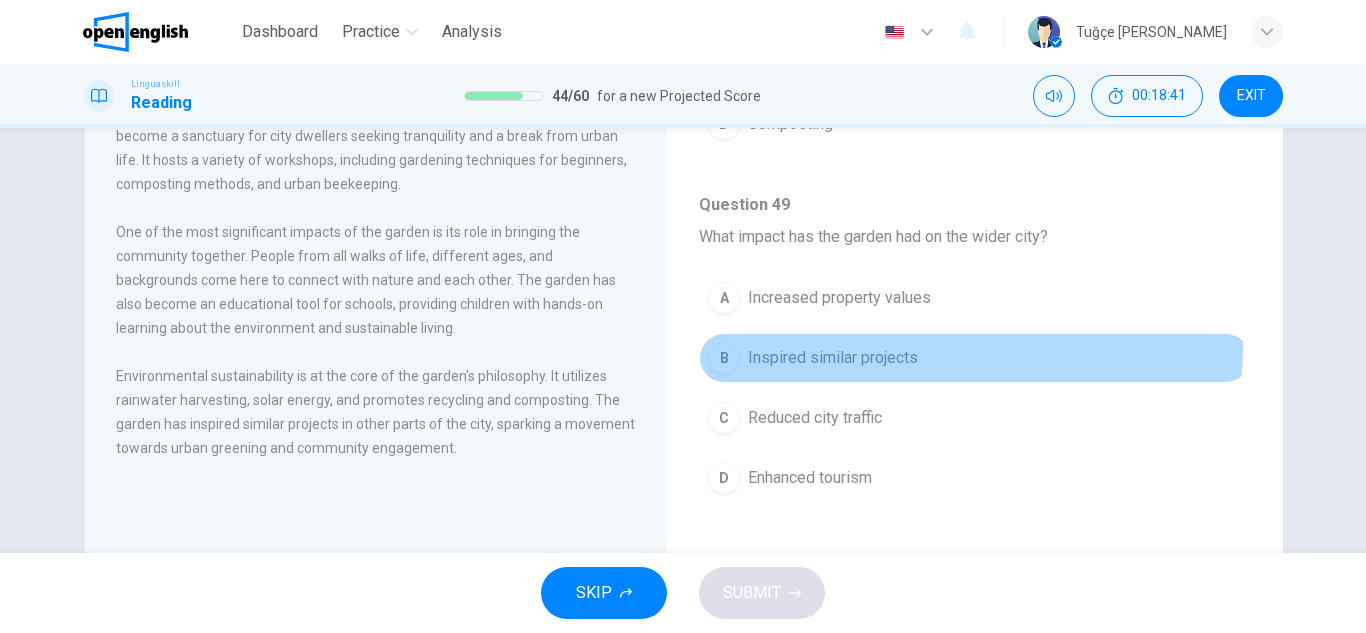click on "Inspired similar projects" at bounding box center (833, 358) 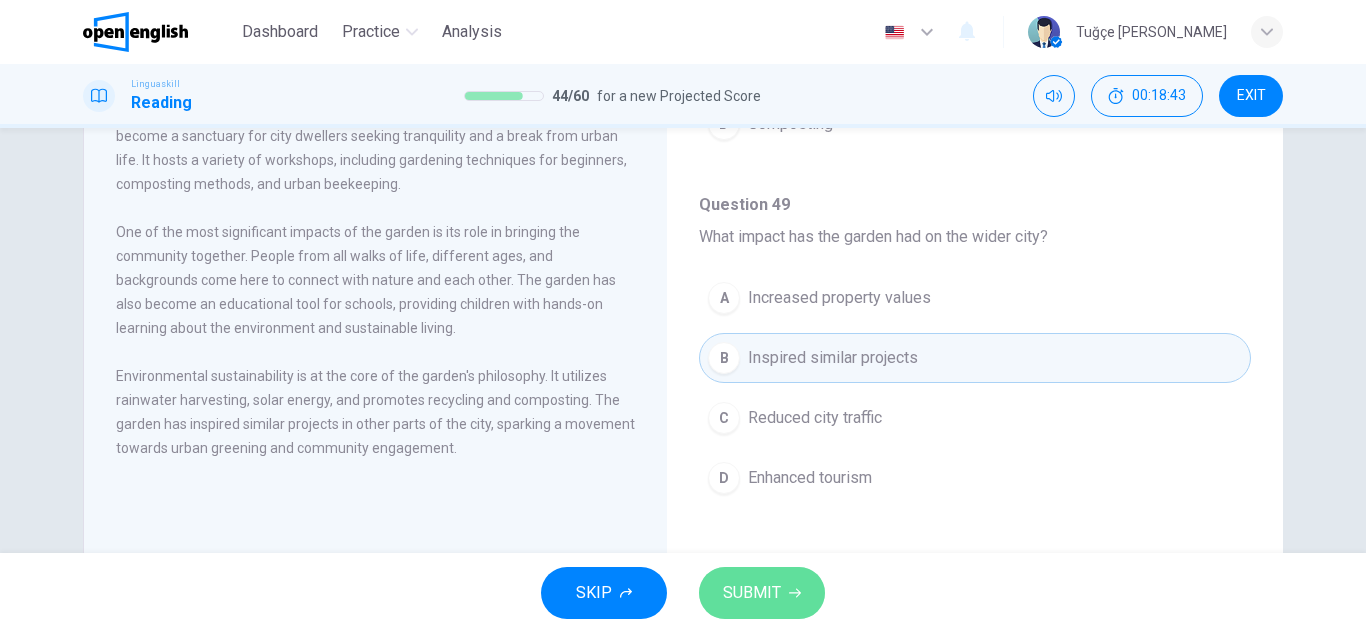 click on "SUBMIT" at bounding box center (752, 593) 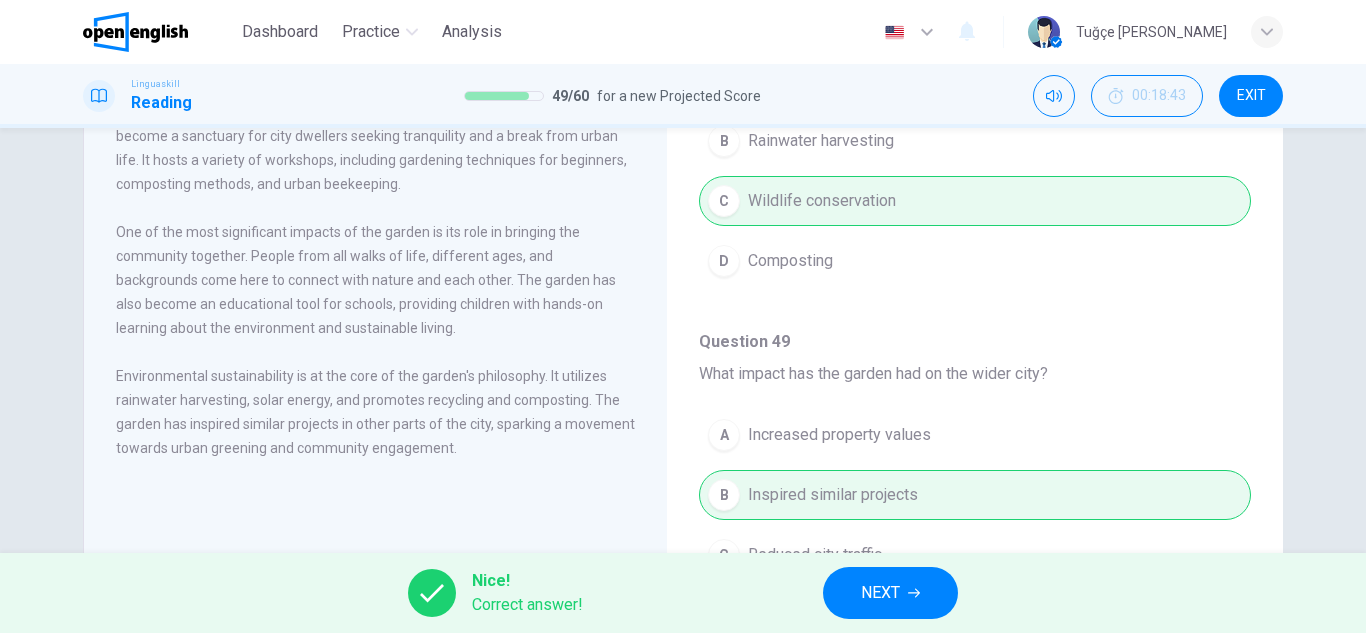 scroll, scrollTop: 1299, scrollLeft: 0, axis: vertical 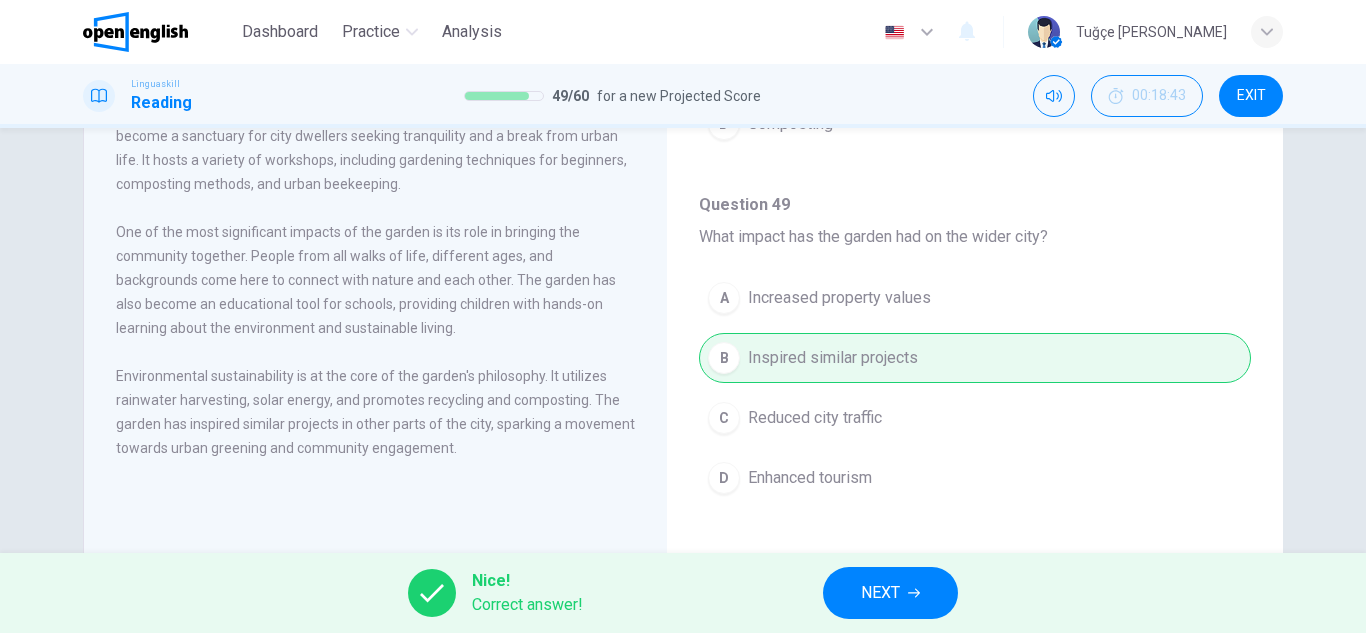 click on "NEXT" at bounding box center (890, 593) 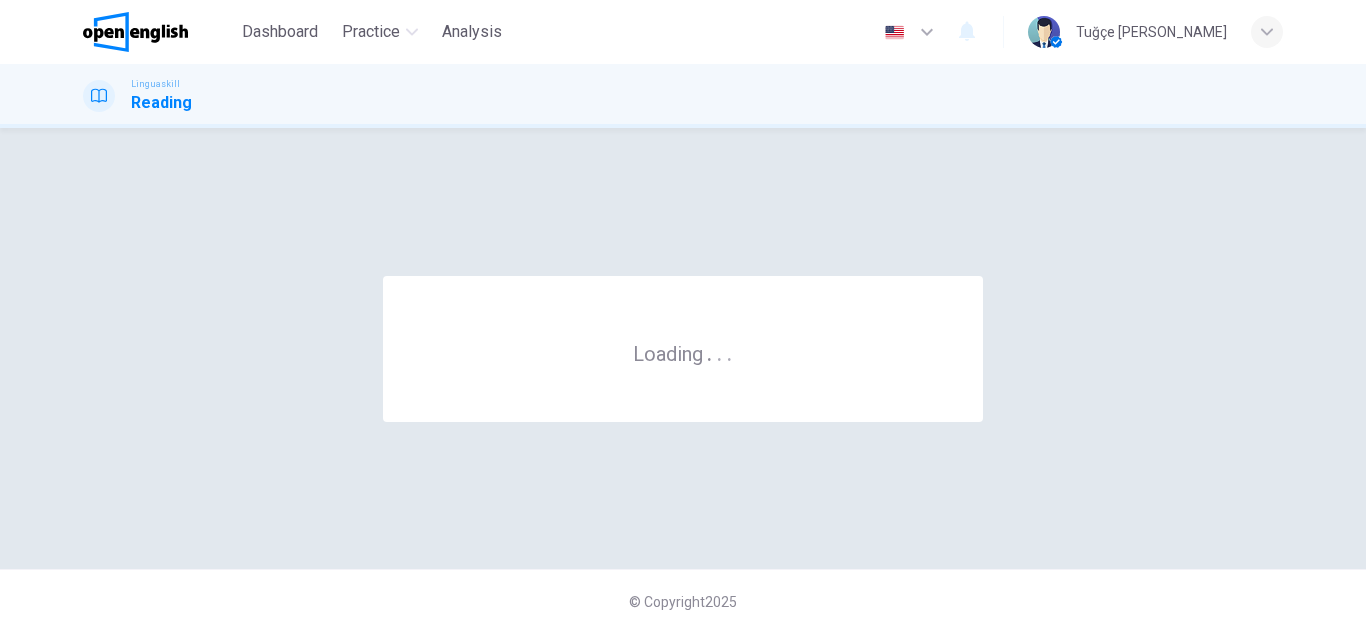 scroll, scrollTop: 0, scrollLeft: 0, axis: both 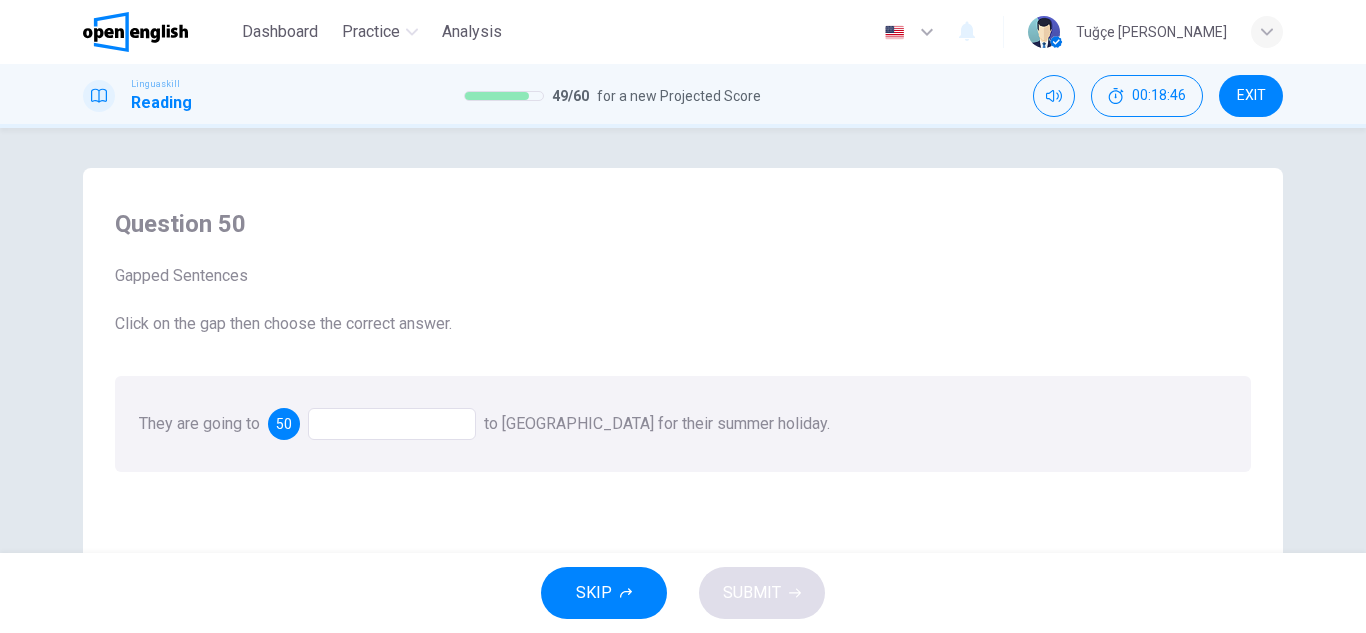 click at bounding box center (392, 424) 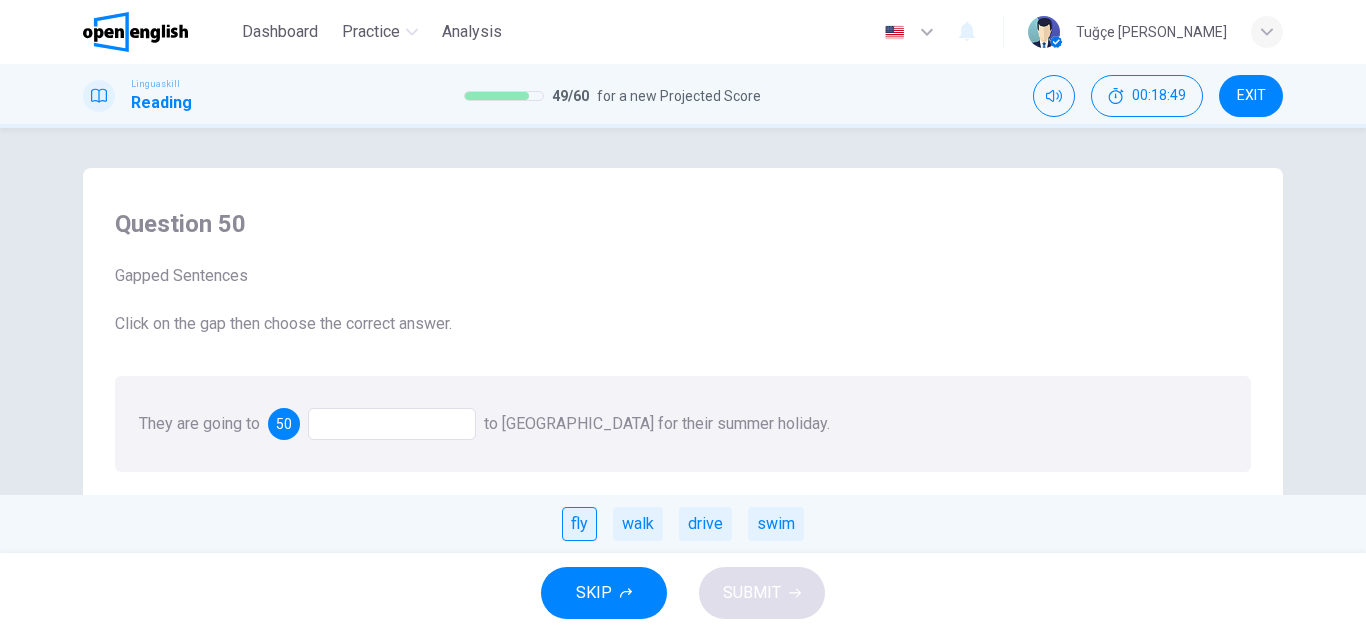 click on "fly" at bounding box center [579, 524] 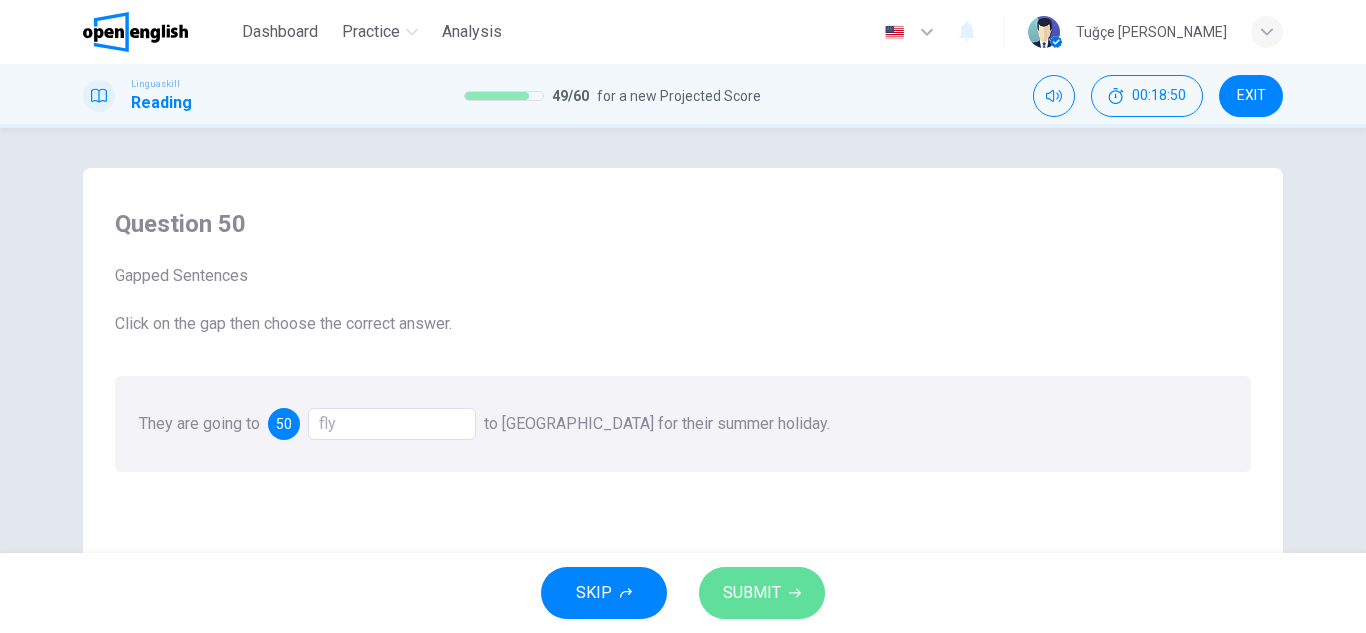 click on "SUBMIT" at bounding box center [752, 593] 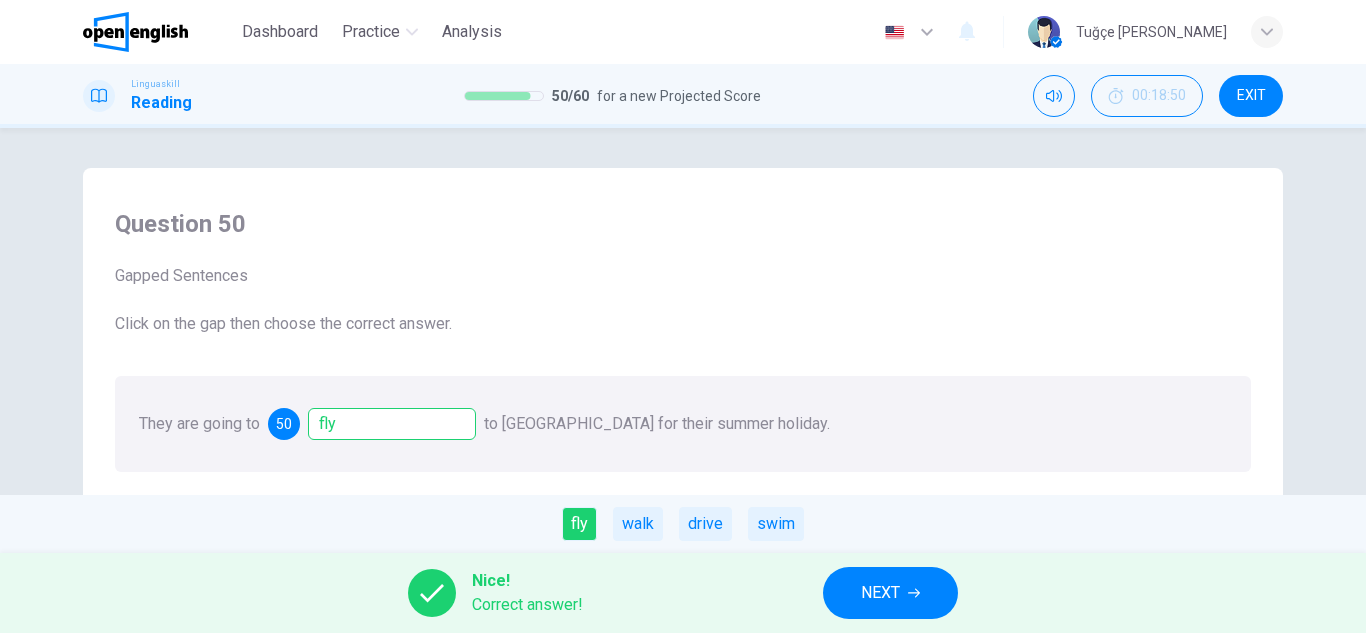 click on "NEXT" at bounding box center (880, 593) 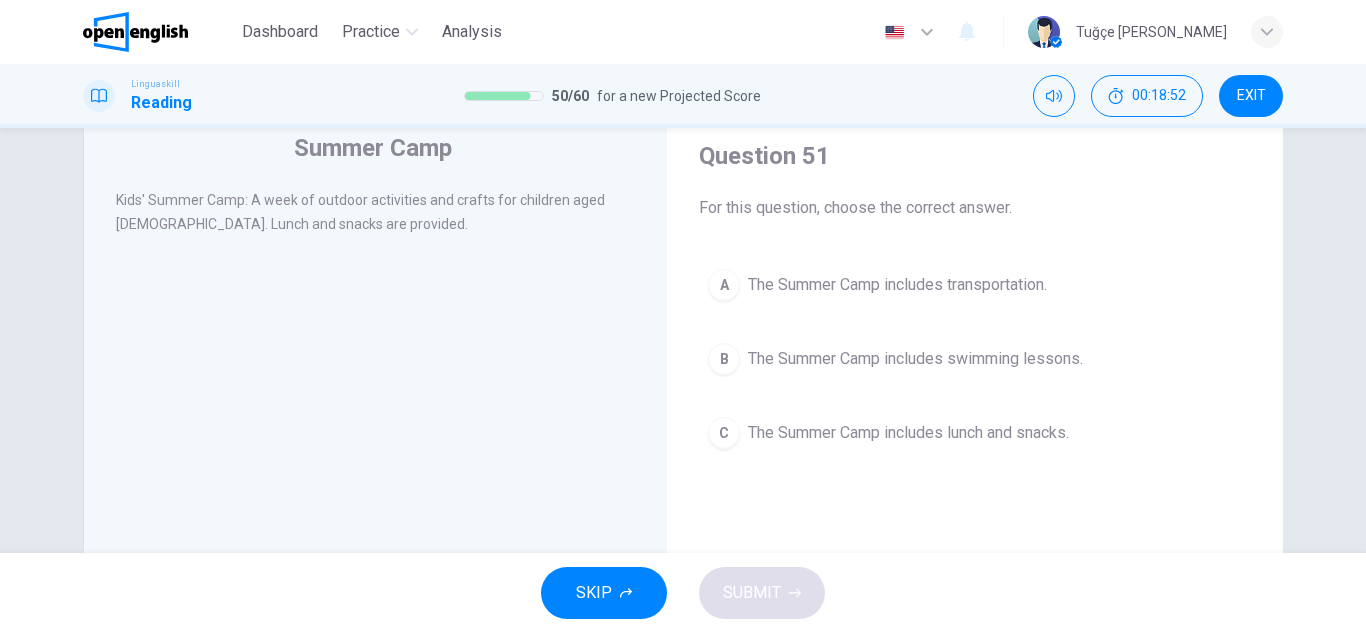scroll, scrollTop: 100, scrollLeft: 0, axis: vertical 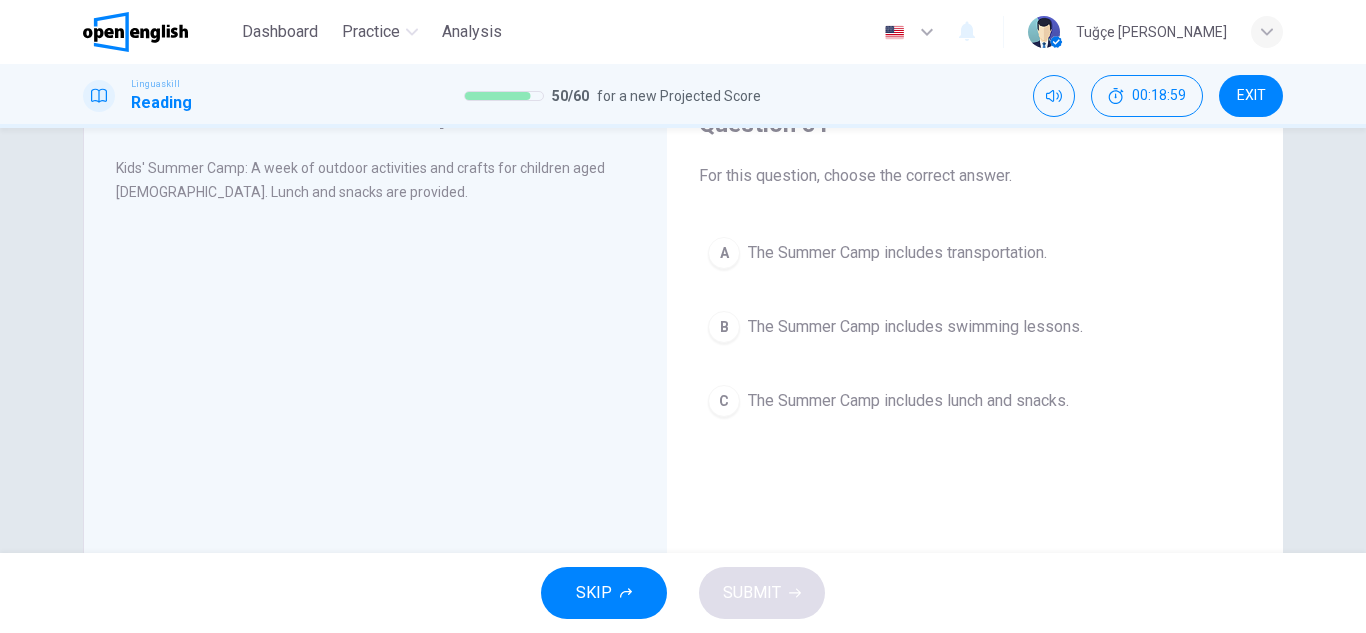 click on "The Summer Camp includes lunch and snacks." at bounding box center [908, 401] 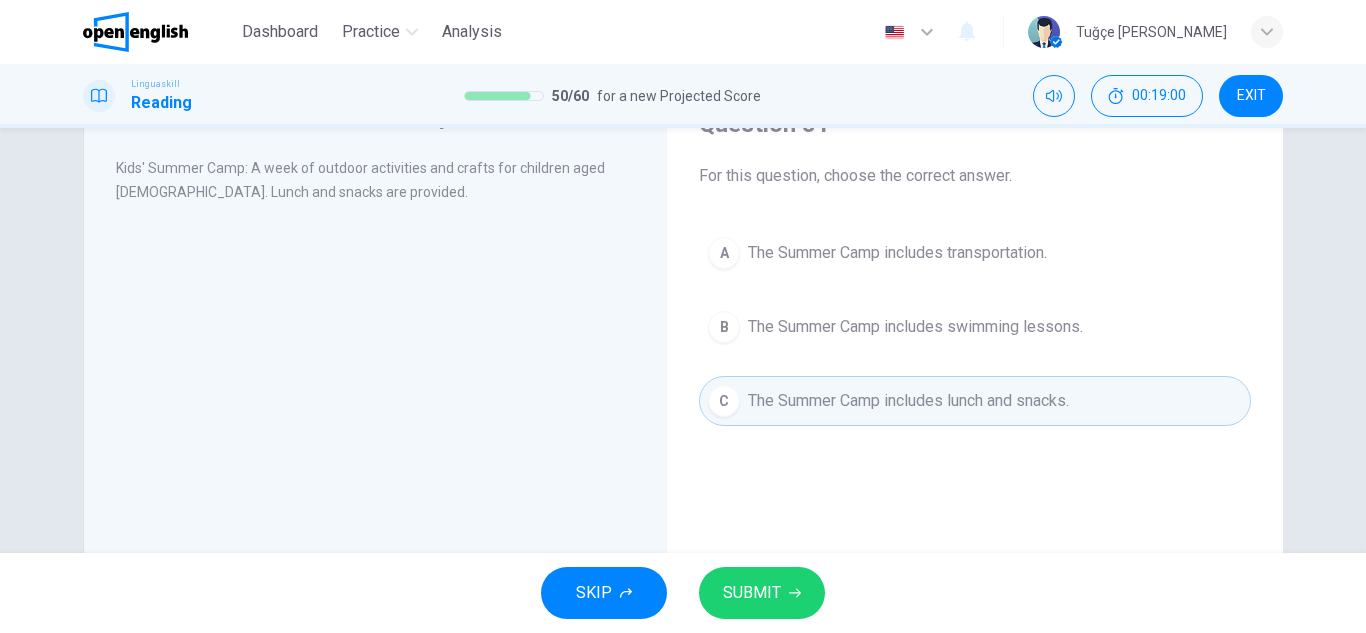 click on "SUBMIT" at bounding box center [762, 593] 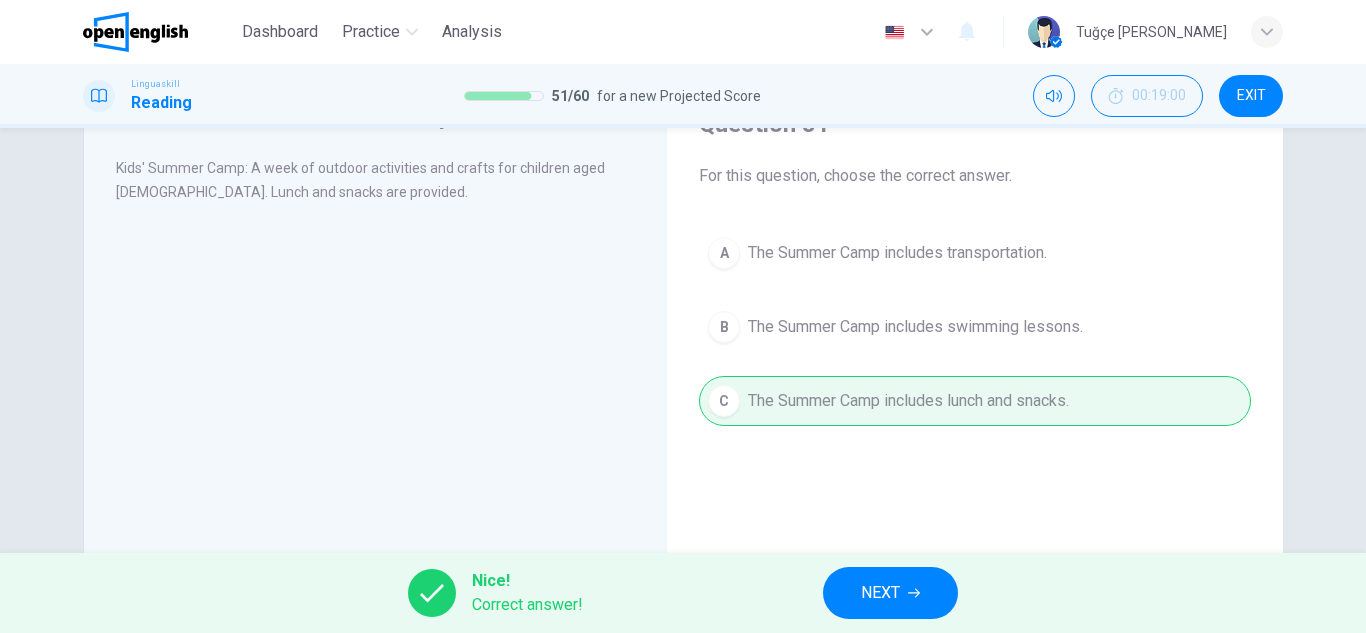 click on "NEXT" at bounding box center [890, 593] 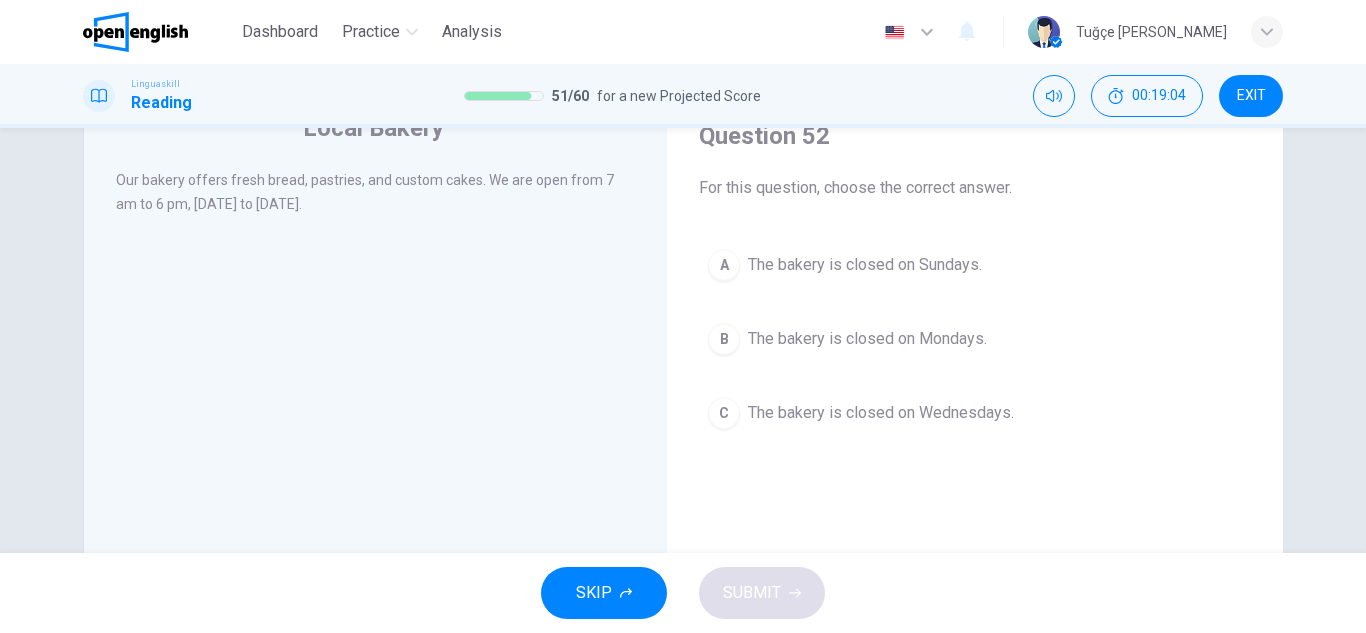 scroll, scrollTop: 0, scrollLeft: 0, axis: both 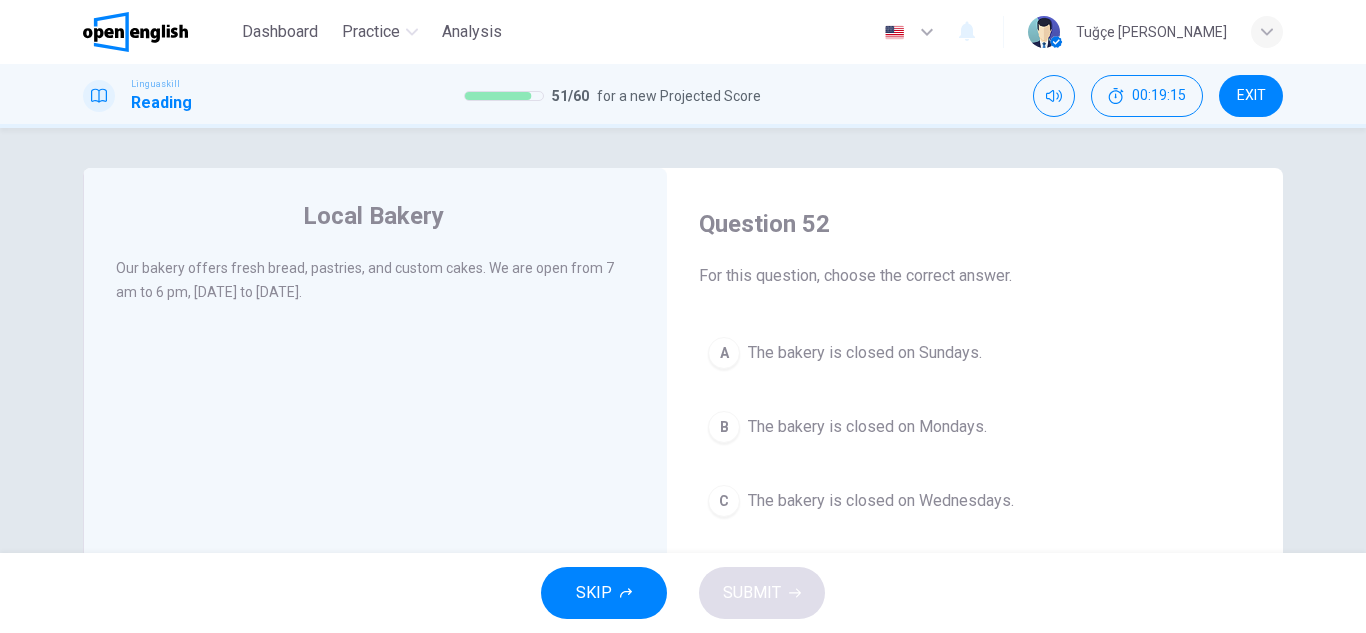 click on "The bakery is closed on Sundays." at bounding box center (865, 353) 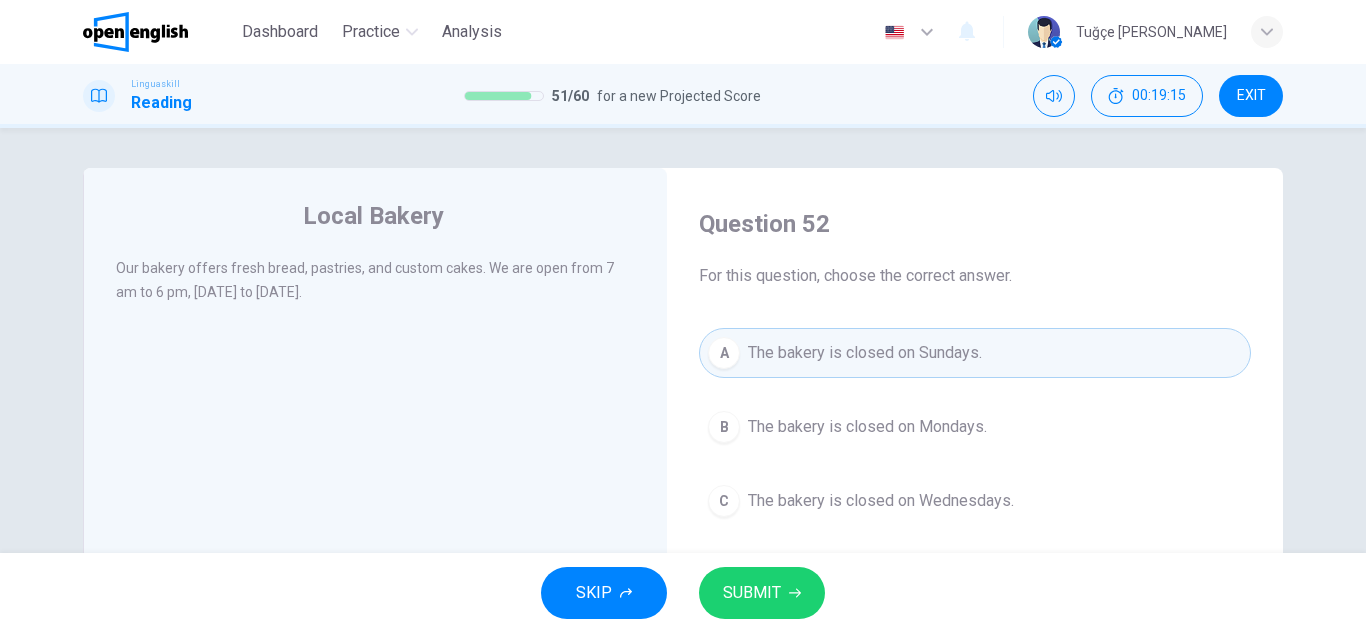 click on "SUBMIT" at bounding box center (752, 593) 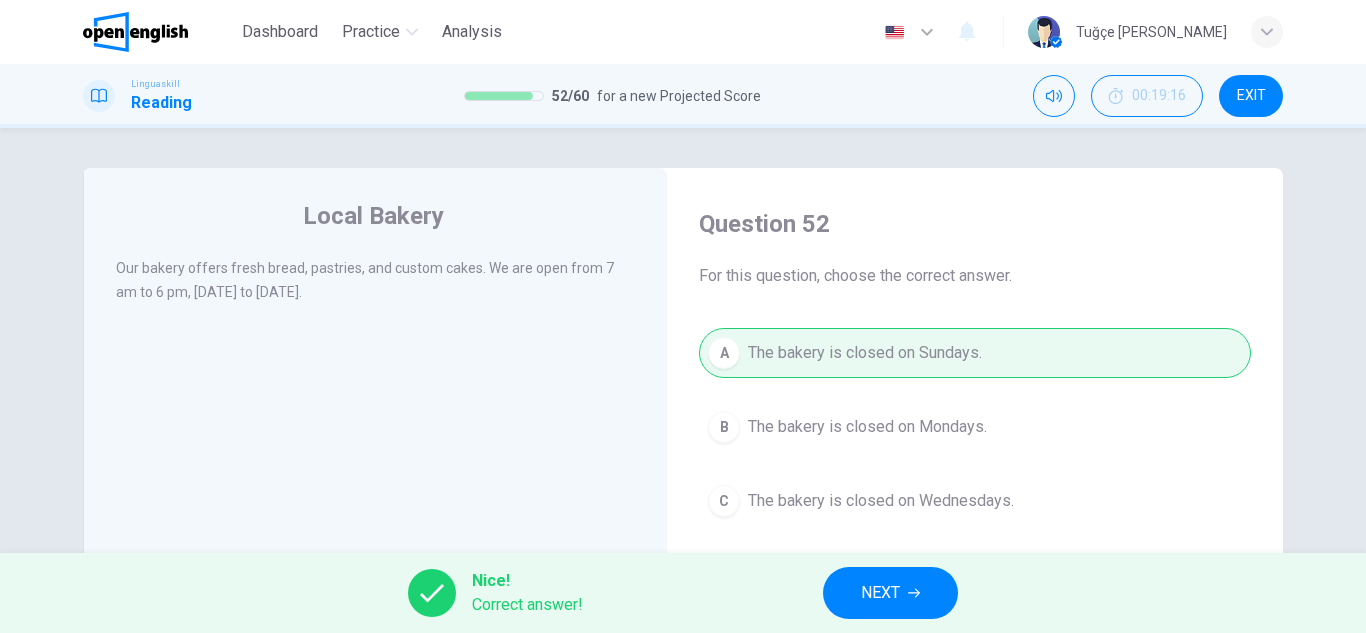 click on "NEXT" at bounding box center [890, 593] 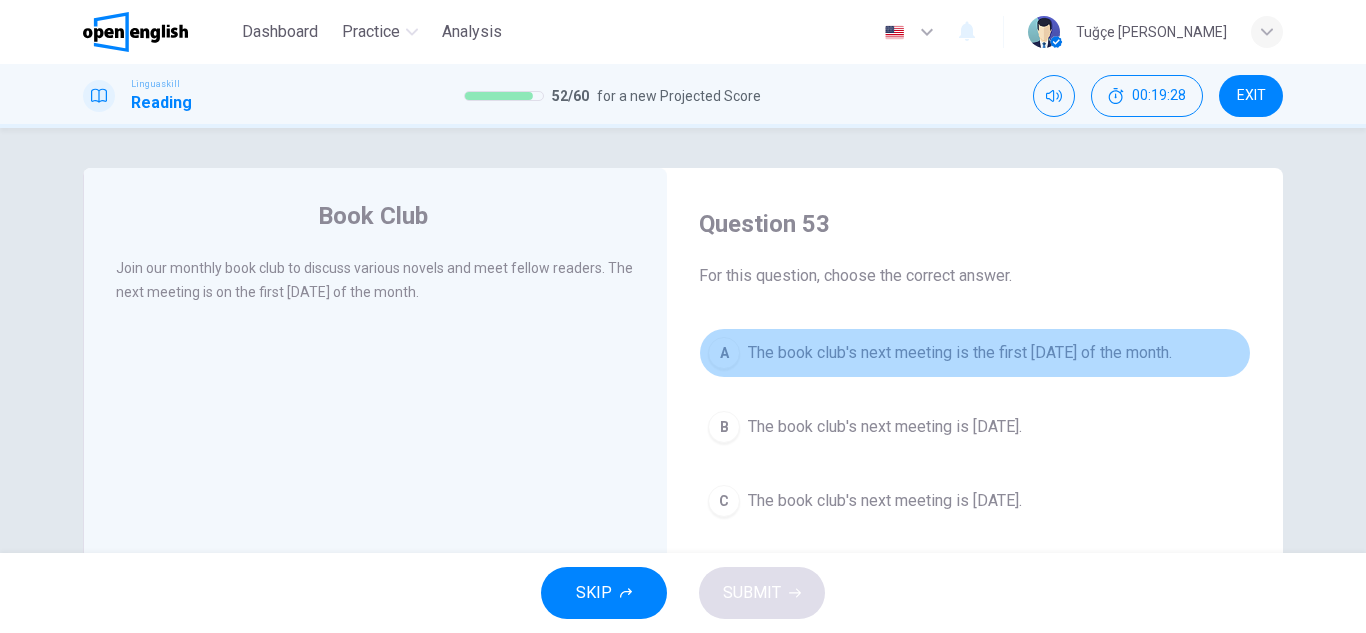 click on "The book club's next meeting is the first [DATE] of the month." at bounding box center [960, 353] 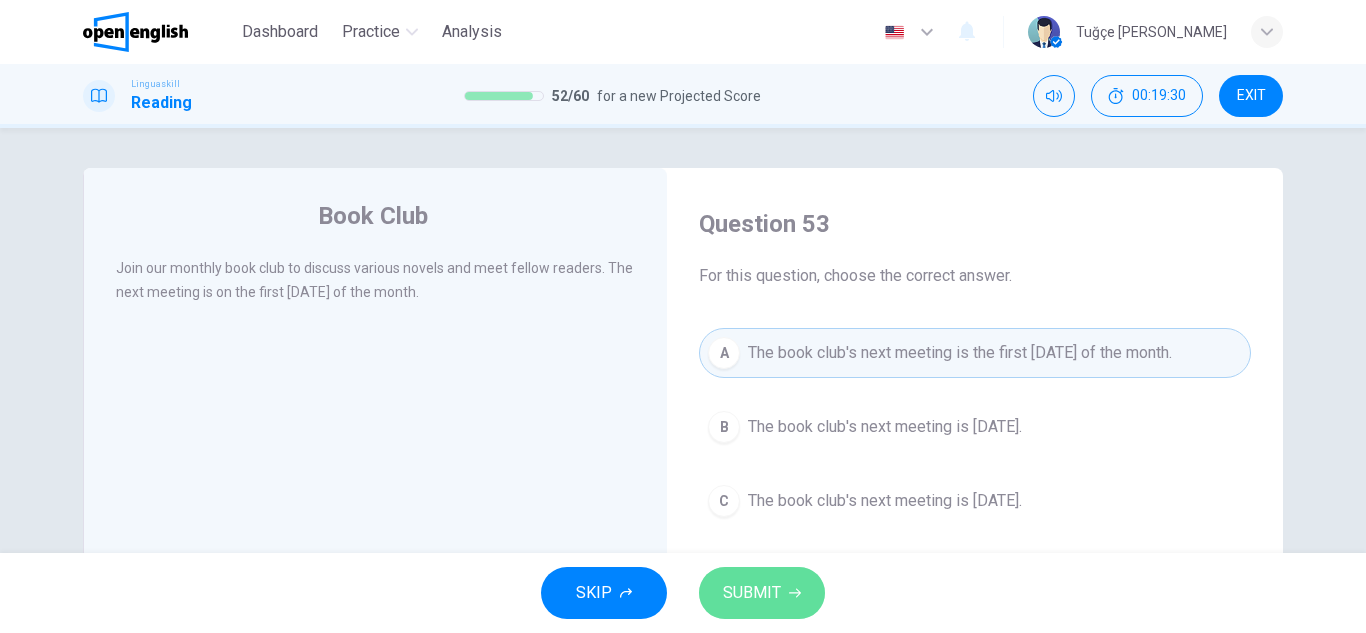 click on "SUBMIT" at bounding box center [762, 593] 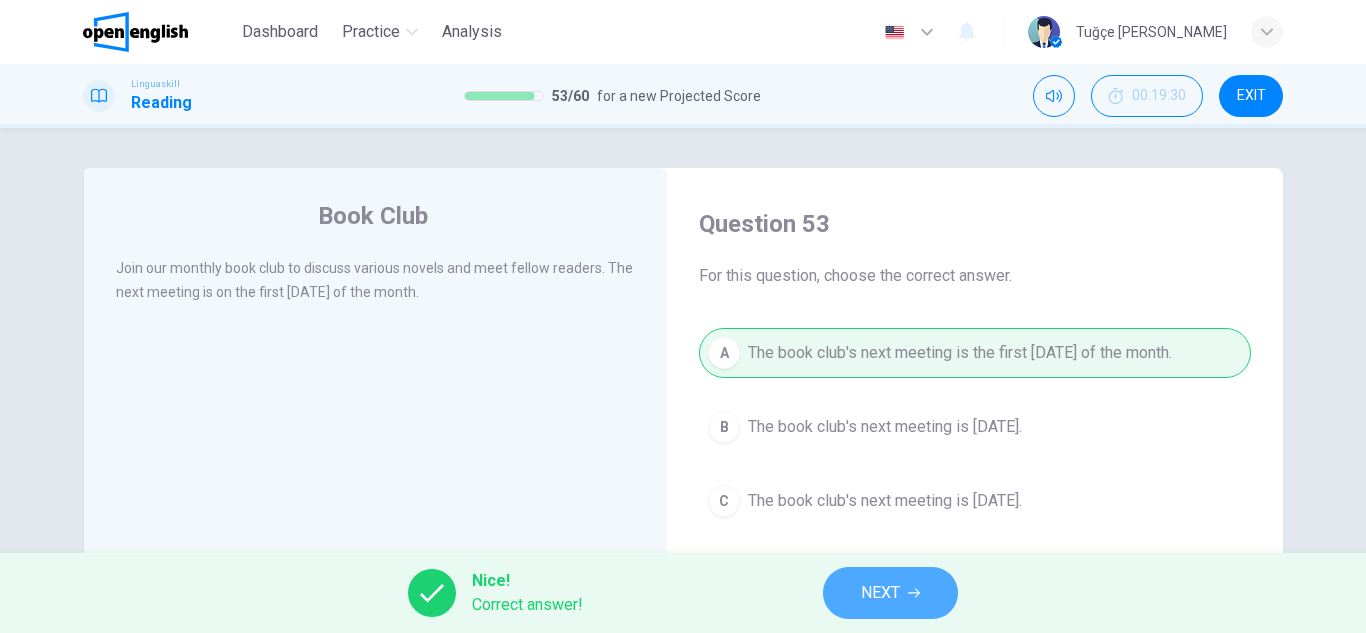 click on "NEXT" at bounding box center (890, 593) 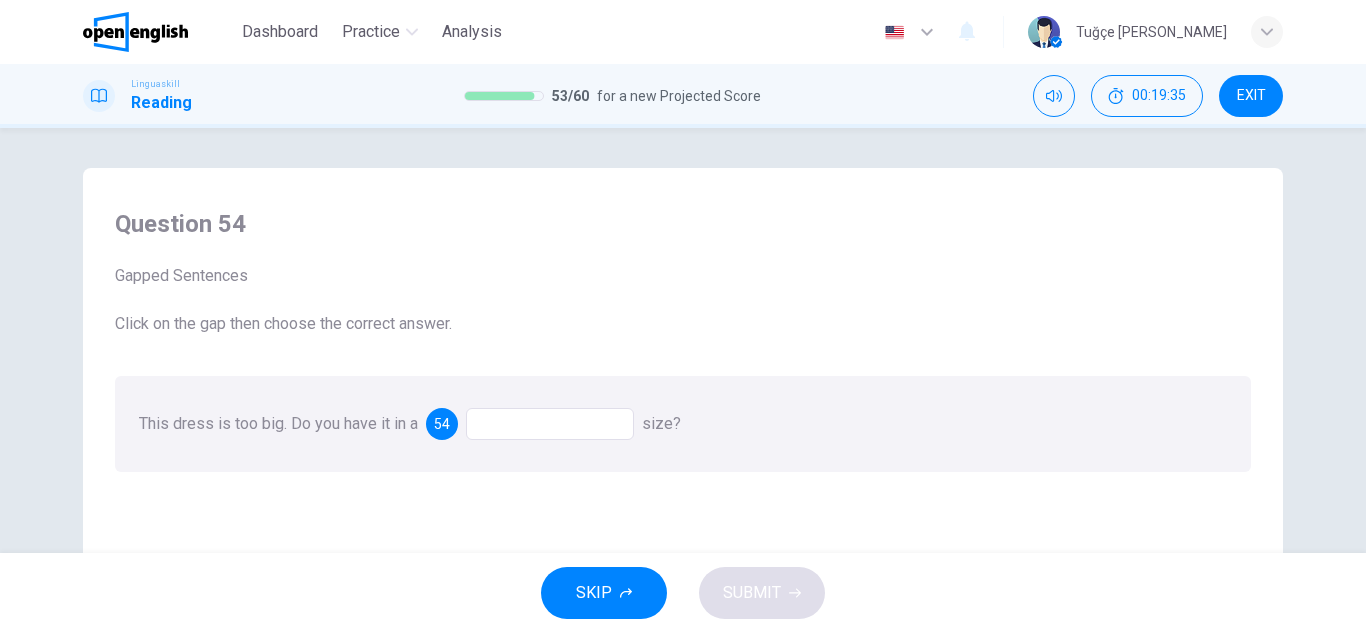 click at bounding box center [550, 424] 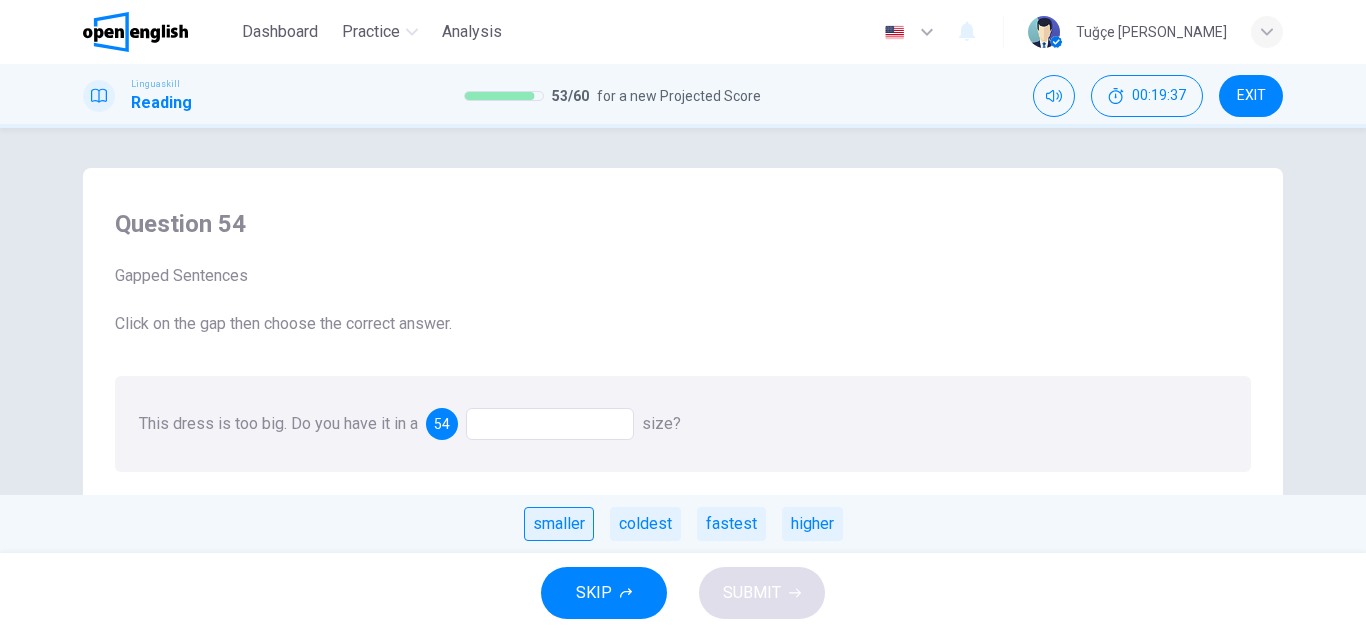 click on "smaller" at bounding box center [559, 524] 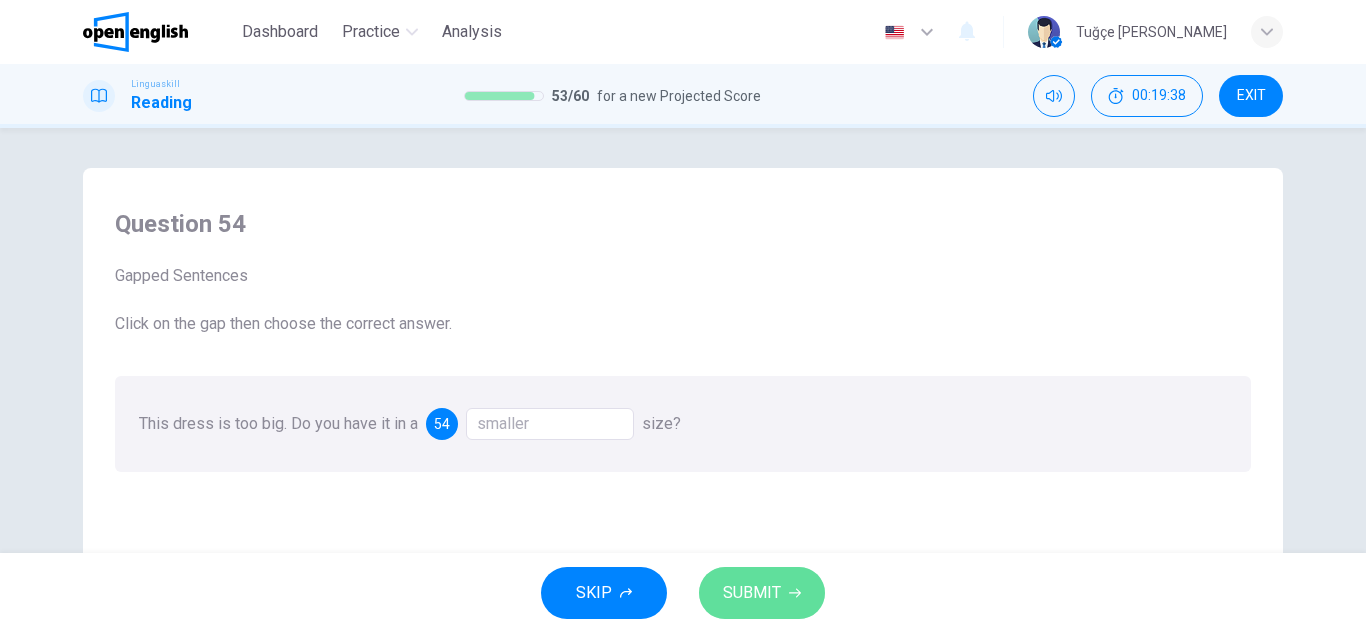 click on "SUBMIT" at bounding box center [762, 593] 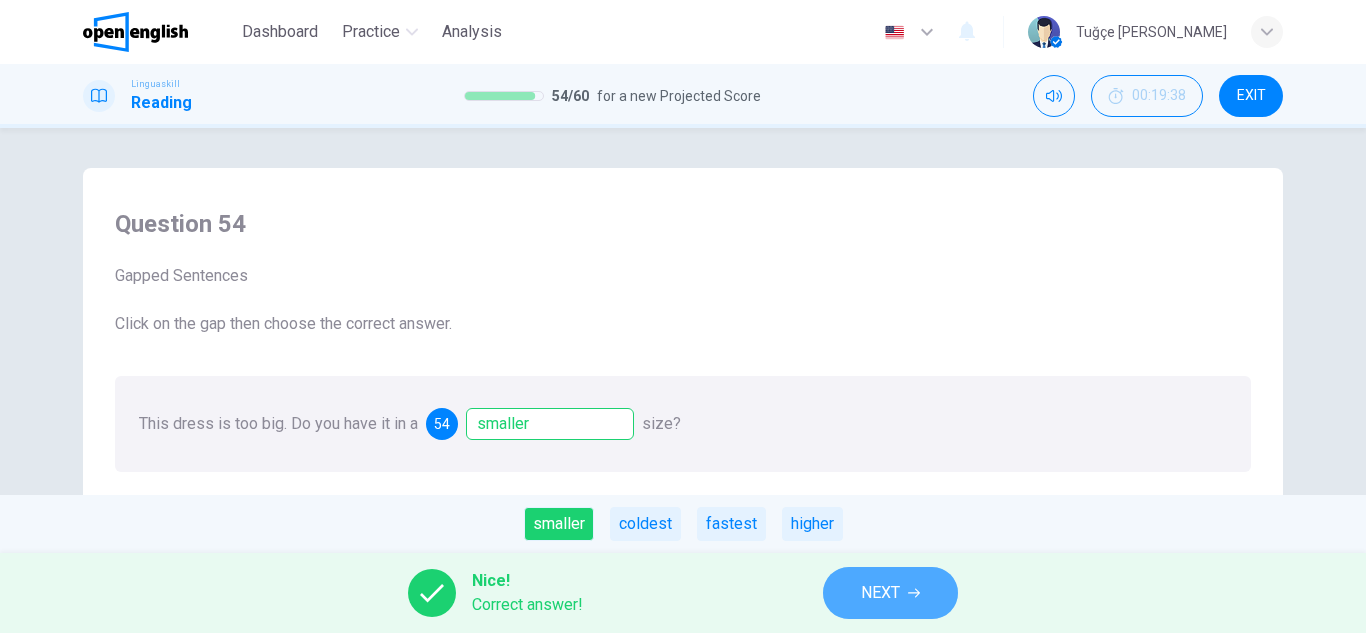 click on "NEXT" at bounding box center (890, 593) 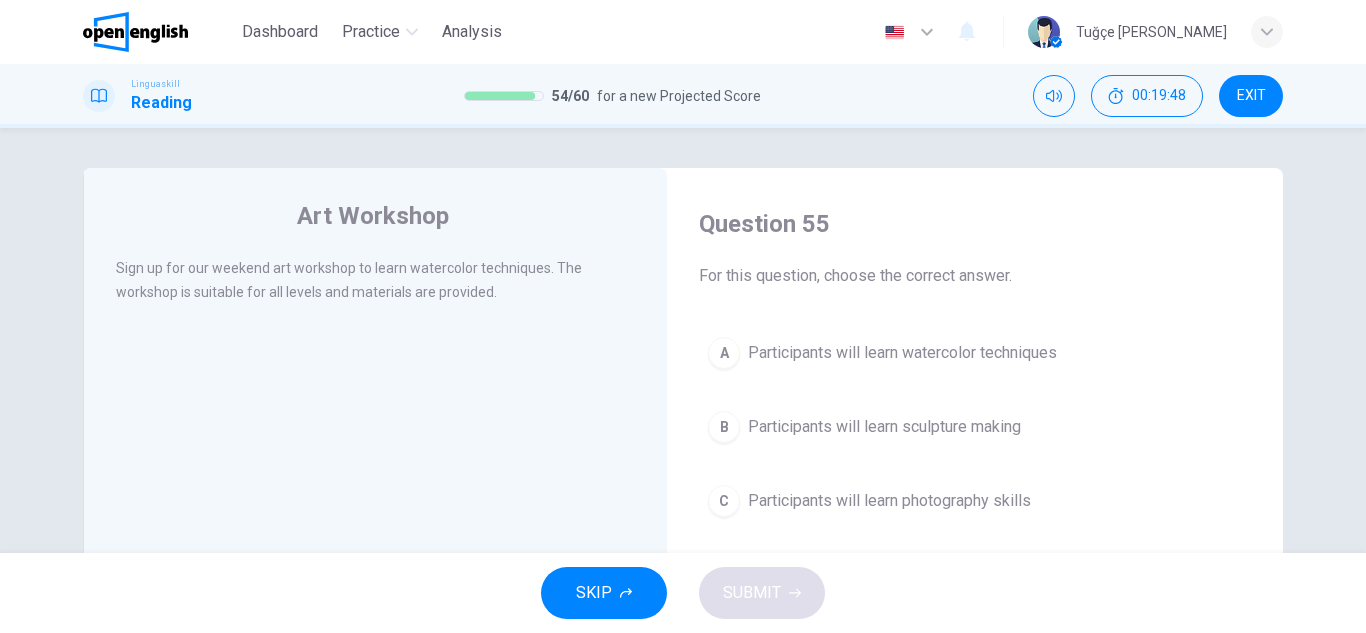 click on "Question 55 For this question, choose the correct answer. A Participants will learn watercolor techniques B Participants will learn sculpture making C Participants will learn photography skills" at bounding box center [975, 367] 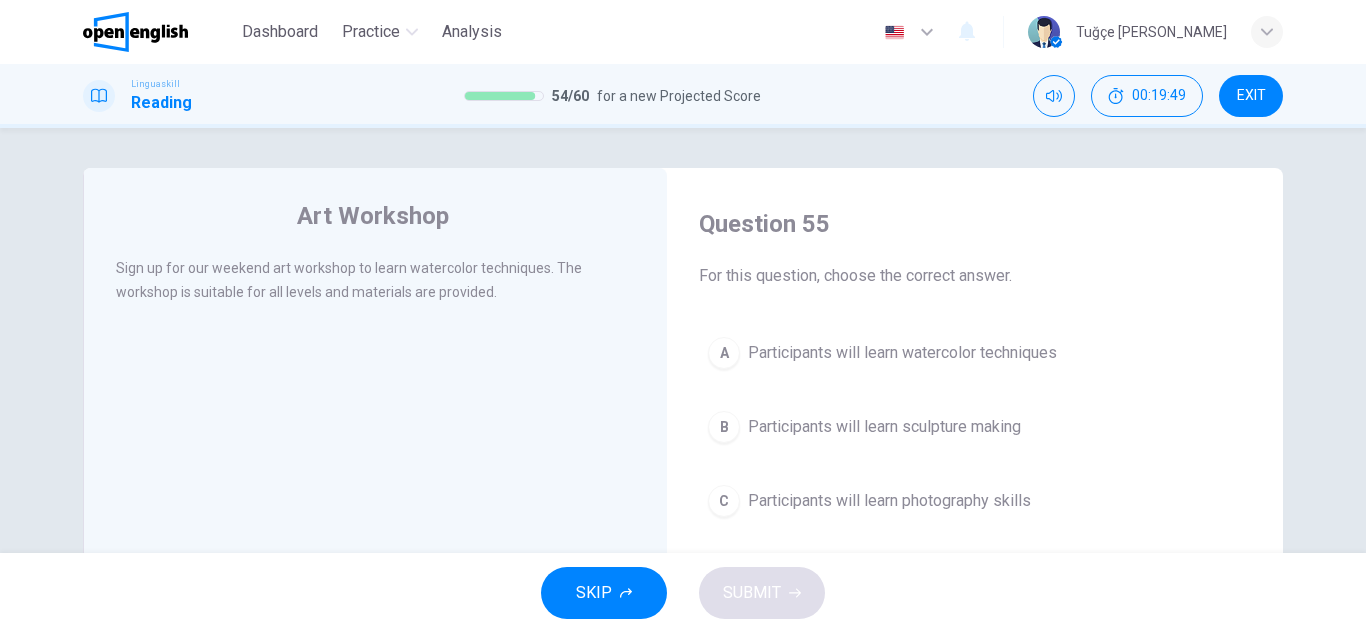 click on "Participants will learn watercolor techniques" at bounding box center [902, 353] 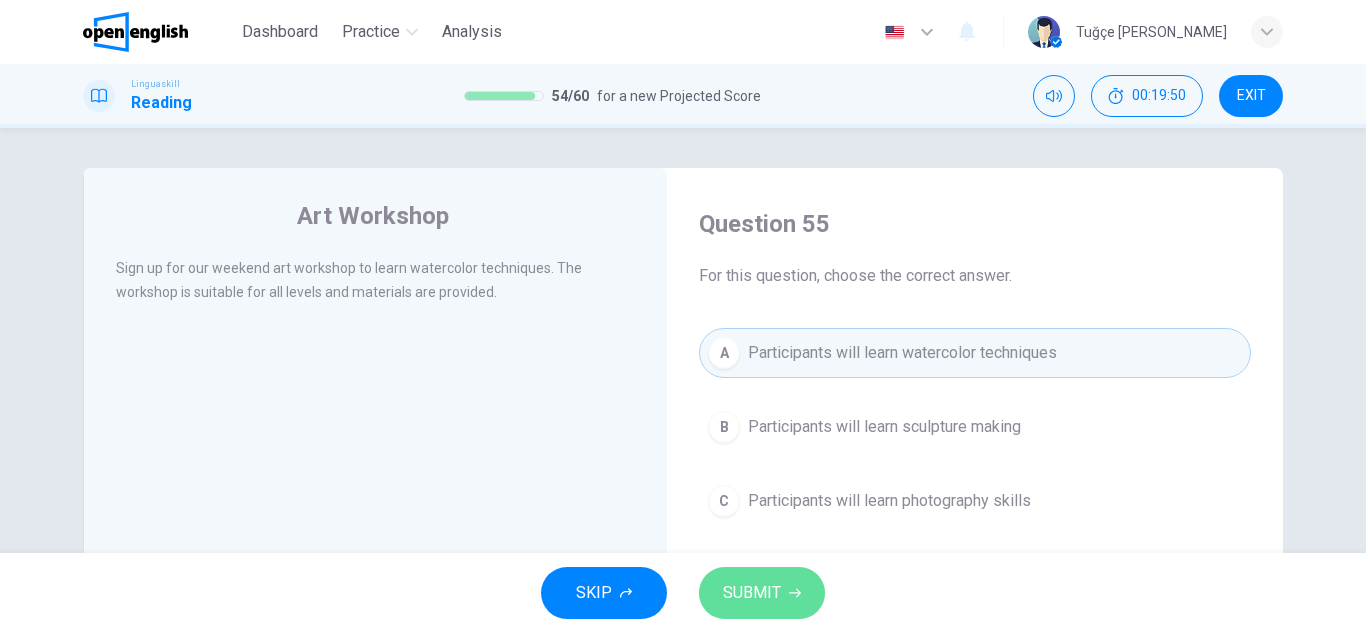 click on "SUBMIT" at bounding box center (752, 593) 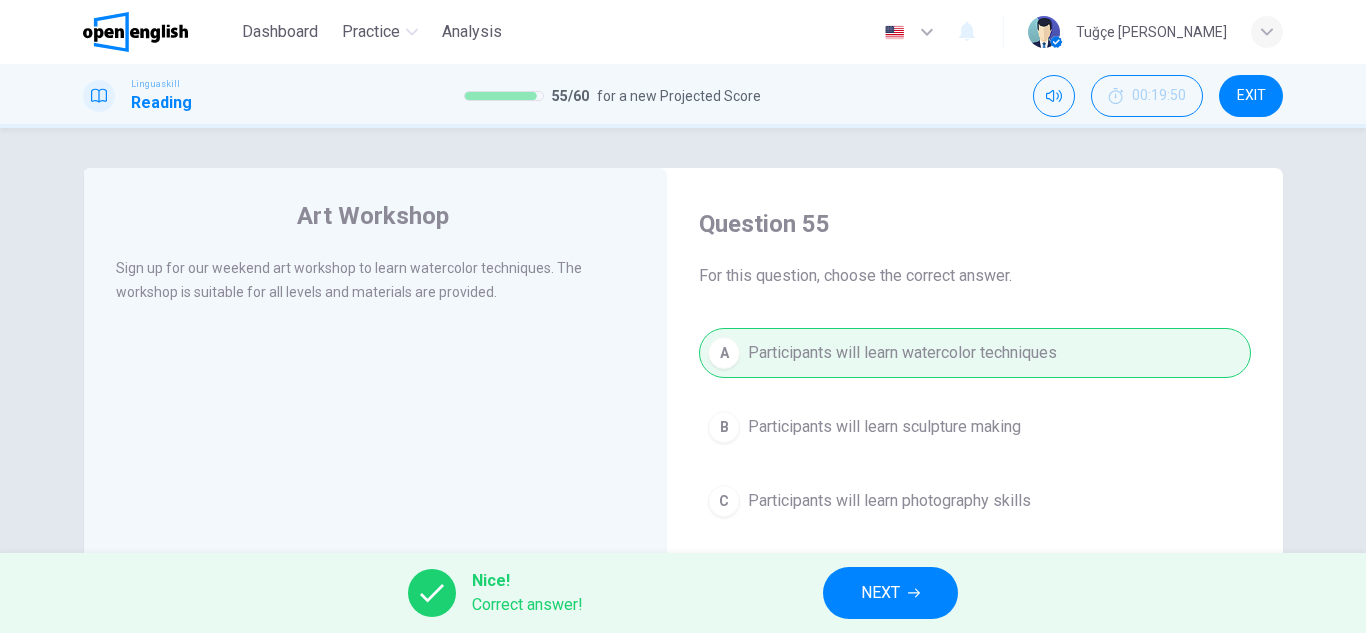 click on "NEXT" at bounding box center [890, 593] 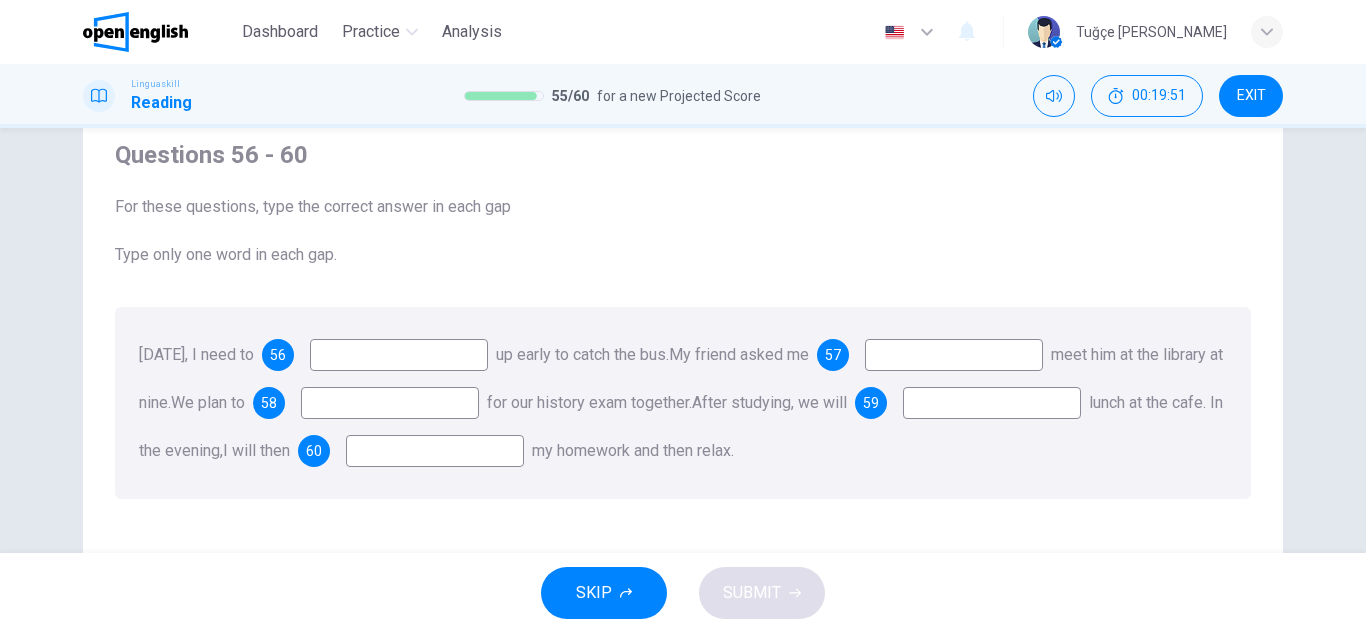 scroll, scrollTop: 100, scrollLeft: 0, axis: vertical 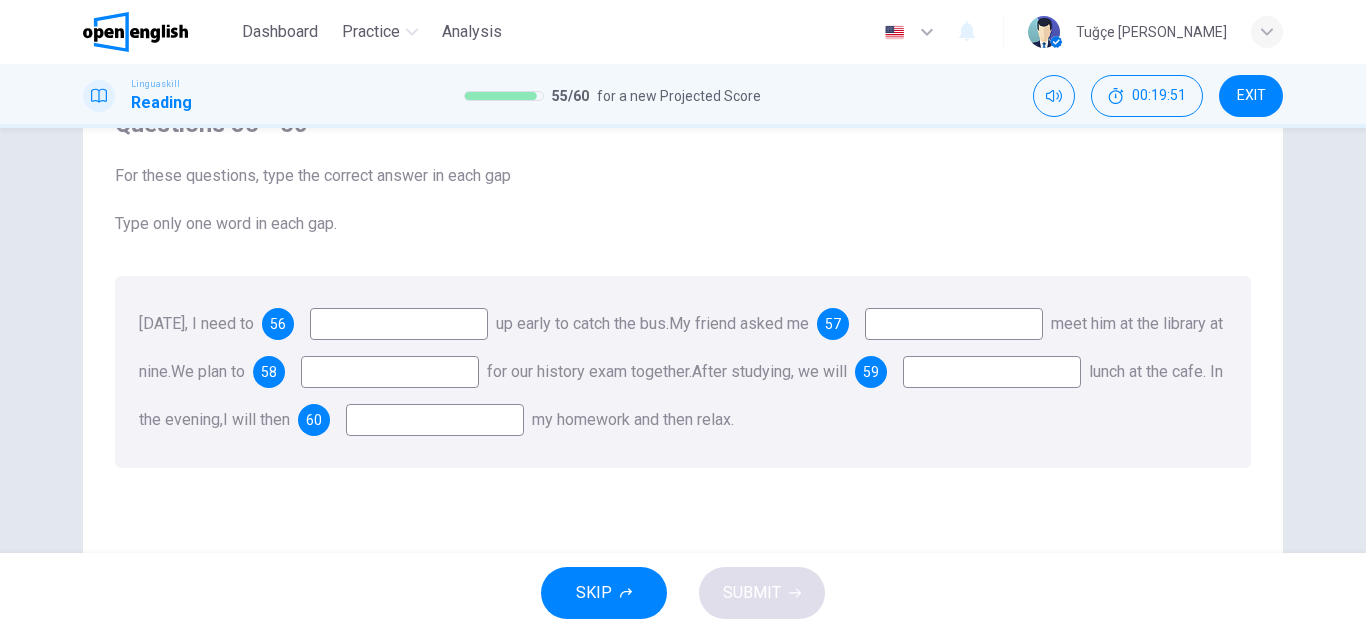 click at bounding box center (399, 324) 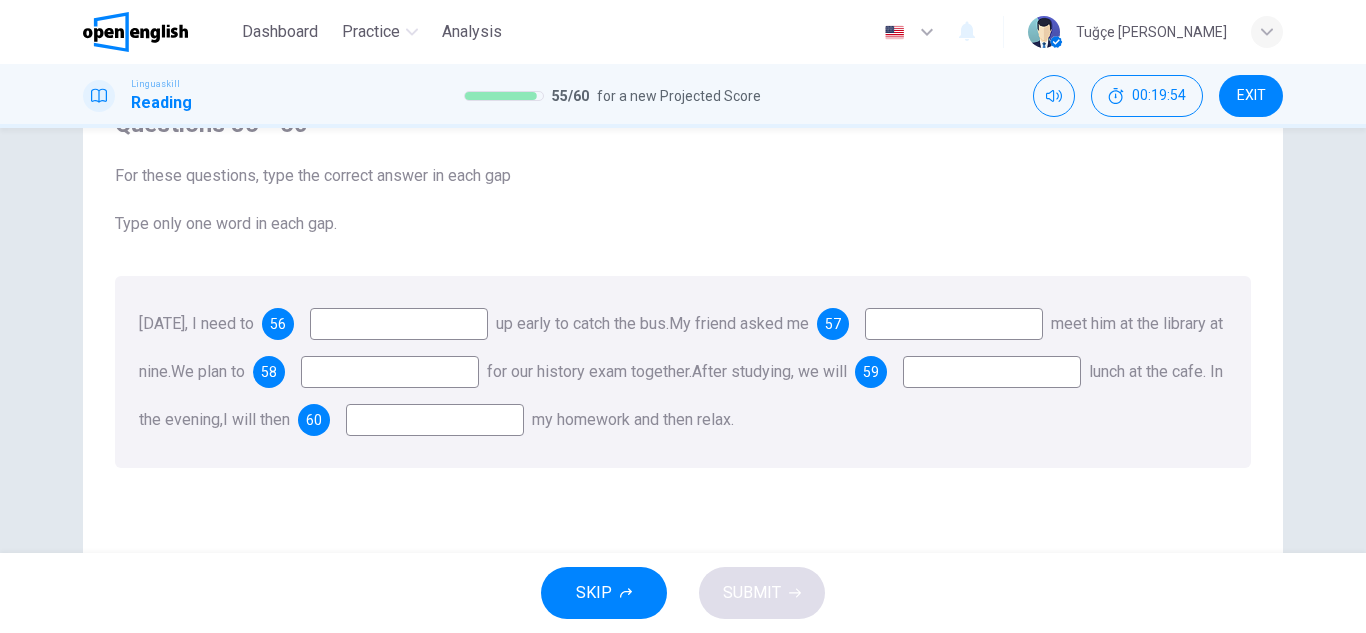 click at bounding box center (399, 324) 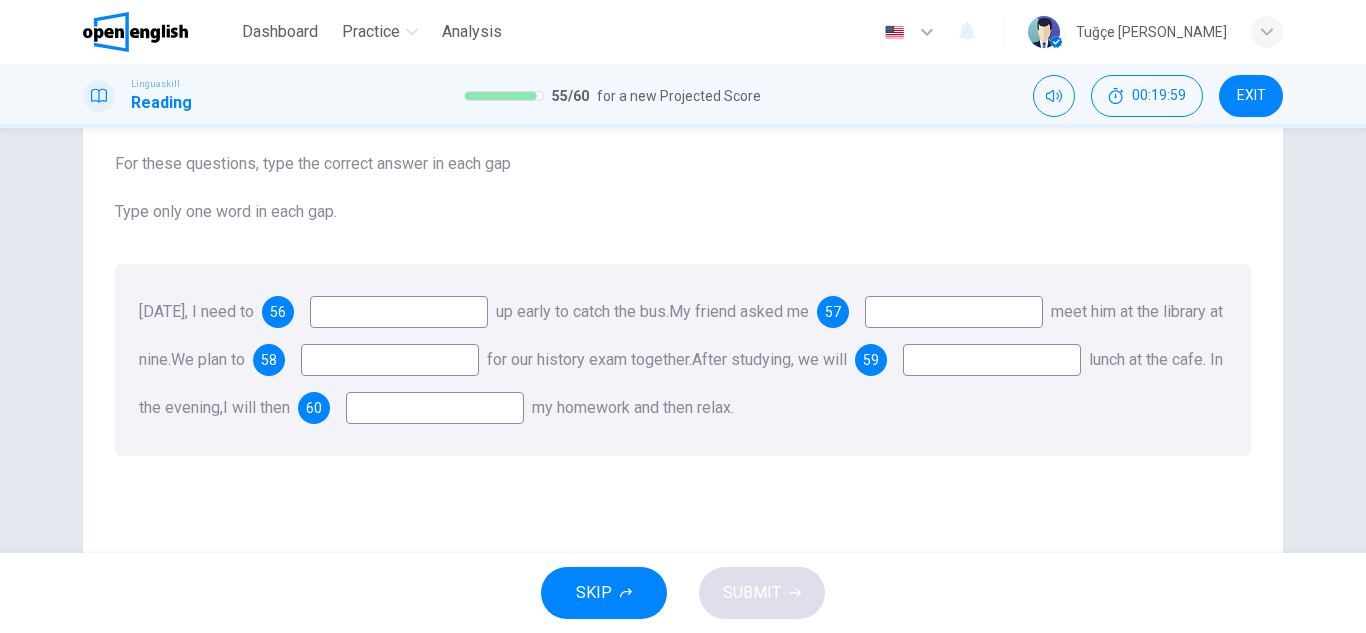 scroll, scrollTop: 100, scrollLeft: 0, axis: vertical 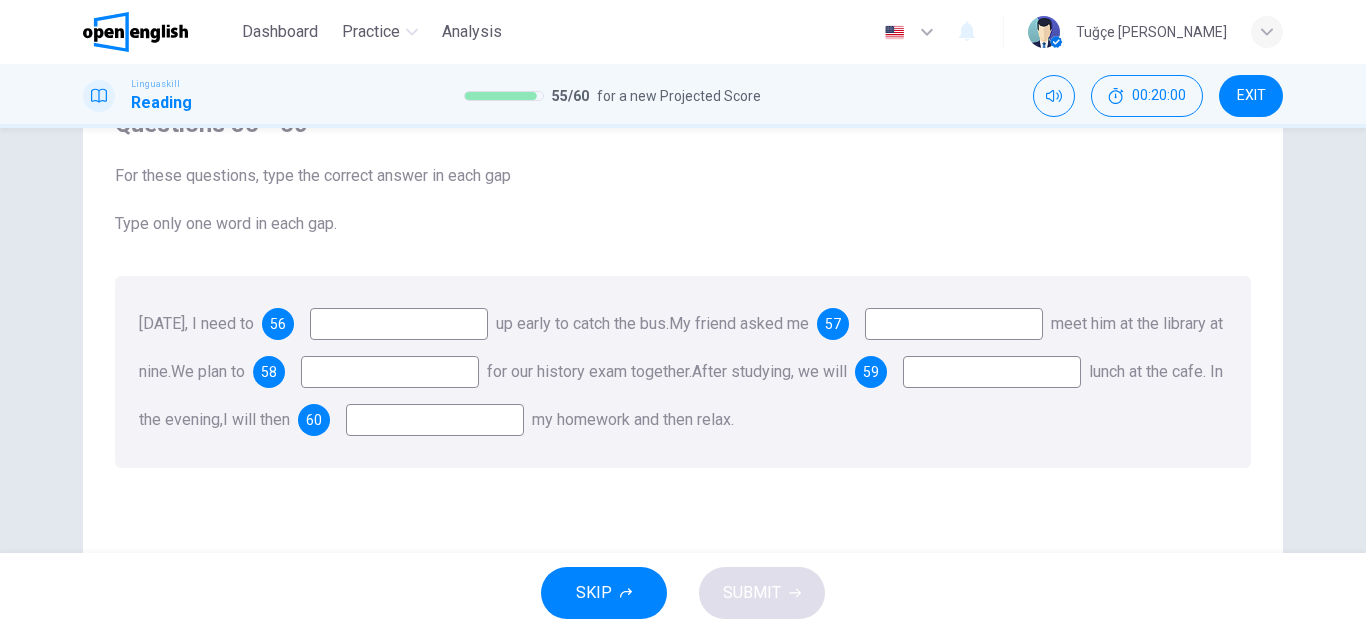 click at bounding box center [399, 324] 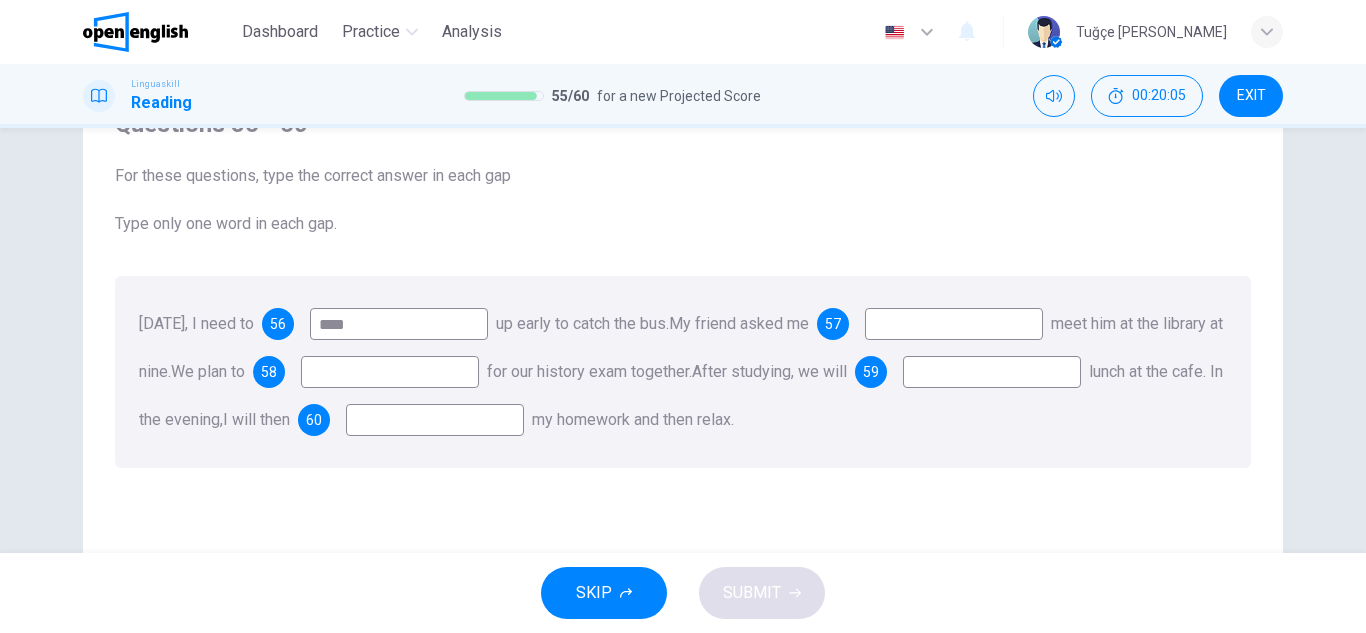 type on "****" 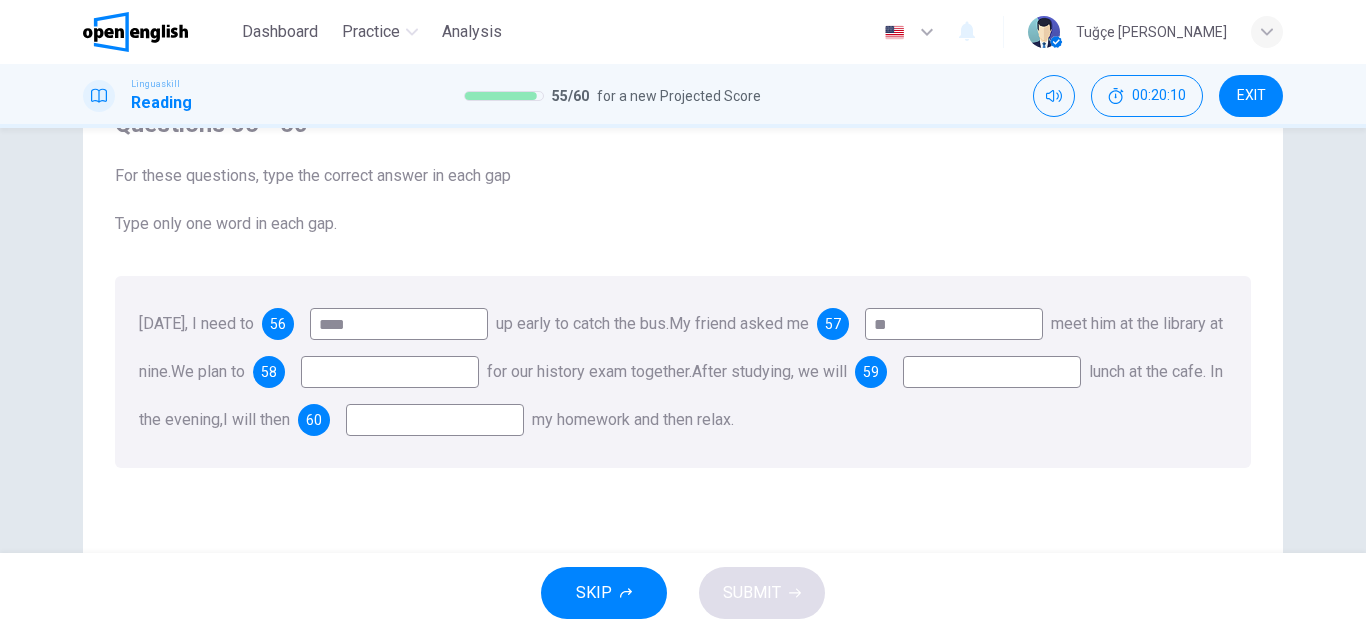 type on "**" 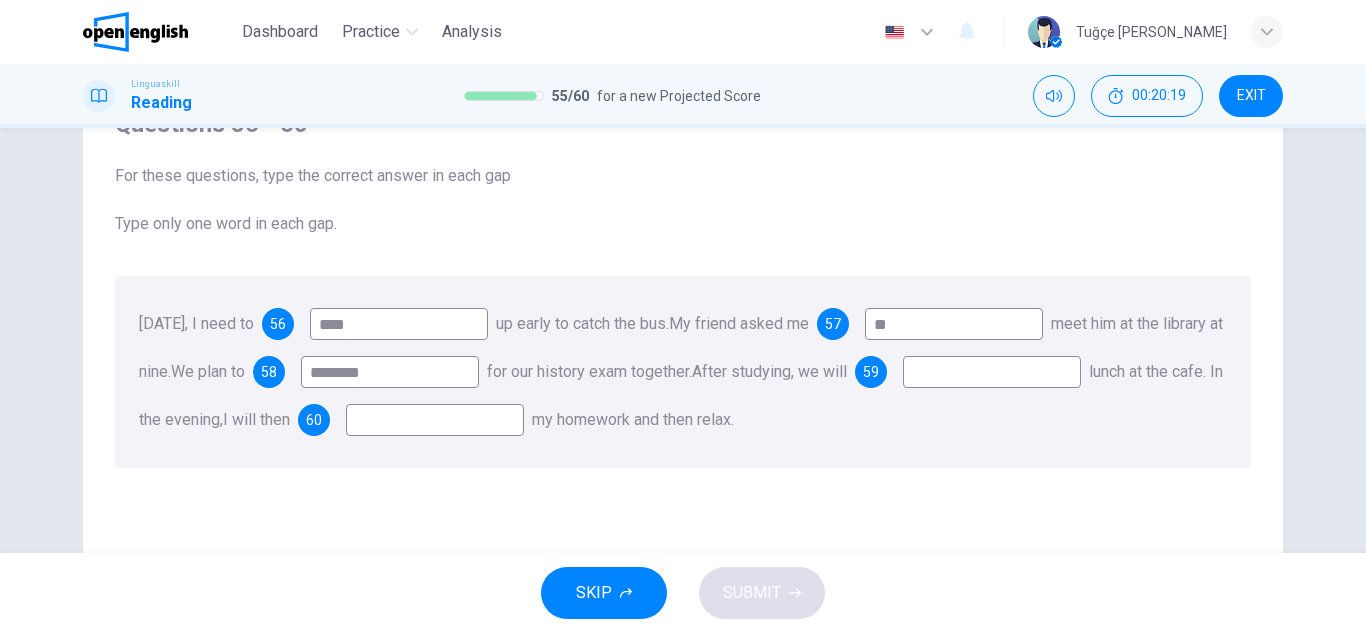type on "********" 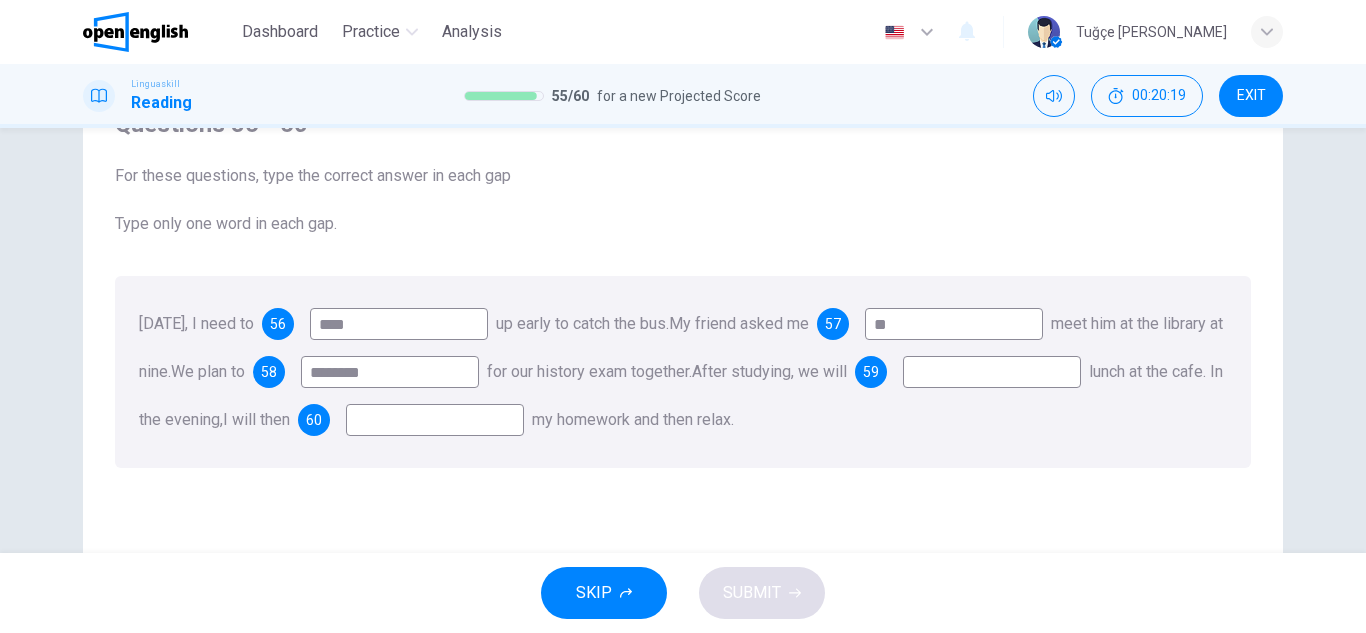 click at bounding box center [992, 372] 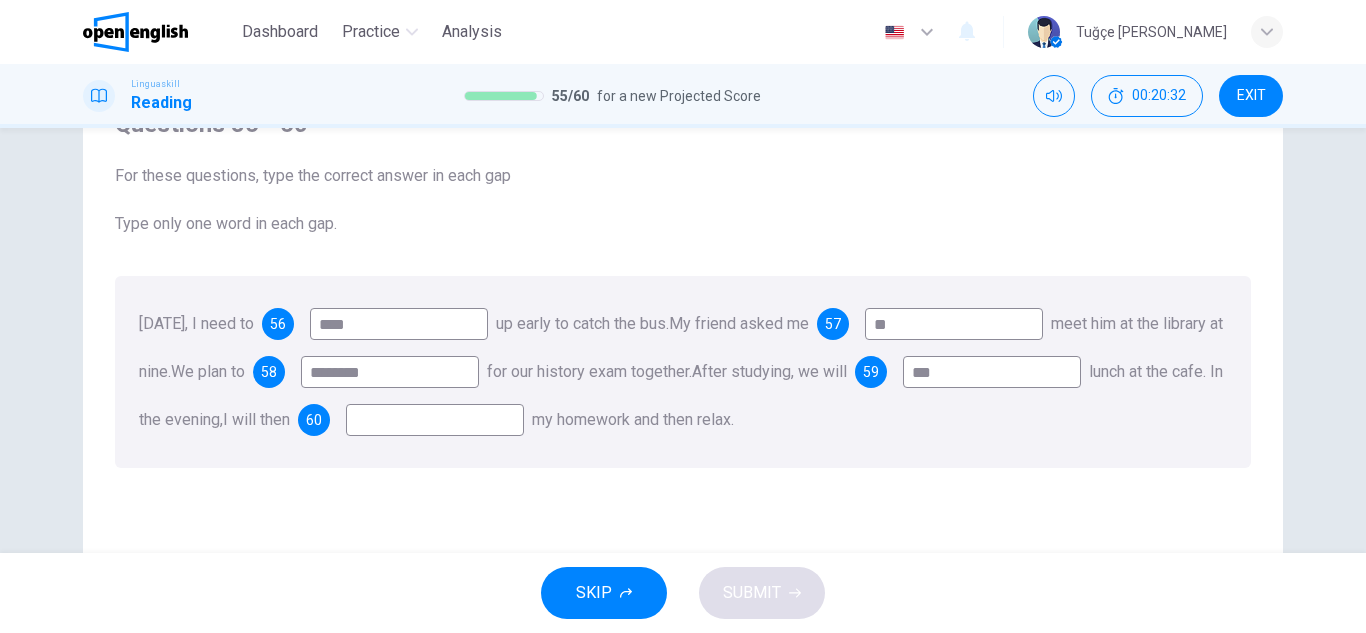 type on "***" 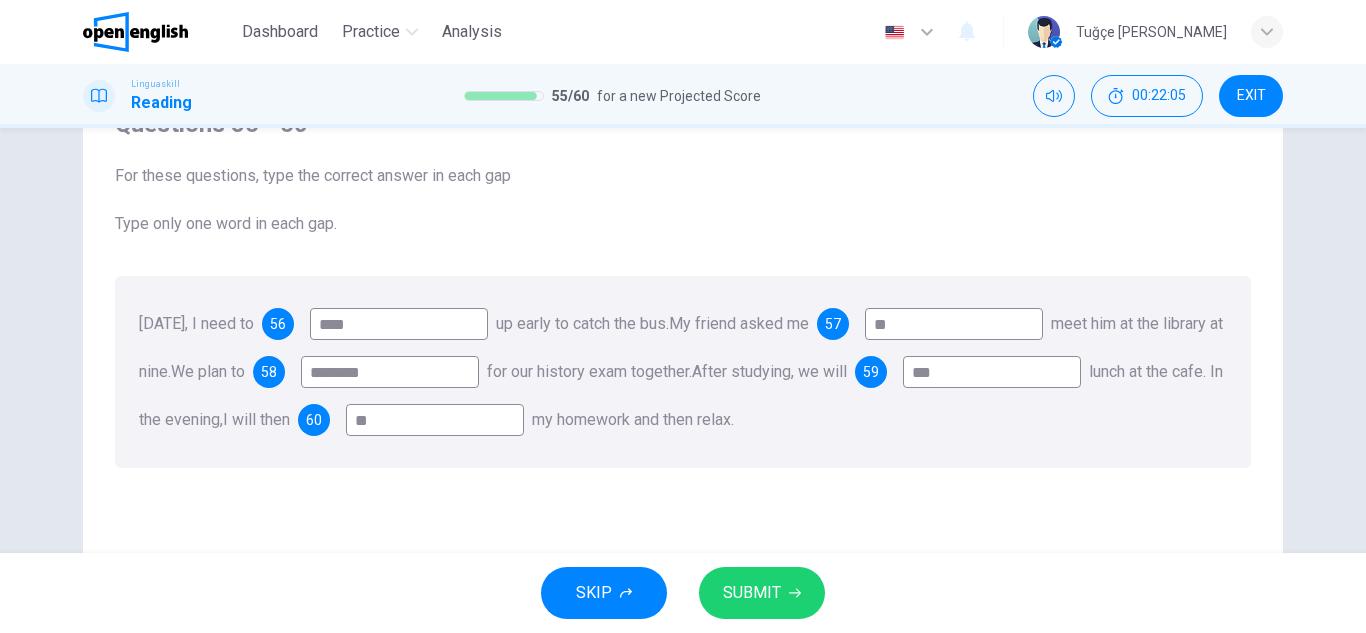 type on "*" 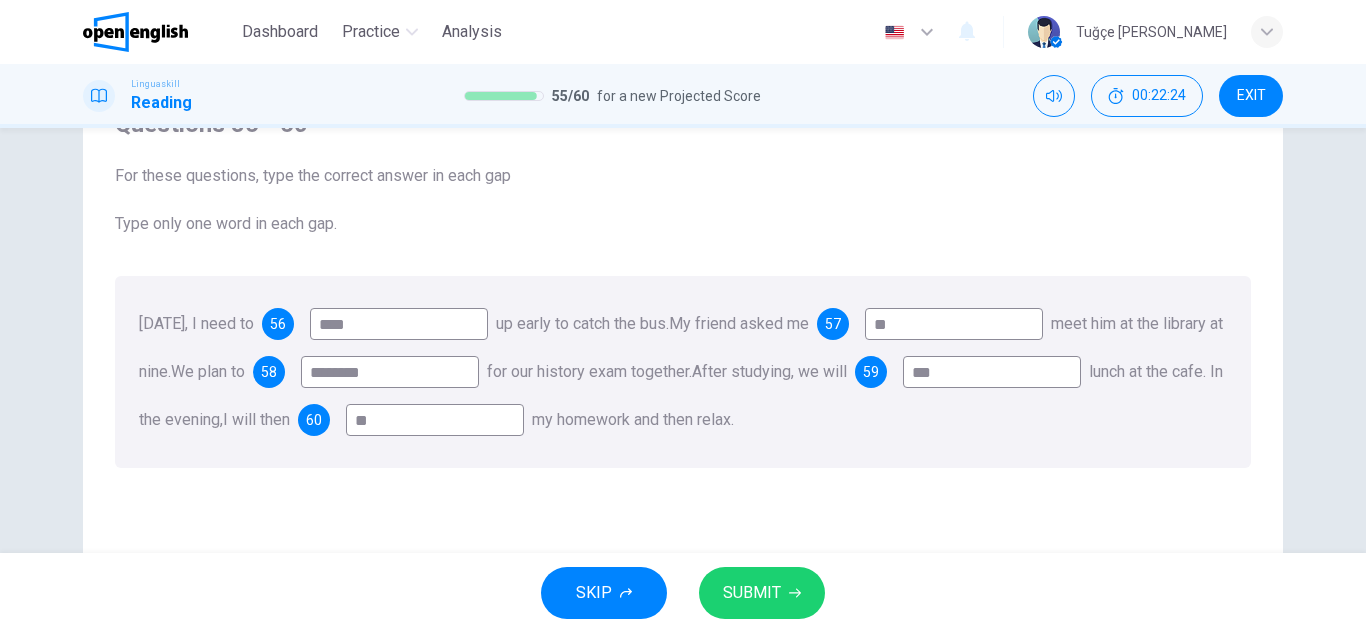 type on "**" 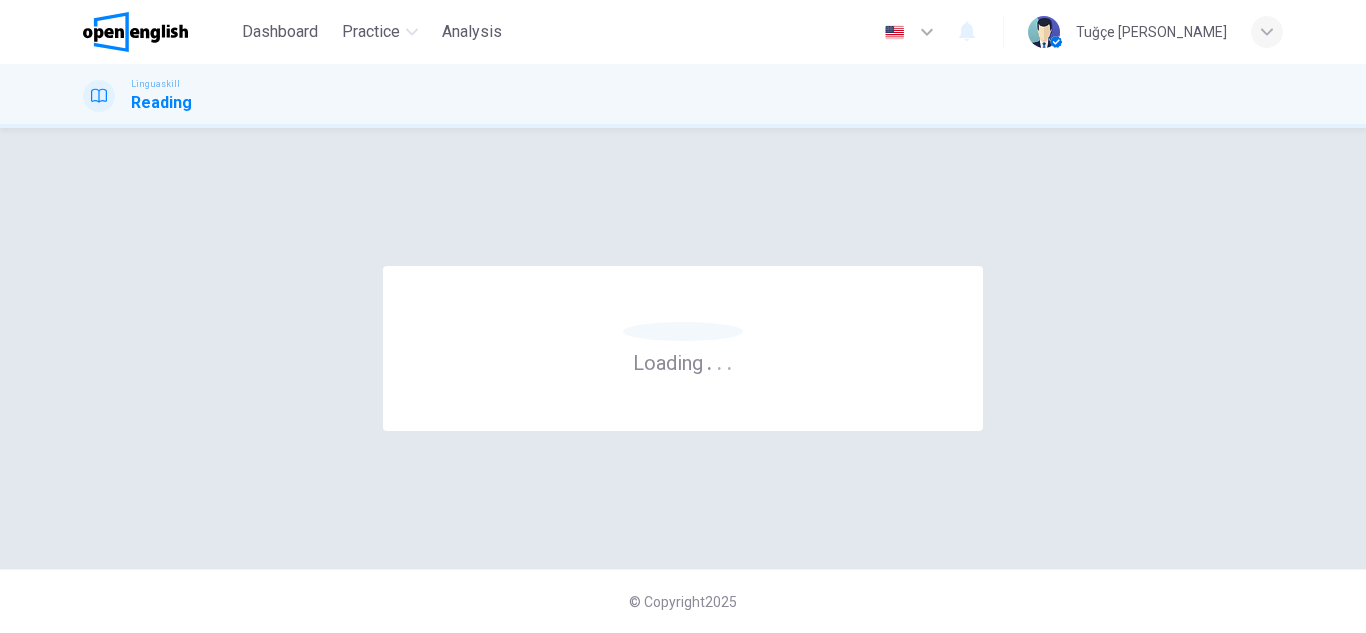 scroll, scrollTop: 0, scrollLeft: 0, axis: both 